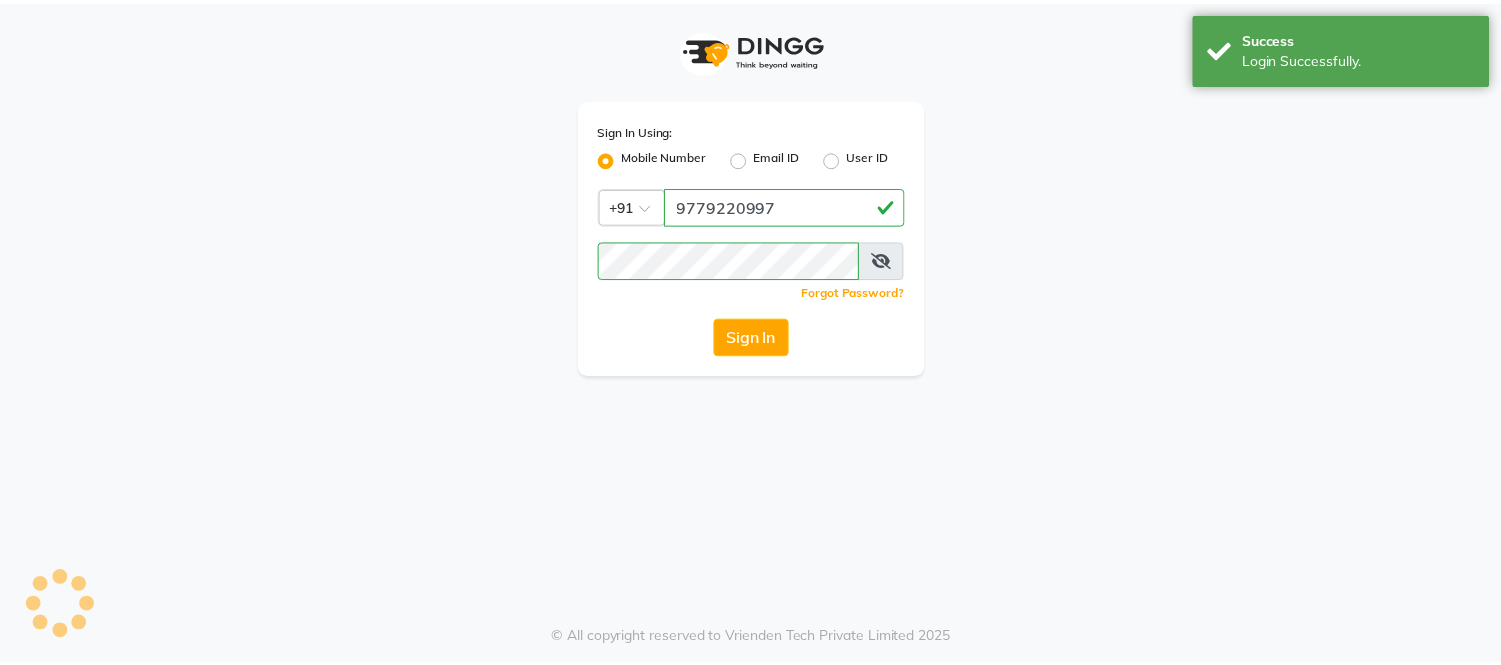 scroll, scrollTop: 0, scrollLeft: 0, axis: both 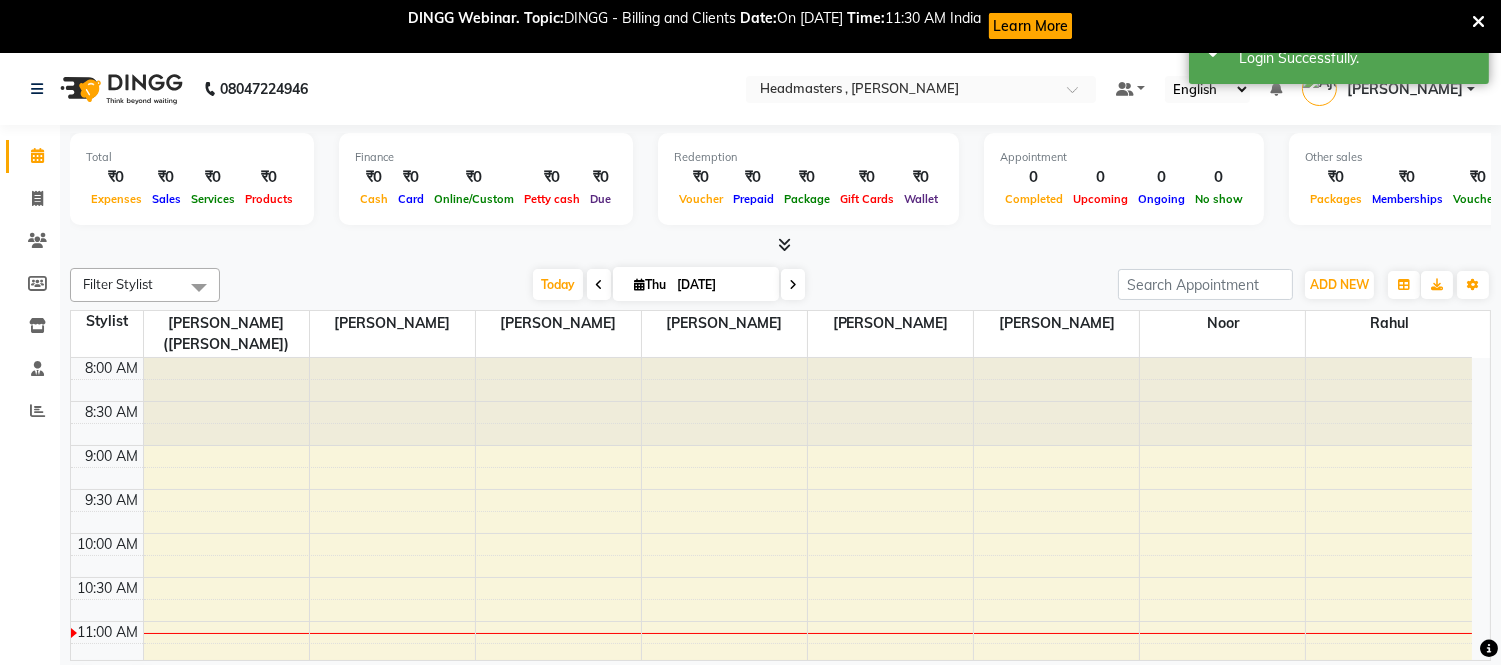 click at bounding box center [1478, 22] 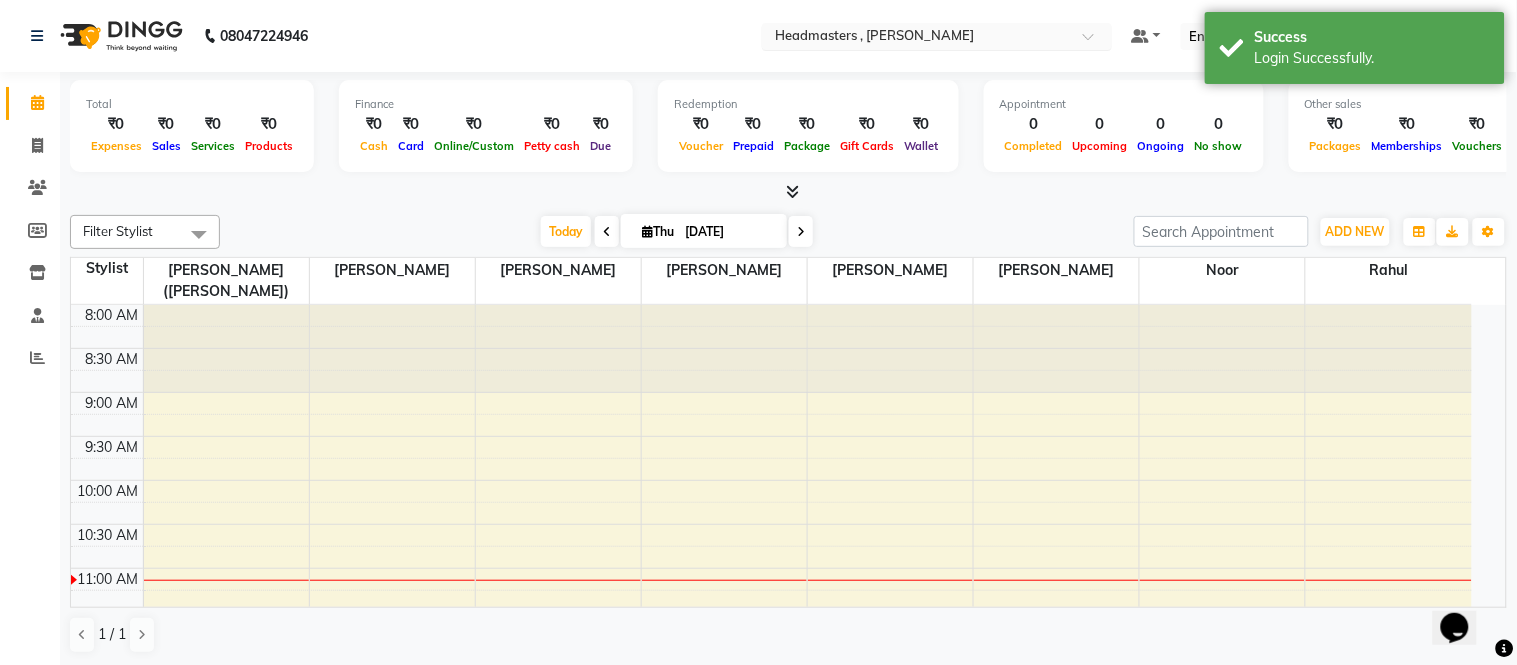 scroll, scrollTop: 0, scrollLeft: 0, axis: both 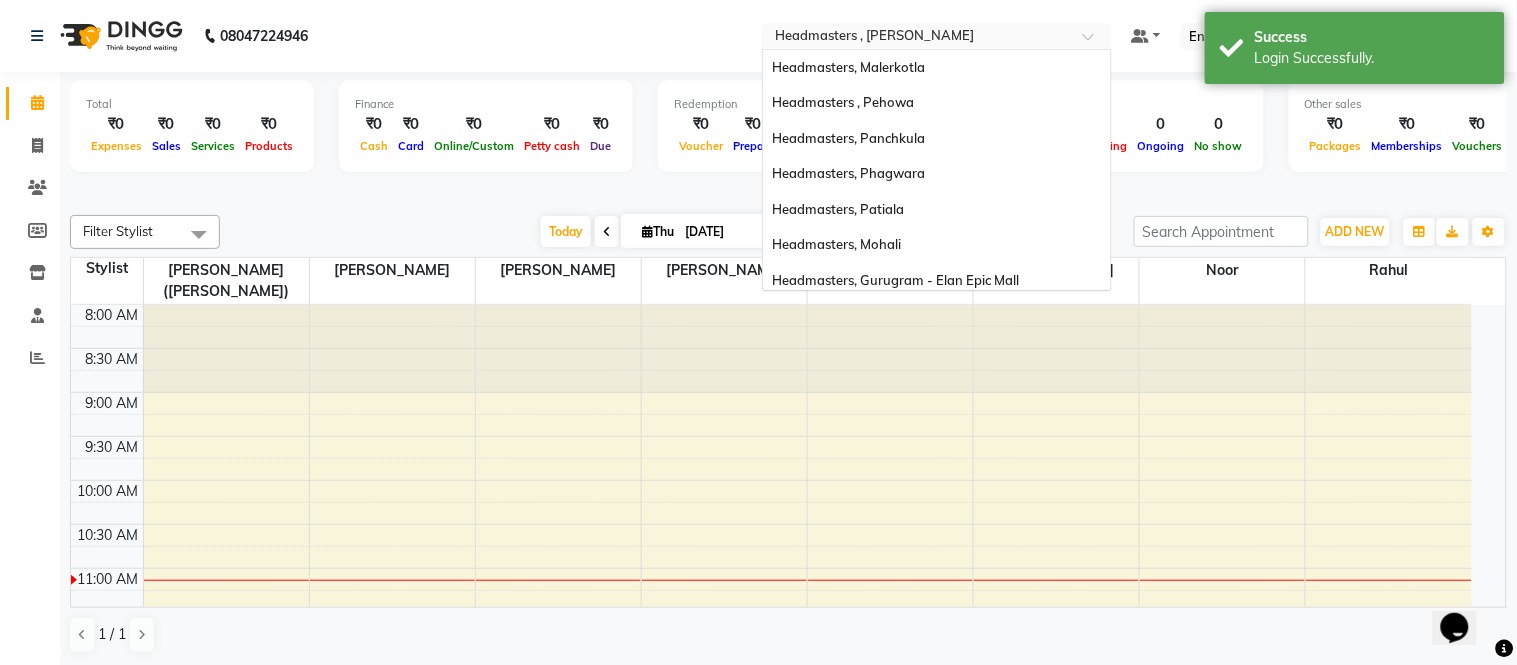 click at bounding box center [917, 38] 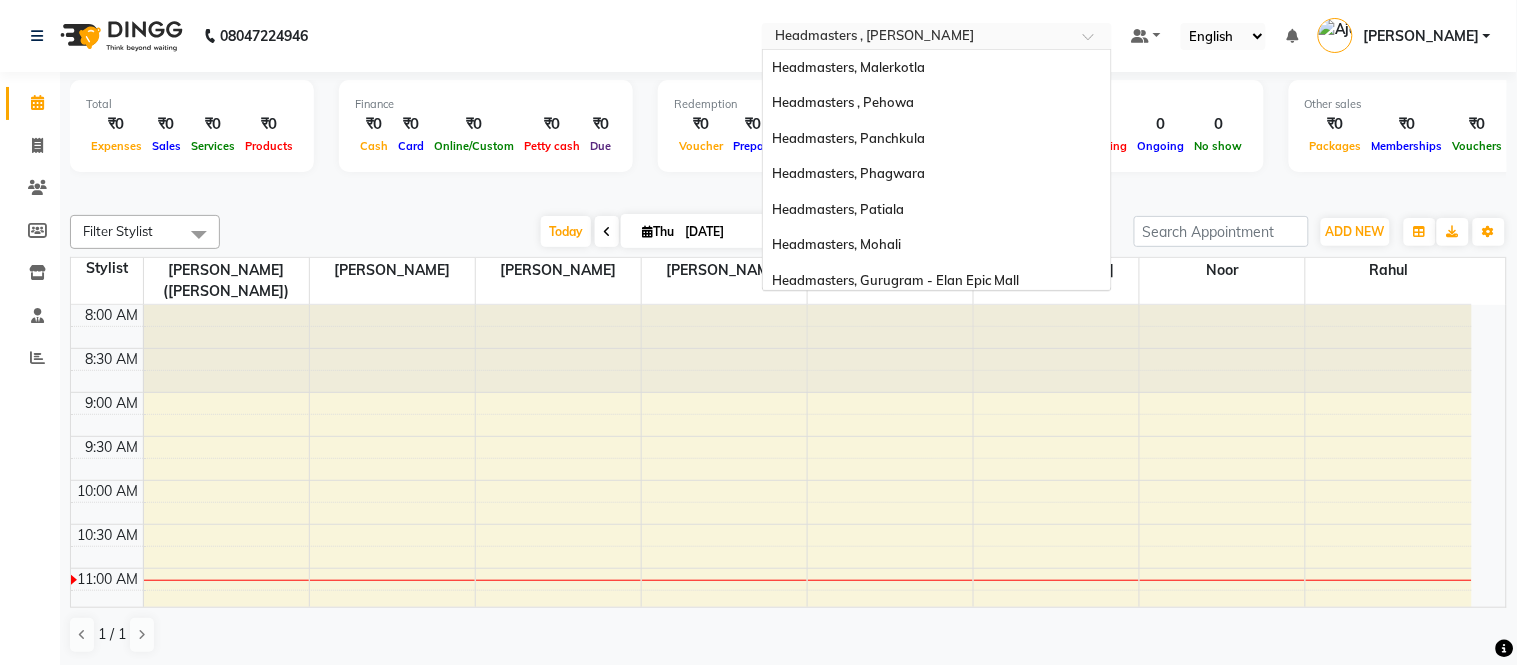 scroll, scrollTop: 398, scrollLeft: 0, axis: vertical 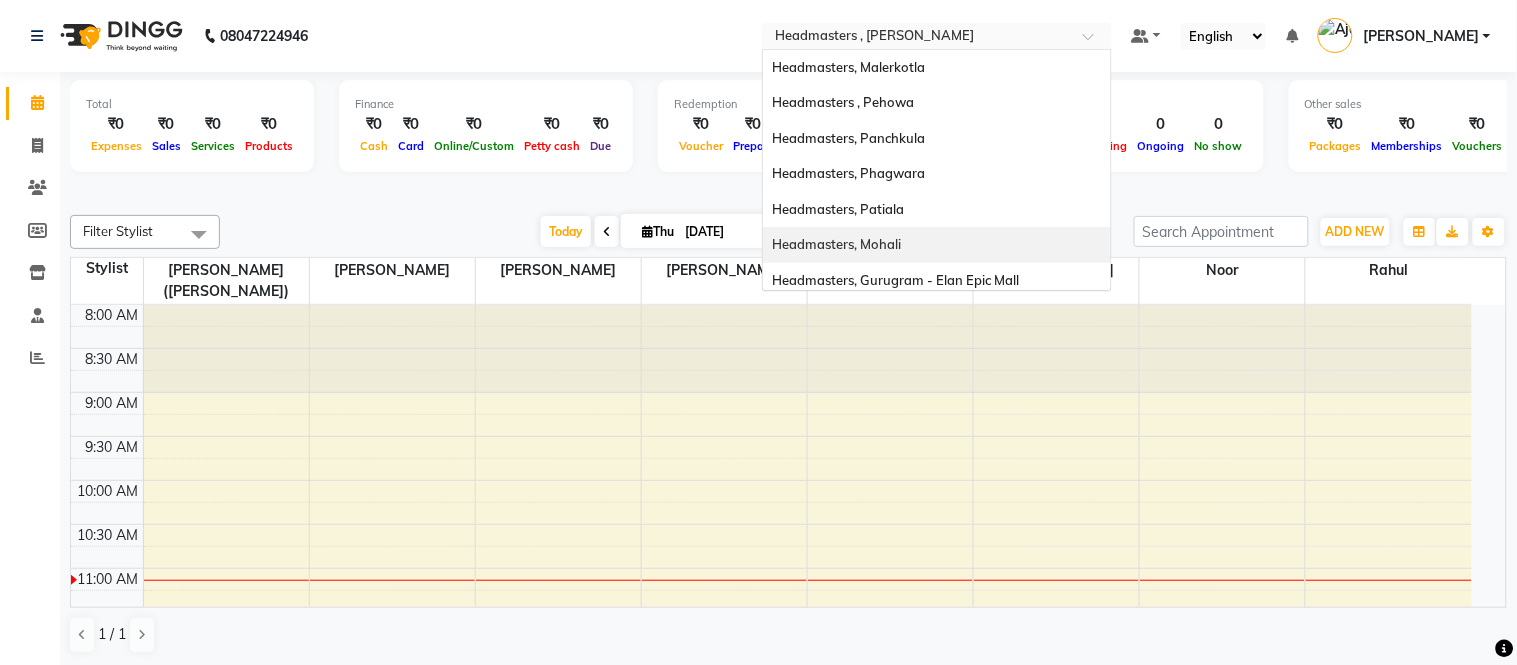 click on "Headmasters, Mohali" at bounding box center [937, 245] 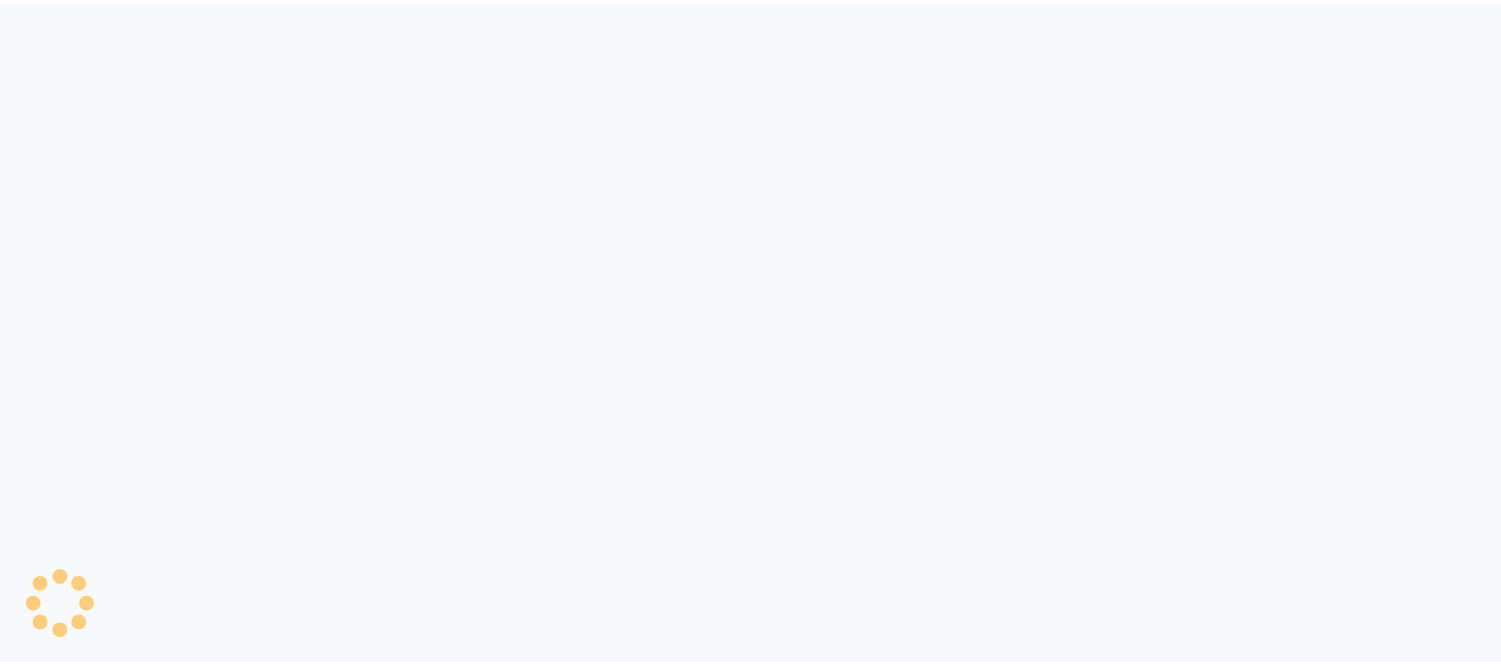 scroll, scrollTop: 0, scrollLeft: 0, axis: both 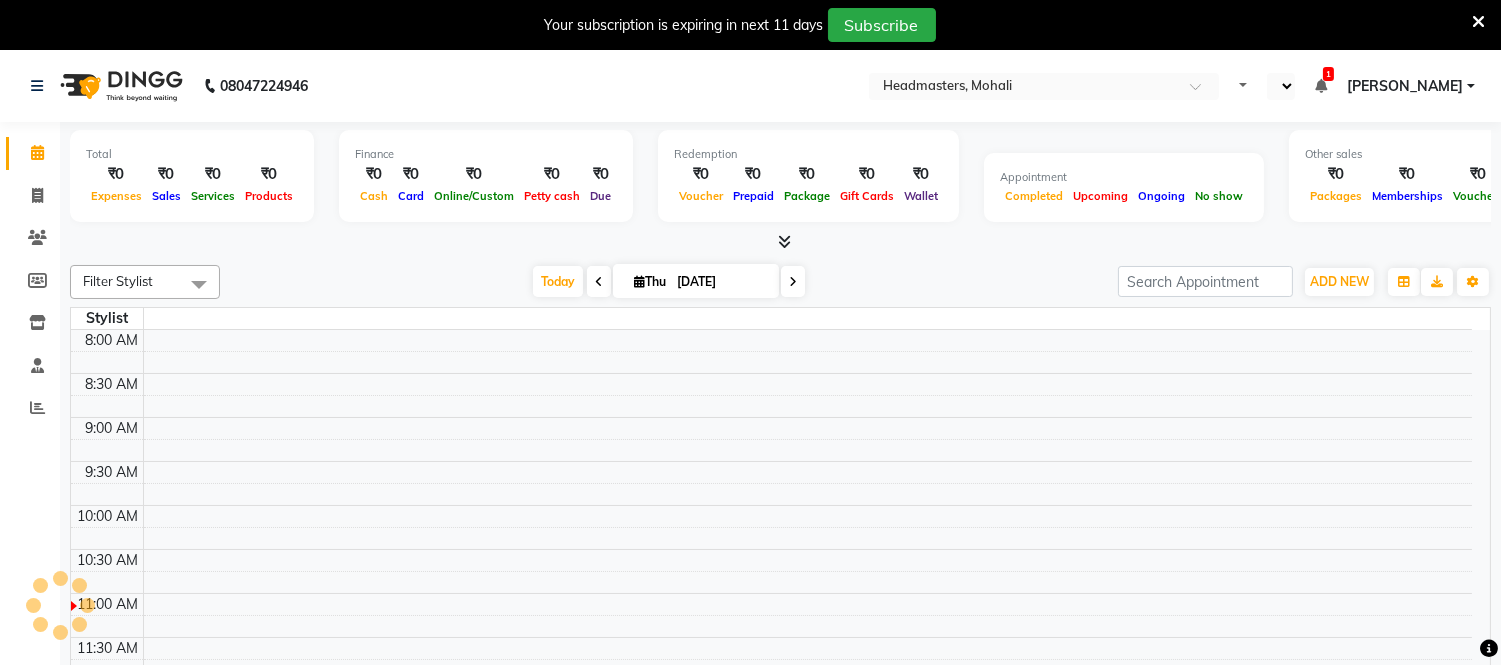 select on "en" 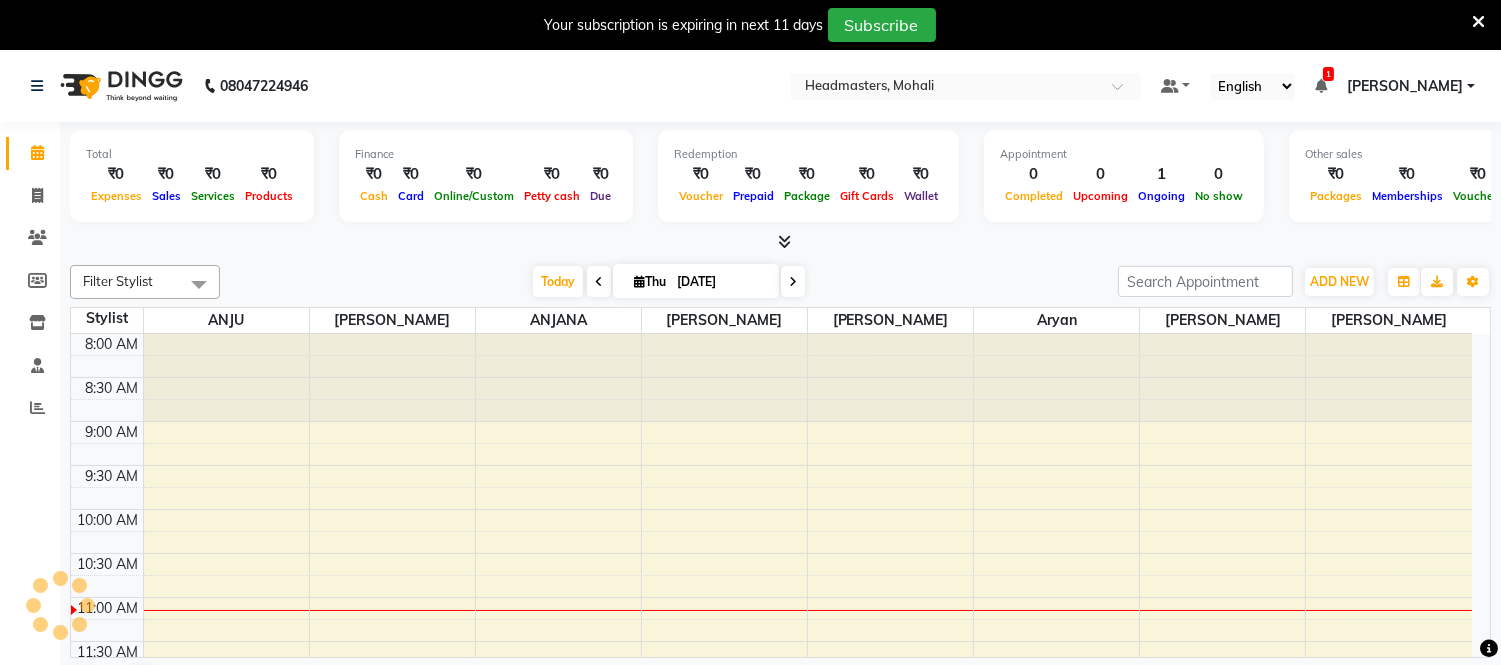 scroll, scrollTop: 0, scrollLeft: 0, axis: both 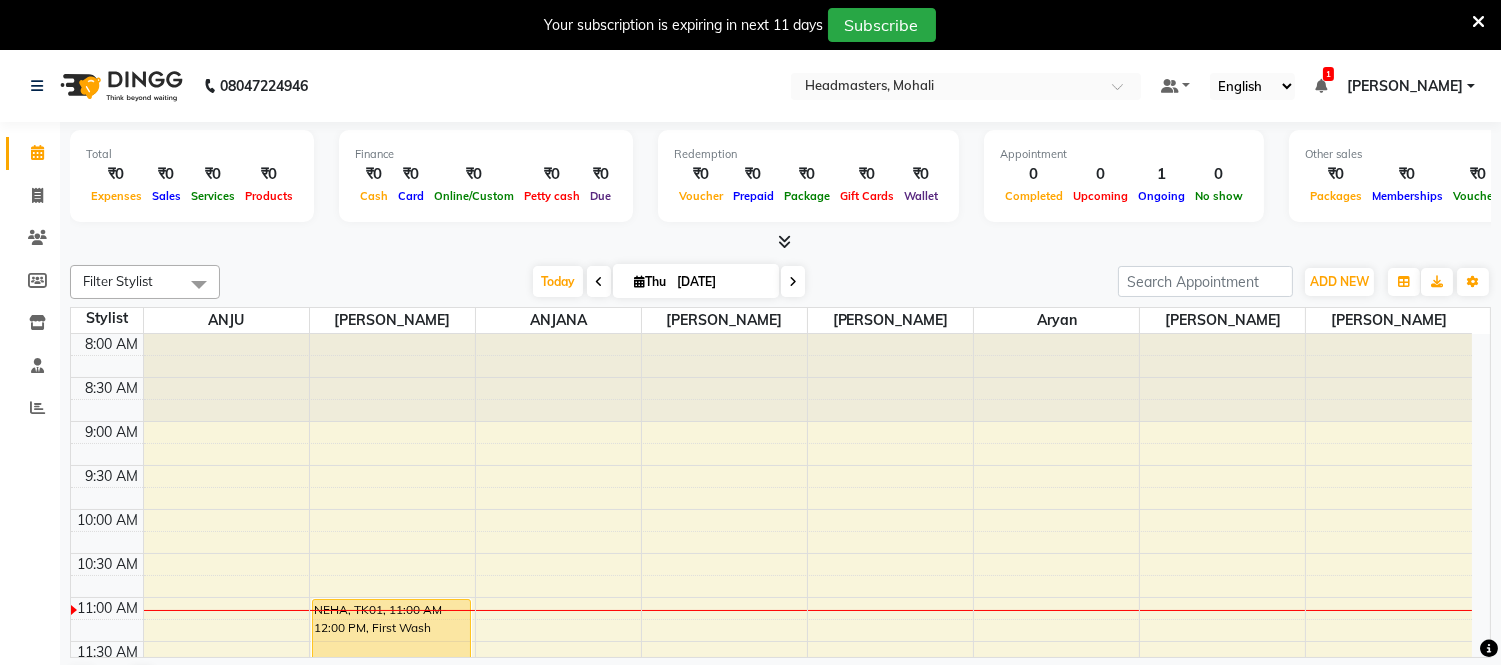 click at bounding box center (1478, 22) 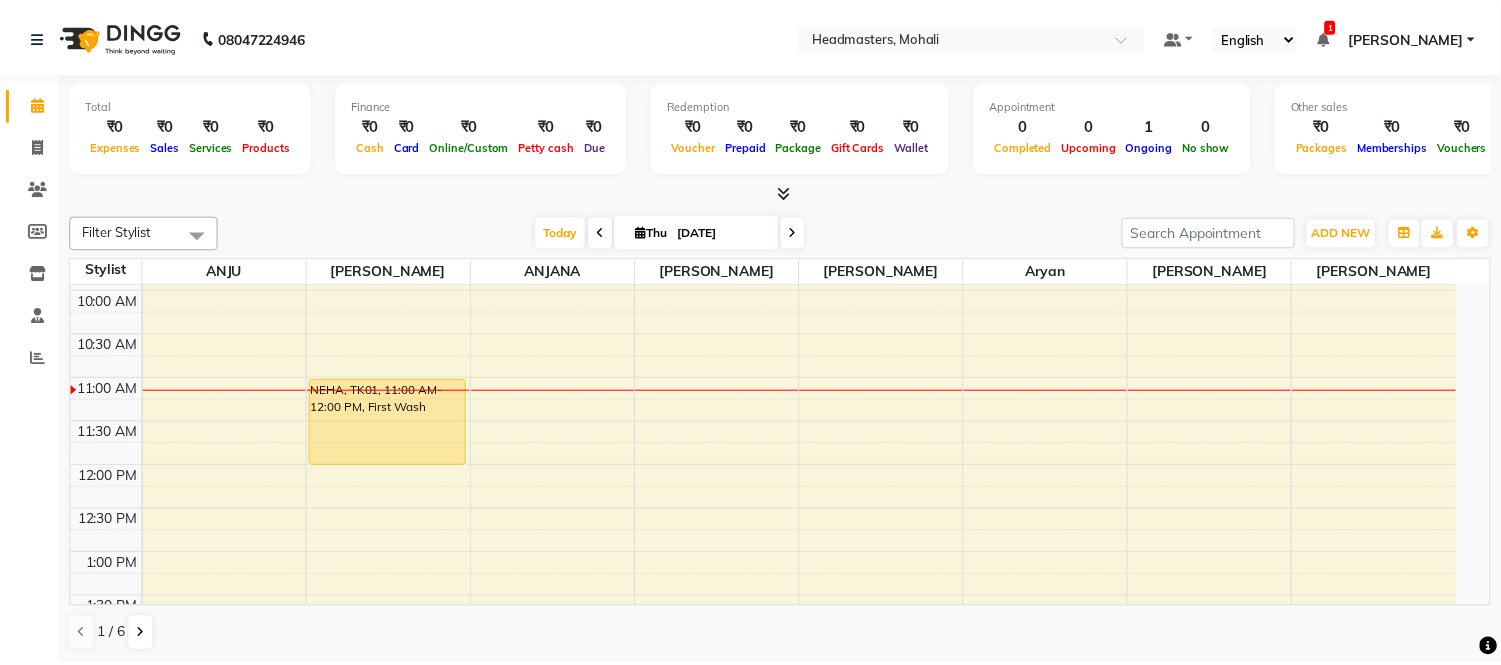 scroll, scrollTop: 194, scrollLeft: 0, axis: vertical 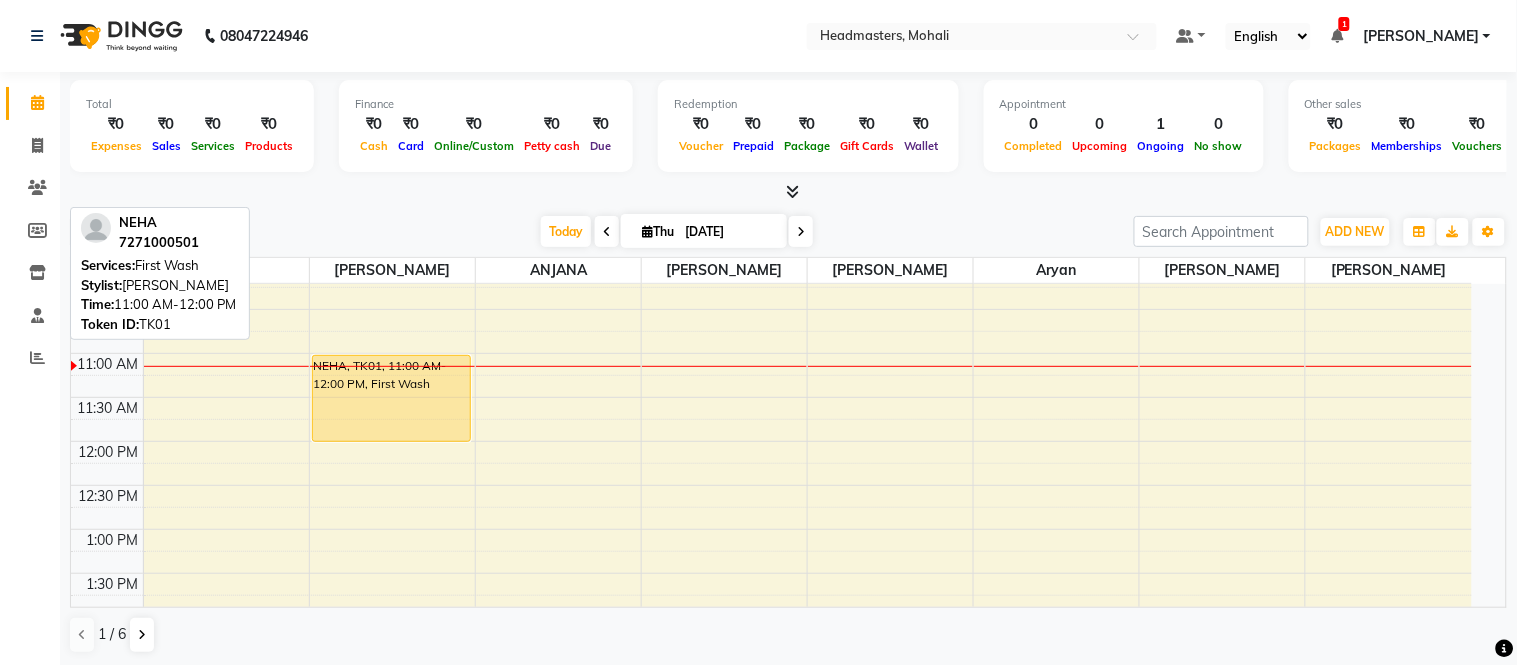 click on "NEHA, TK01, 11:00 AM-12:00 PM, First Wash" at bounding box center [391, 398] 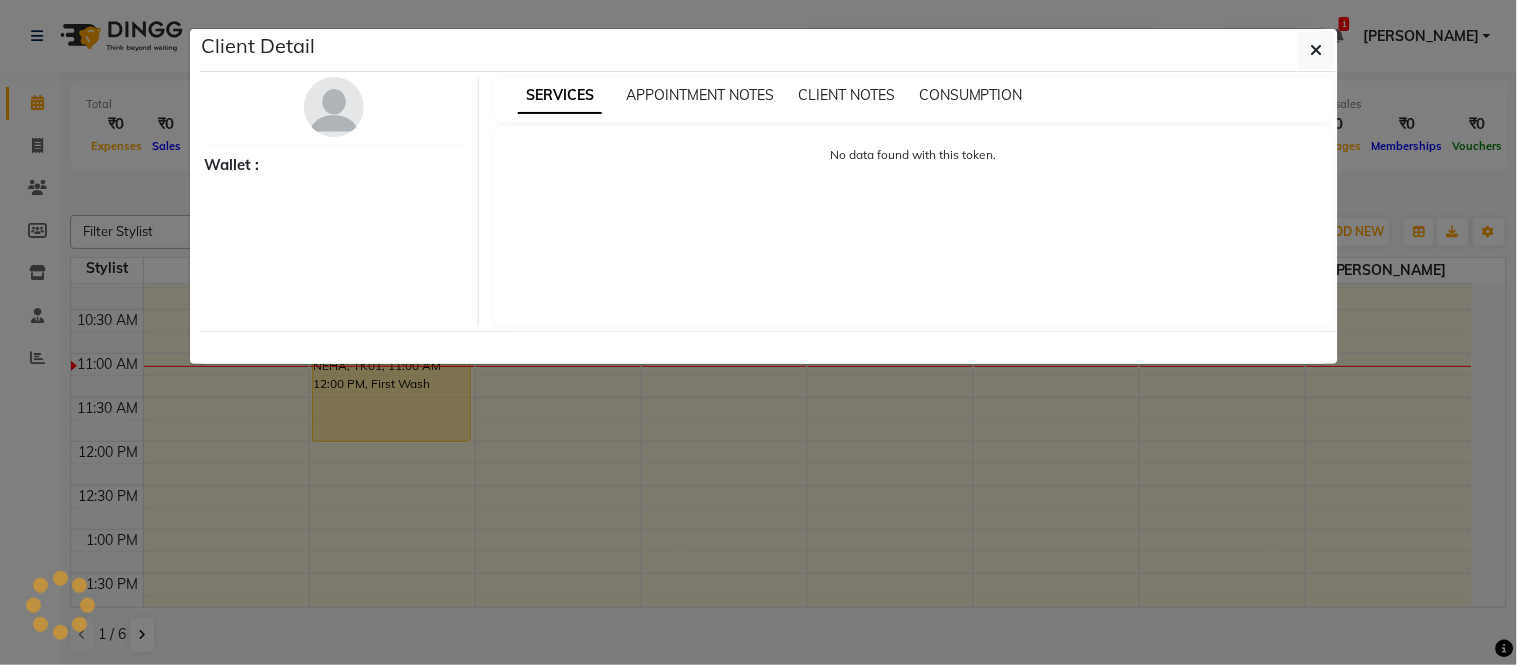 select on "1" 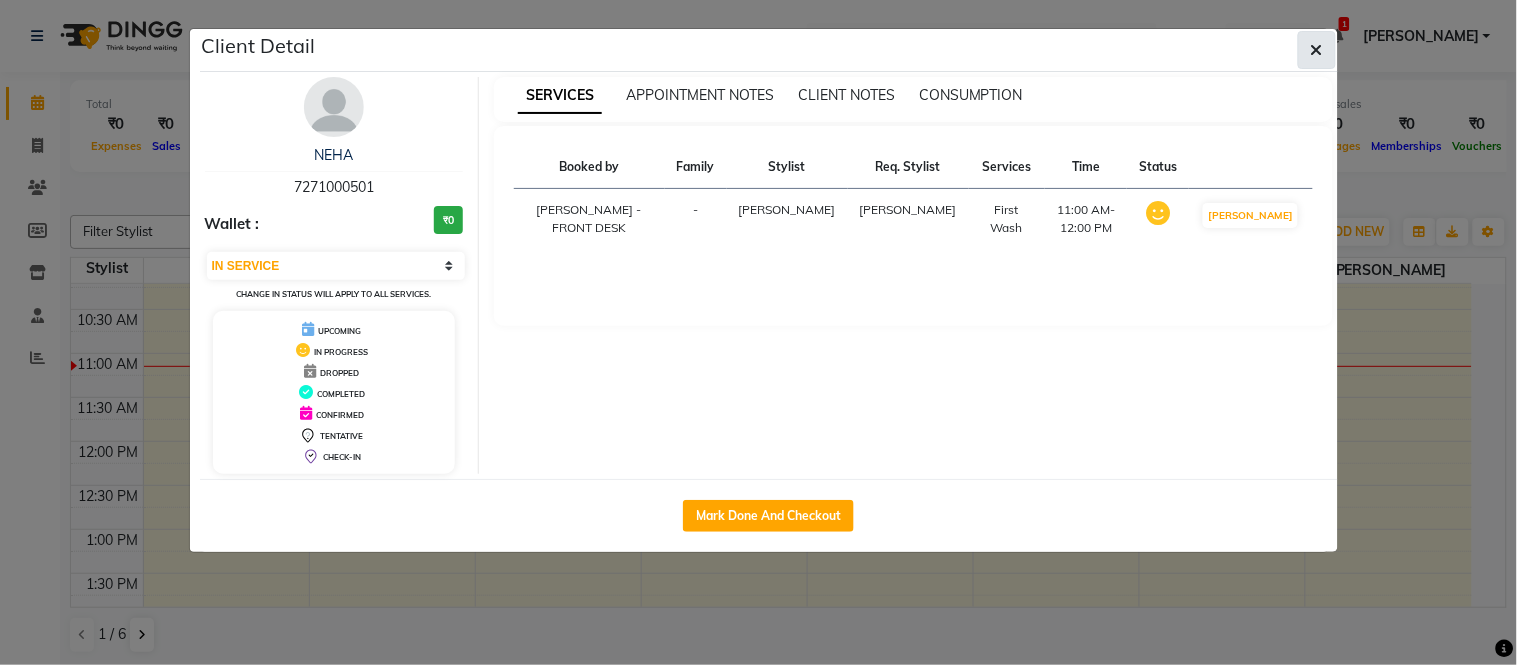 click 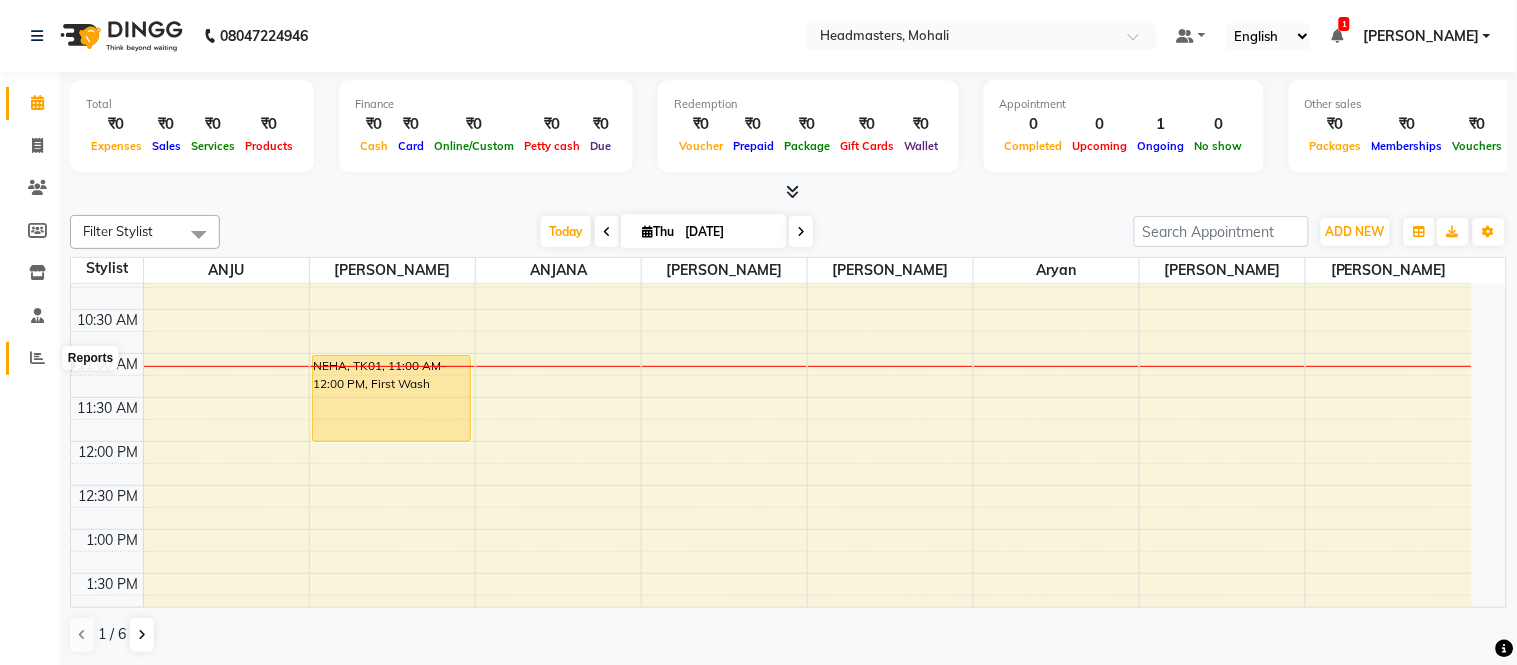 click 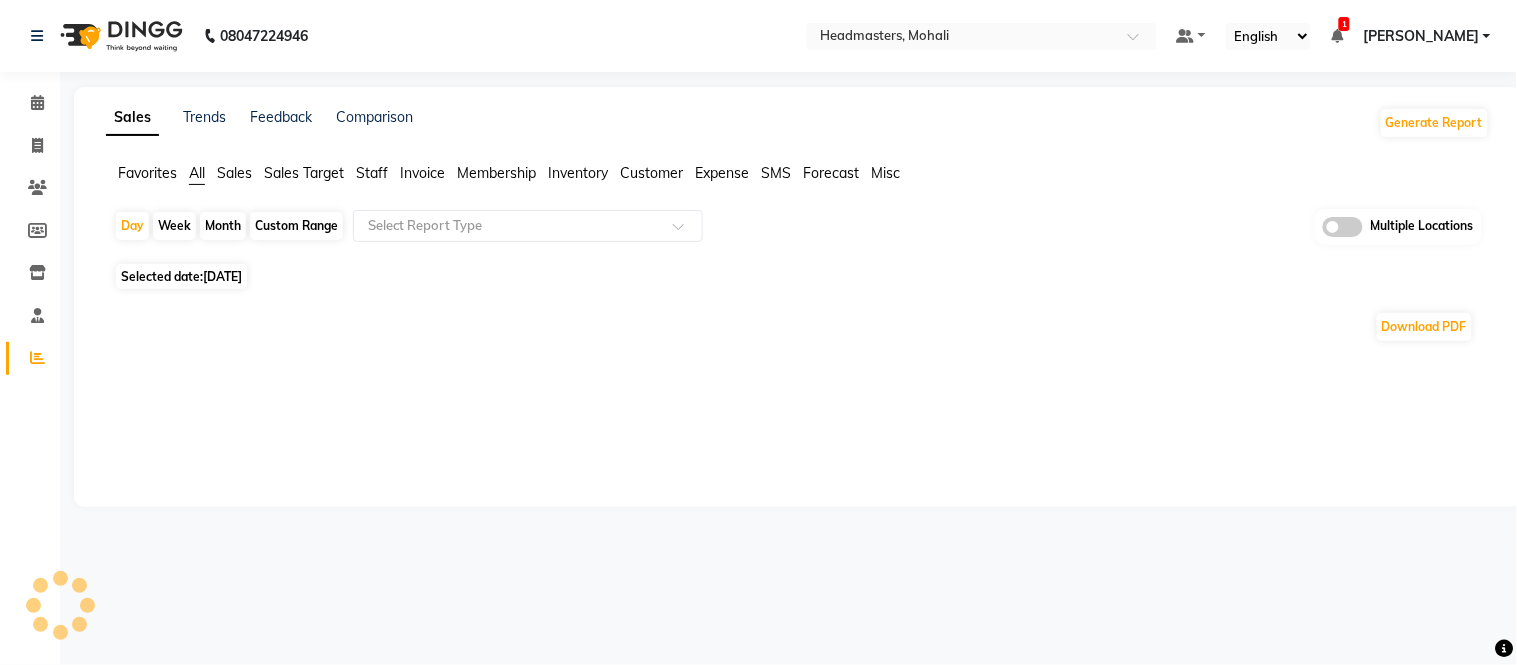 click on "Favorites" 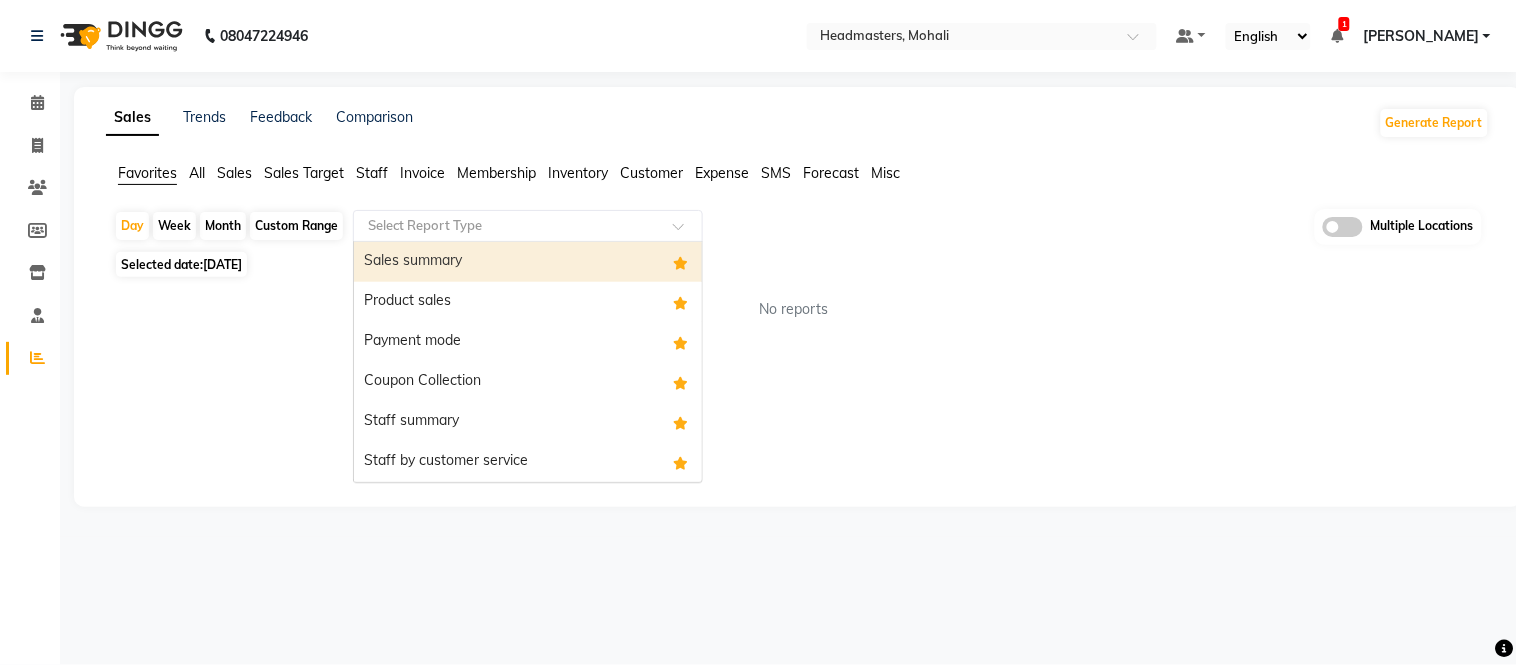 click 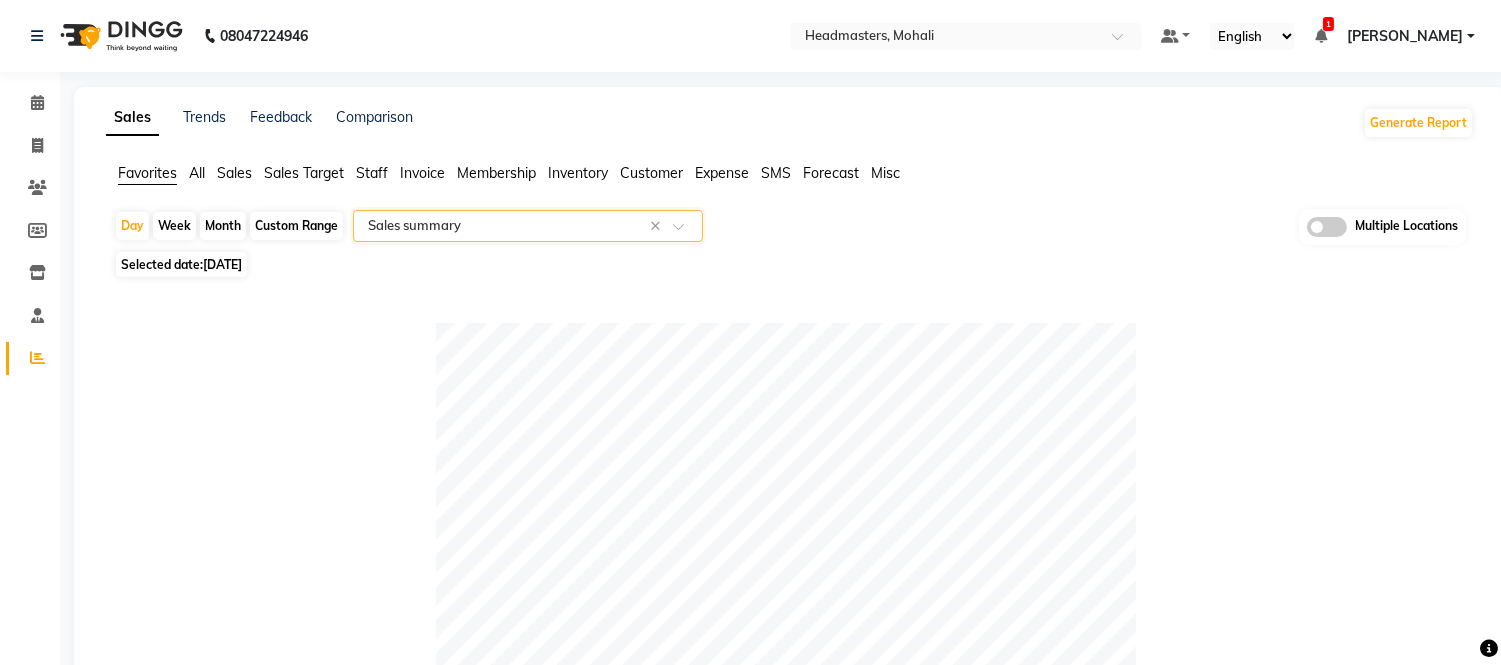 drag, startPoint x: 217, startPoint y: 234, endPoint x: 231, endPoint y: 236, distance: 14.142136 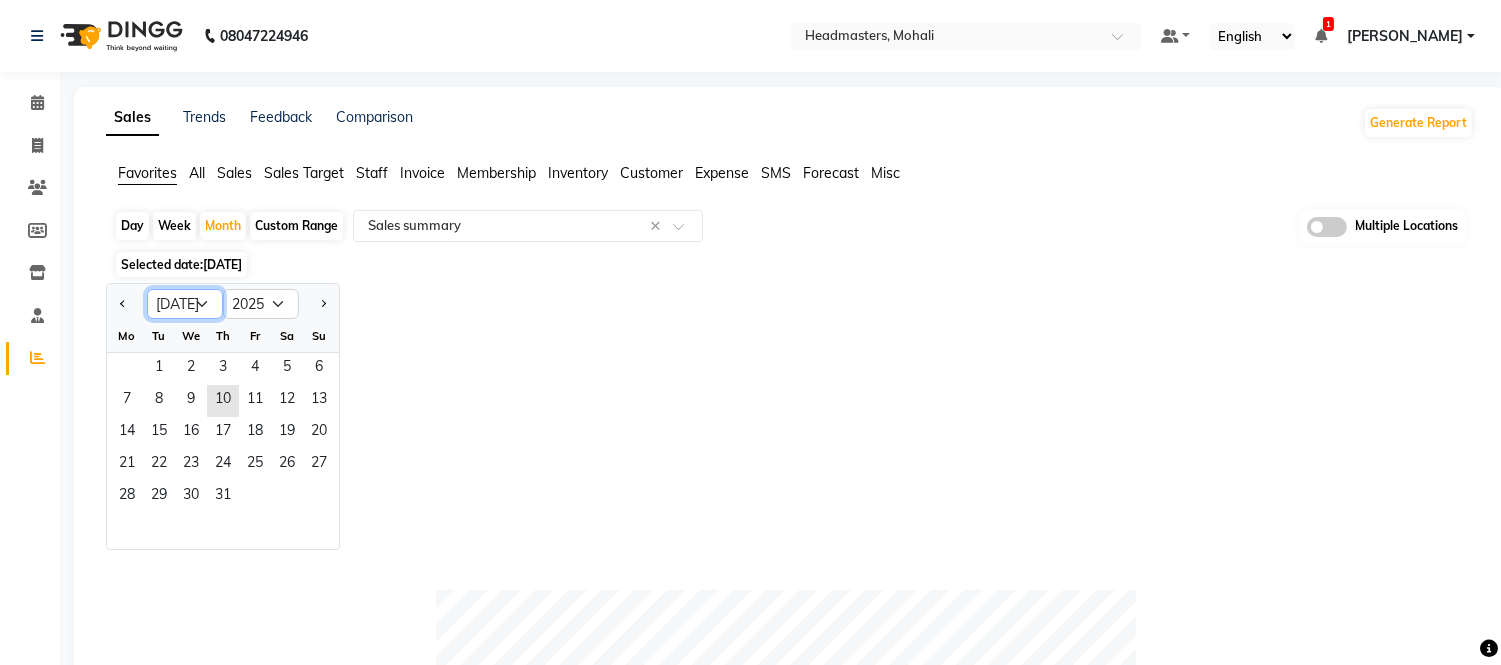 click on "Jan Feb Mar Apr May Jun Jul Aug Sep Oct Nov Dec" 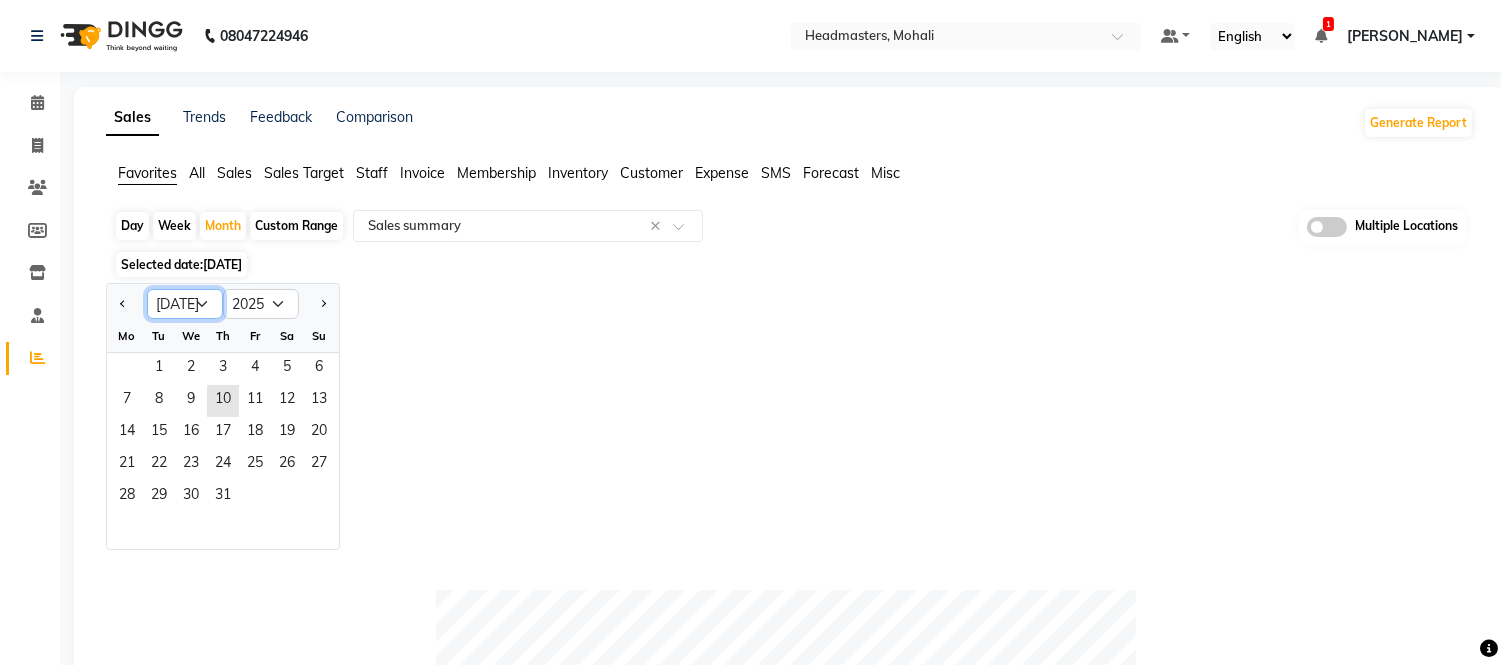 select on "6" 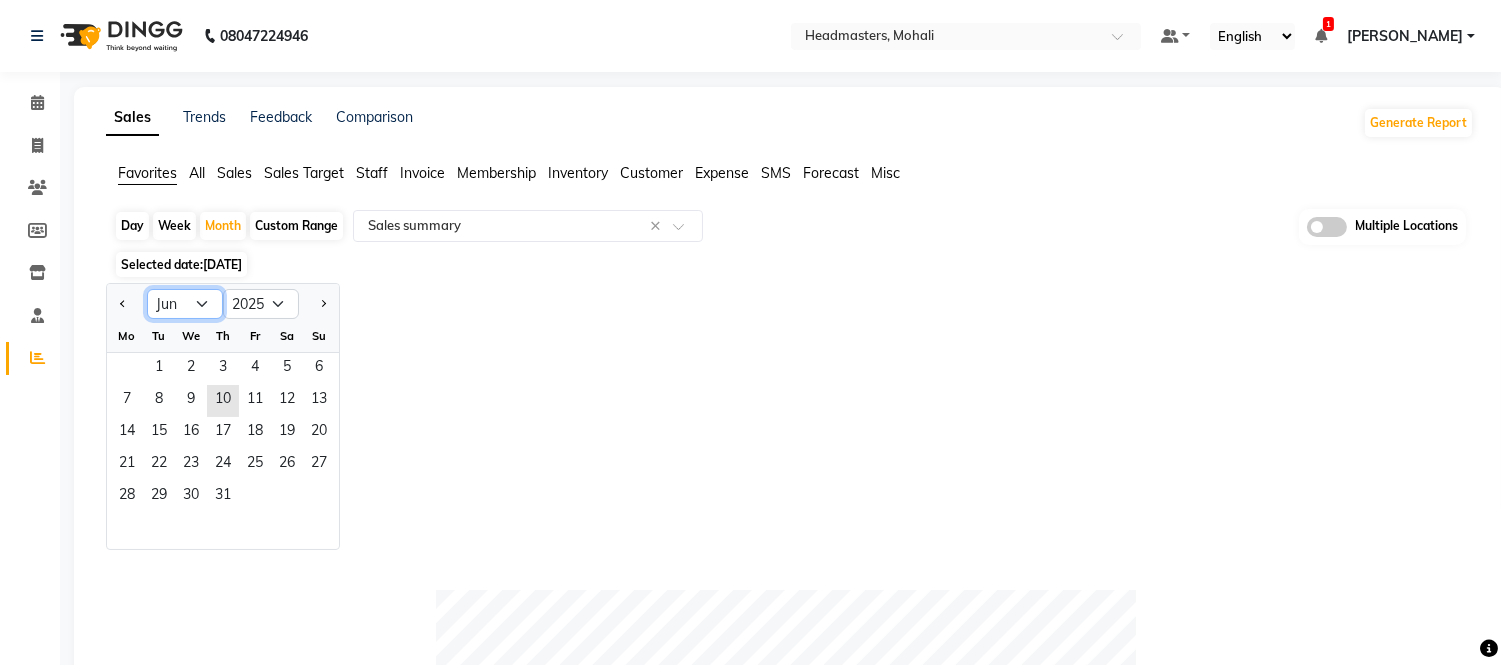 click on "Jan Feb Mar Apr May Jun Jul Aug Sep Oct Nov Dec" 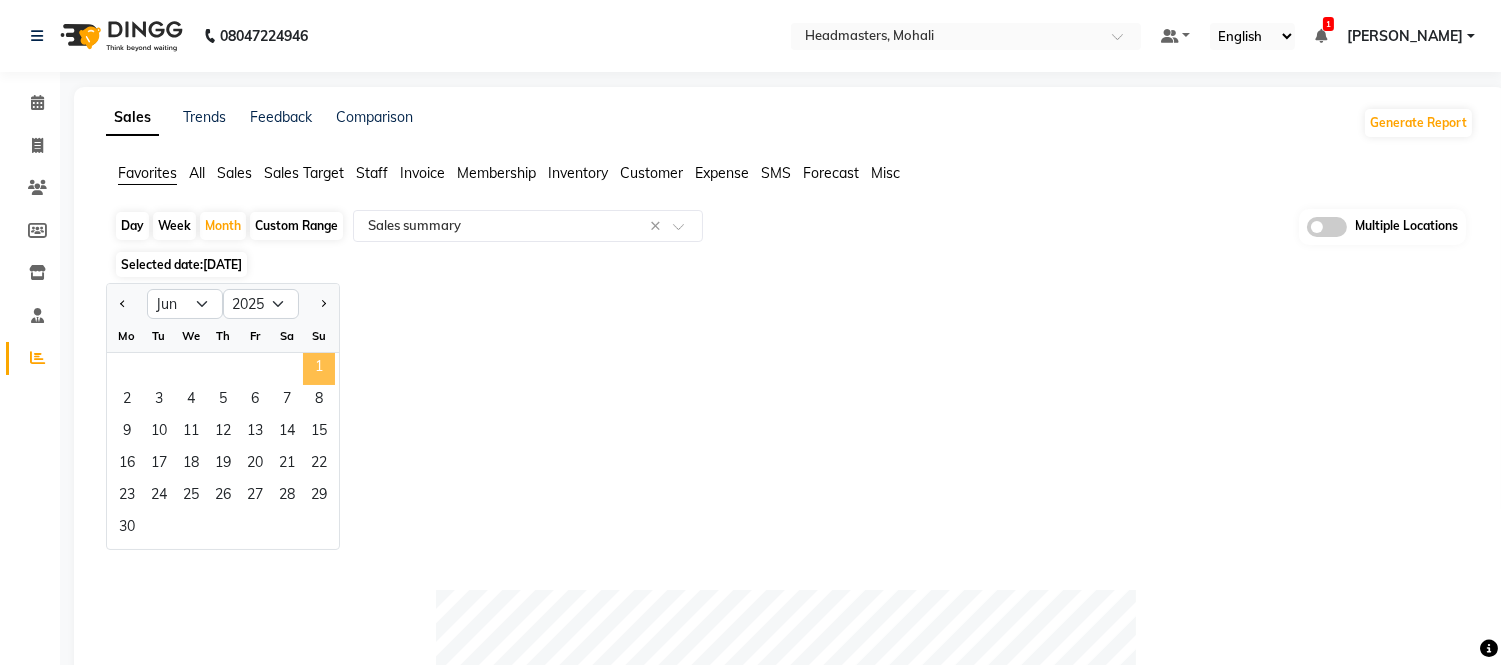 click on "1" 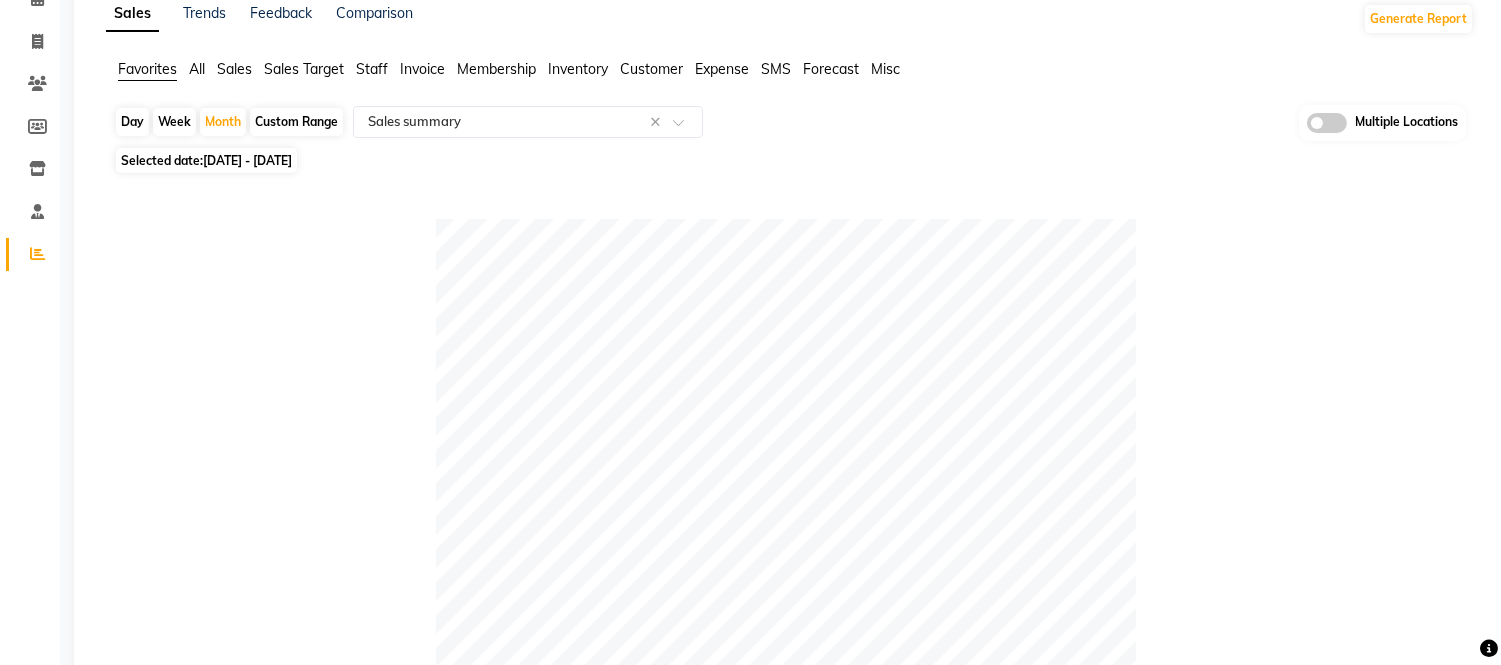 scroll, scrollTop: 36, scrollLeft: 0, axis: vertical 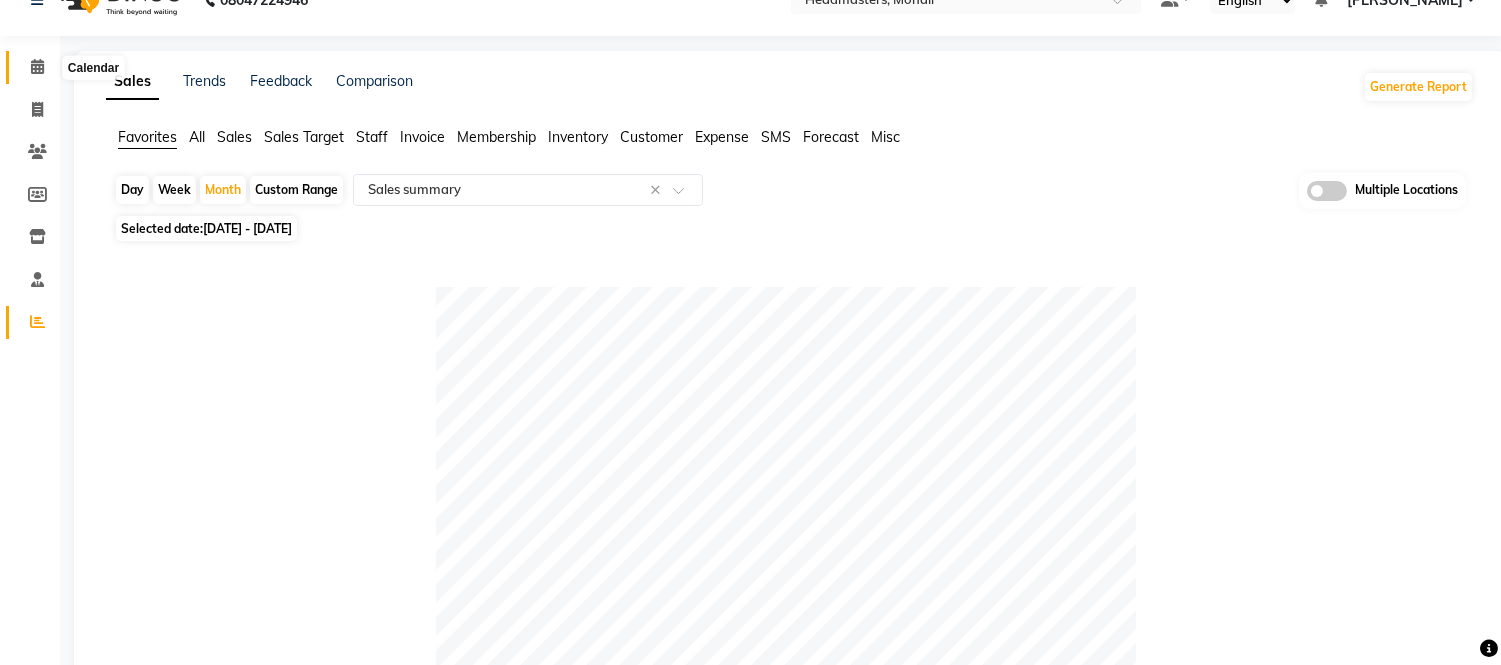 click 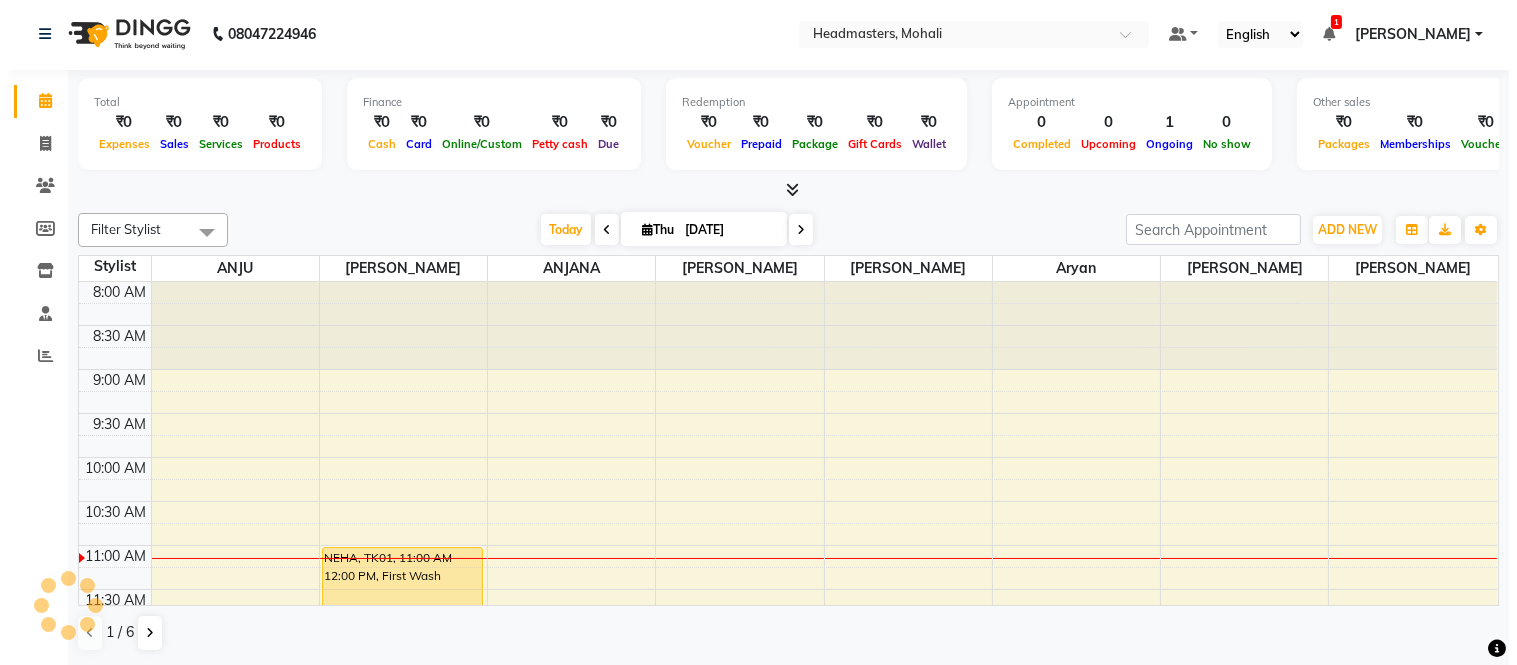 scroll, scrollTop: 0, scrollLeft: 0, axis: both 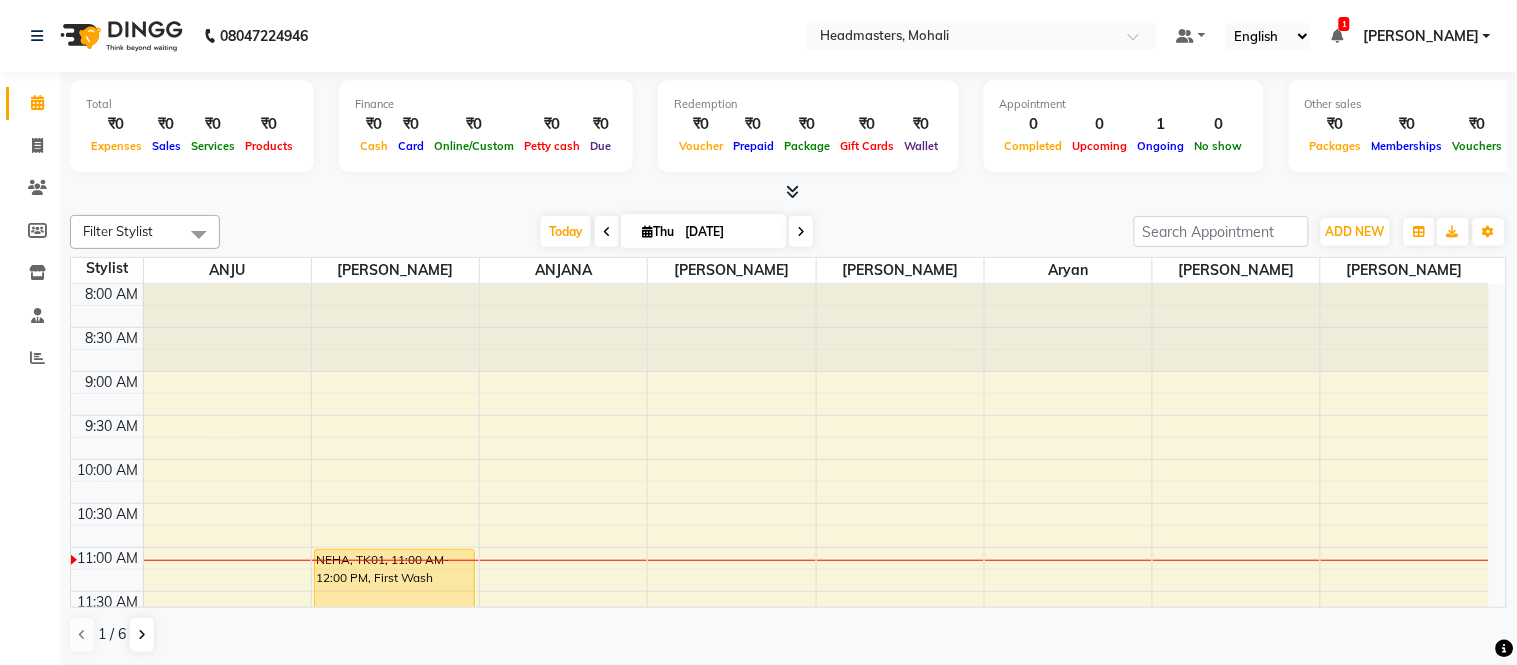 click on "1" at bounding box center [1344, 24] 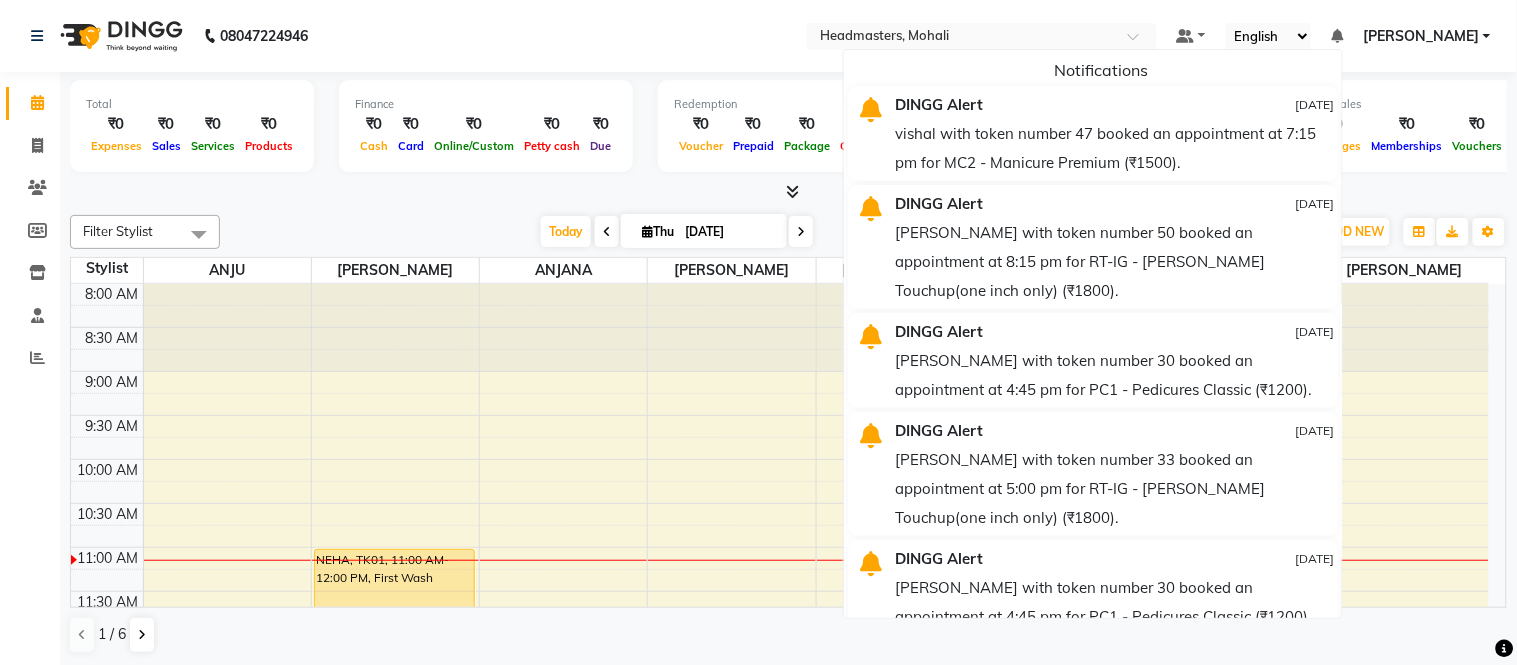 click on "08047224946 Select Location × Headmasters, Mohali Default Panel My Panel English ENGLISH Español العربية मराठी हिंदी ગુજરાતી தமிழ் 中文 Notifications  DINGG Alert   09-07-2025   vishal with token number 47 booked an appointment at 7:15 pm for MC2 - Manicure Premium (₹1500).   DINGG Alert   09-07-2025   ASTHA with token number 50 booked an appointment at 8:15 pm for RT-IG - Igora Root Touchup(one inch only) (₹1800).   DINGG Alert   09-07-2025   MANPREET with token number 30 booked an appointment at 4:45 pm for PC1 - Pedicures Classic (₹1200).   DINGG Alert   09-07-2025   GURDEEP with token number 33 booked an appointment at 5:00 pm for RT-IG - Igora Root Touchup(one inch only) (₹1800).   DINGG Alert   09-07-2025   MANPREET with token number 30 booked an appointment at 4:45 pm for PC1 - Pedicures Classic (₹1200).   DINGG Alert   09-07-2025   SHIVANGI with token number 32 booked an appointment at 4:00 pm for MC1 - Manicure Classic (₹1000)." 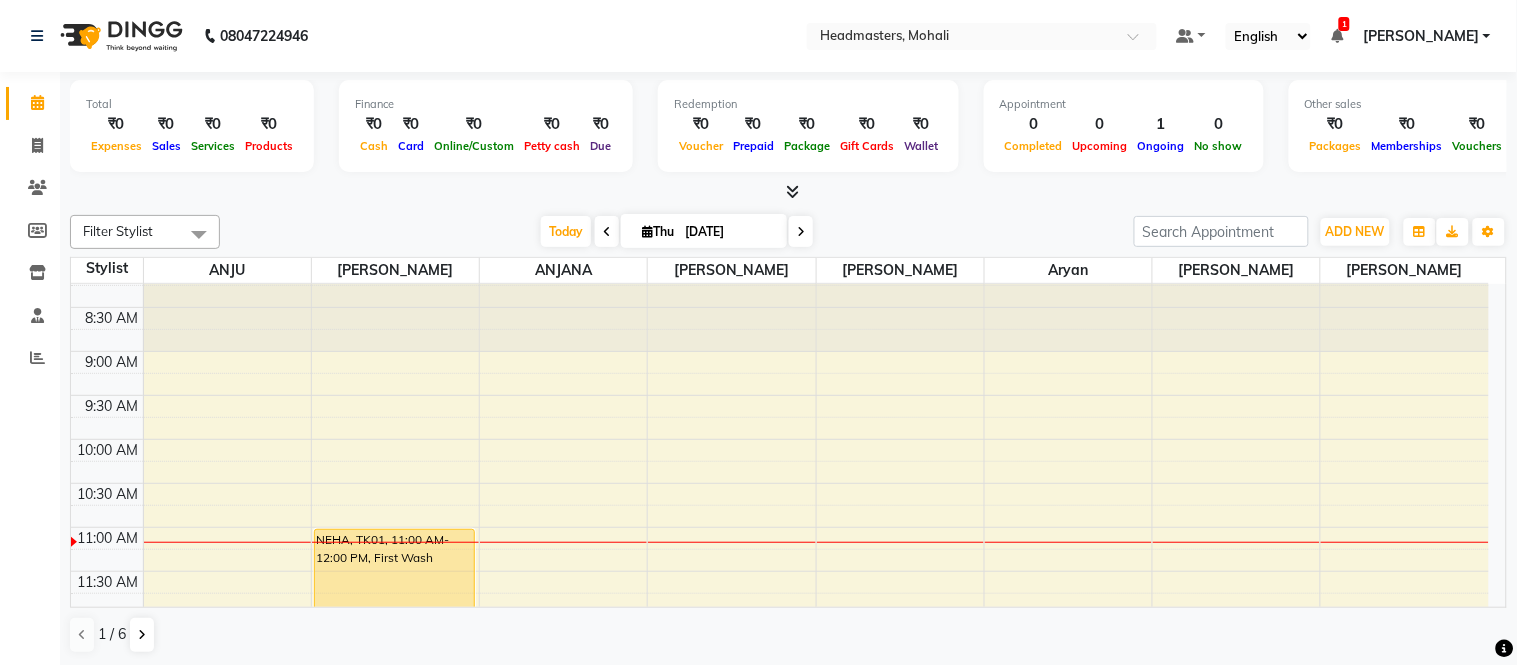 scroll, scrollTop: 0, scrollLeft: 0, axis: both 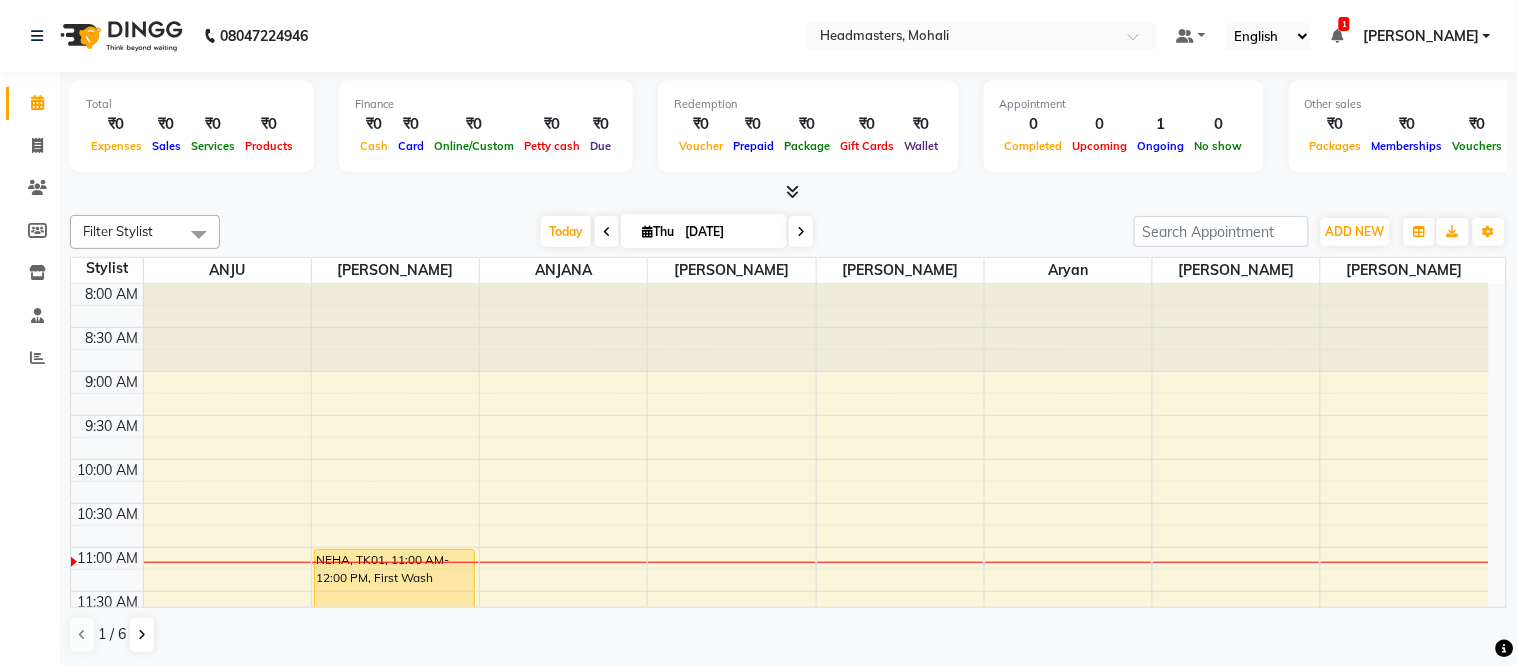 click on "08047224946 Select Location × Headmasters, Mohali Default Panel My Panel English ENGLISH Español العربية मराठी हिंदी ગુજરાતી தமிழ் 中文 1 Notifications  DINGG Alert   09-07-2025   vishal with token number 47 booked an appointment at 7:15 pm for MC2 - Manicure Premium (₹1500).   DINGG Alert   09-07-2025   ASTHA with token number 50 booked an appointment at 8:15 pm for RT-IG - Igora Root Touchup(one inch only) (₹1800).   DINGG Alert   09-07-2025   MANPREET with token number 30 booked an appointment at 4:45 pm for PC1 - Pedicures Classic (₹1200).   DINGG Alert   09-07-2025   GURDEEP with token number 33 booked an appointment at 5:00 pm for RT-IG - Igora Root Touchup(one inch only) (₹1800).   DINGG Alert   09-07-2025   MANPREET with token number 30 booked an appointment at 4:45 pm for PC1 - Pedicures Classic (₹1200).   DINGG Alert   09-07-2025   SHIVANGI with token number 32 booked an appointment at 4:00 pm for MC1 - Manicure Classic (₹1000)." 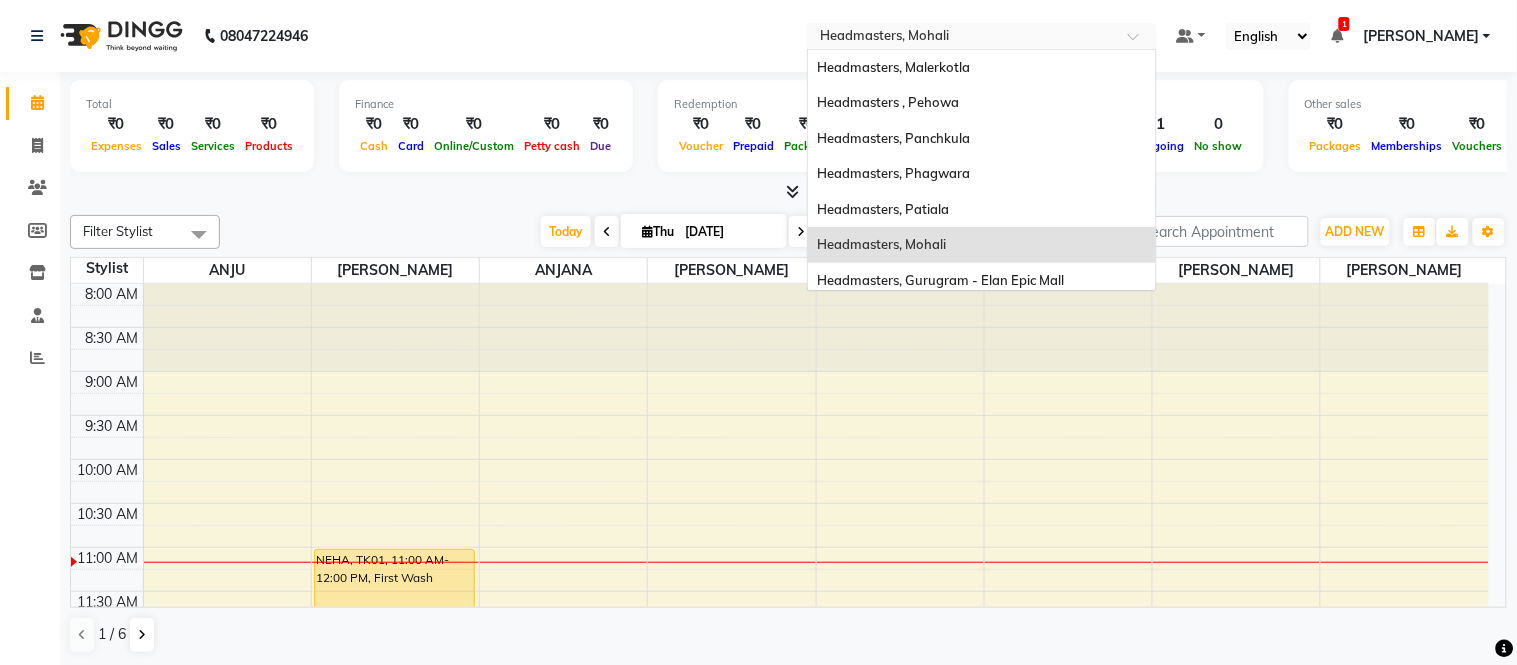 click at bounding box center [962, 38] 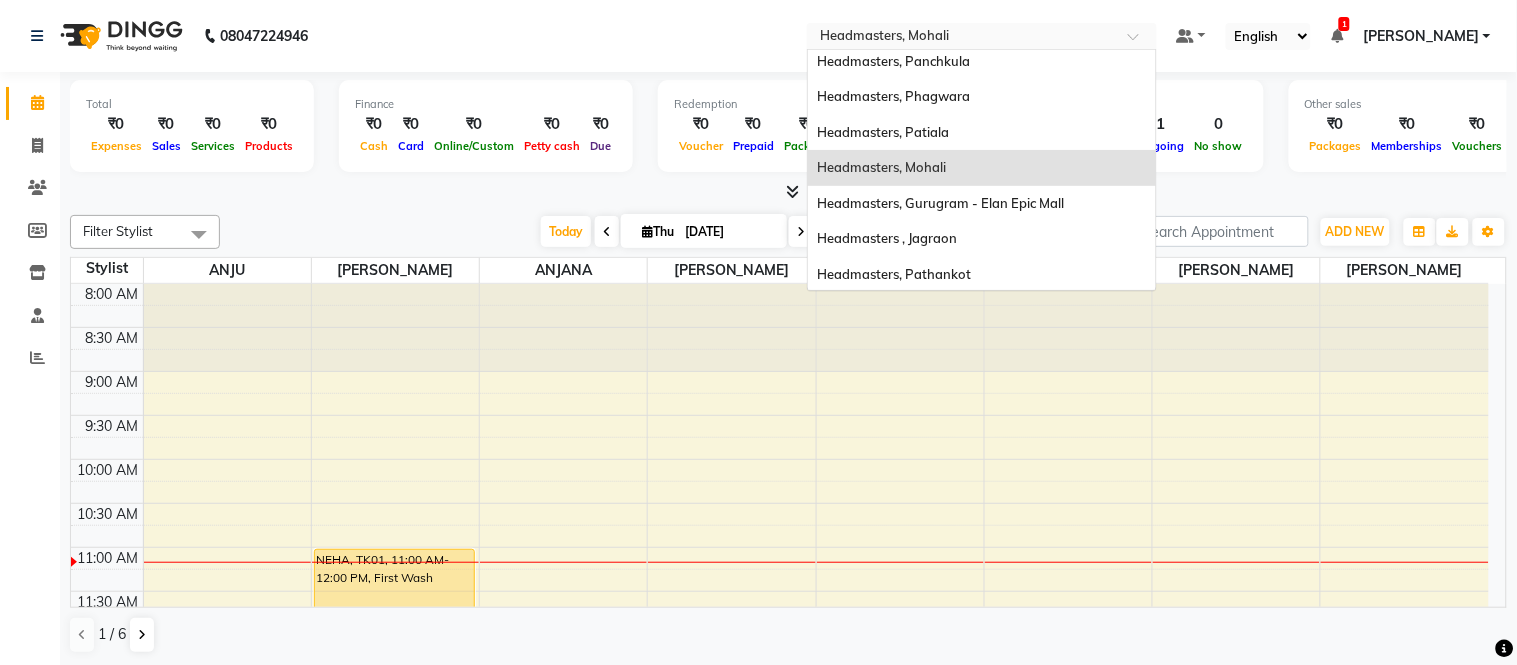 scroll, scrollTop: 71, scrollLeft: 0, axis: vertical 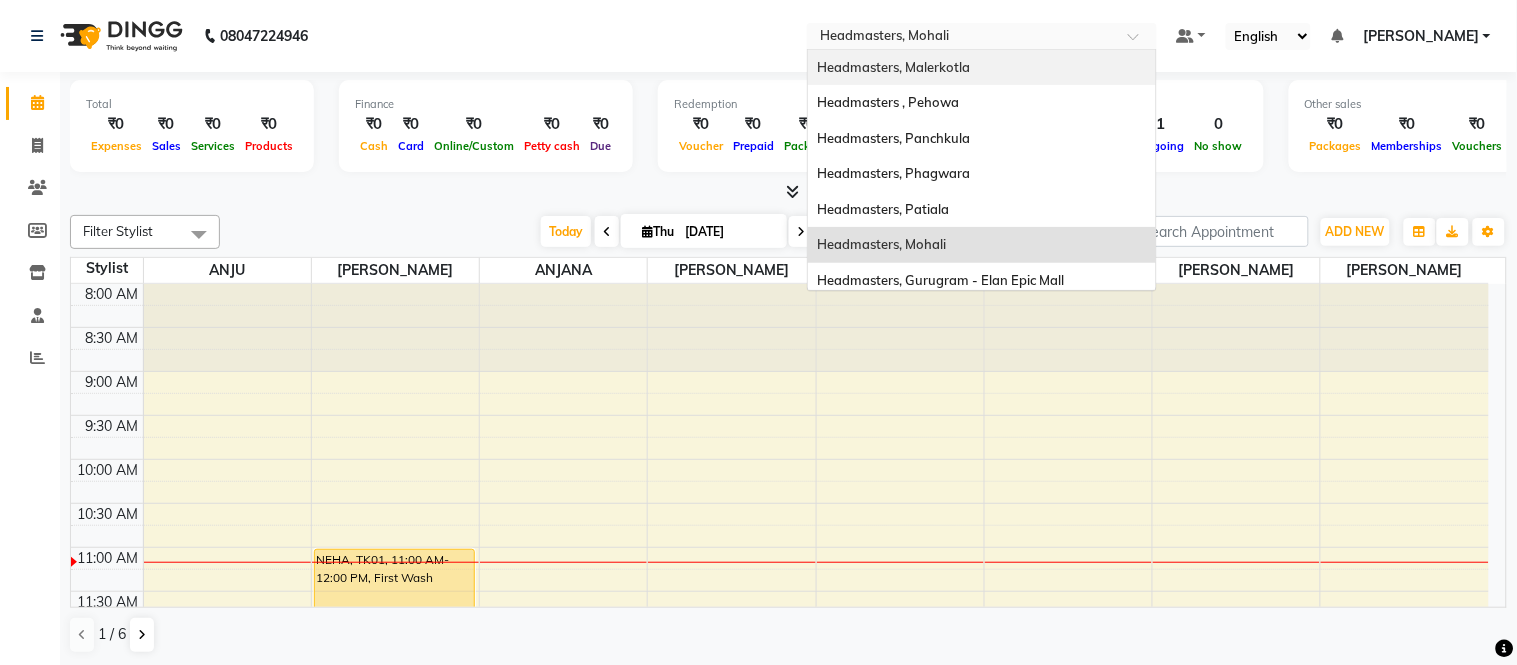 click on "Headmasters, Malerkotla" at bounding box center (894, 67) 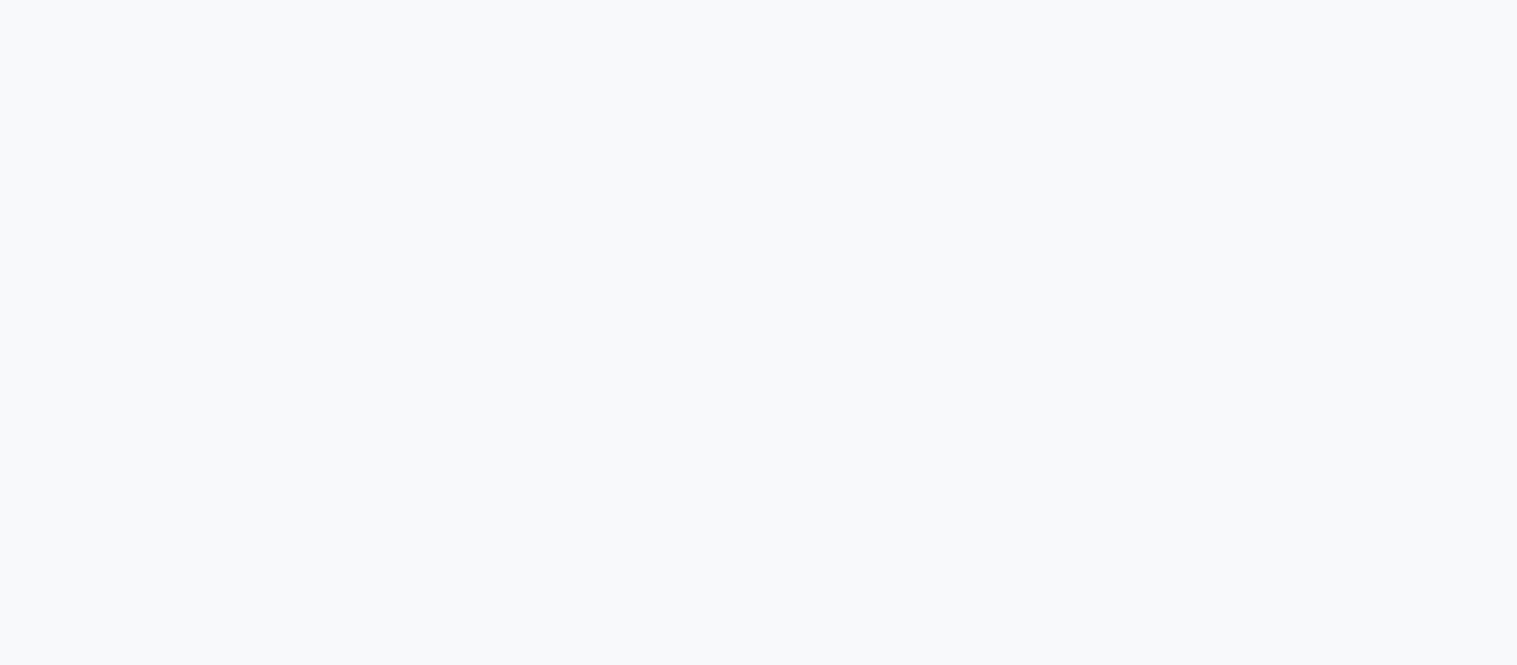 scroll, scrollTop: 0, scrollLeft: 0, axis: both 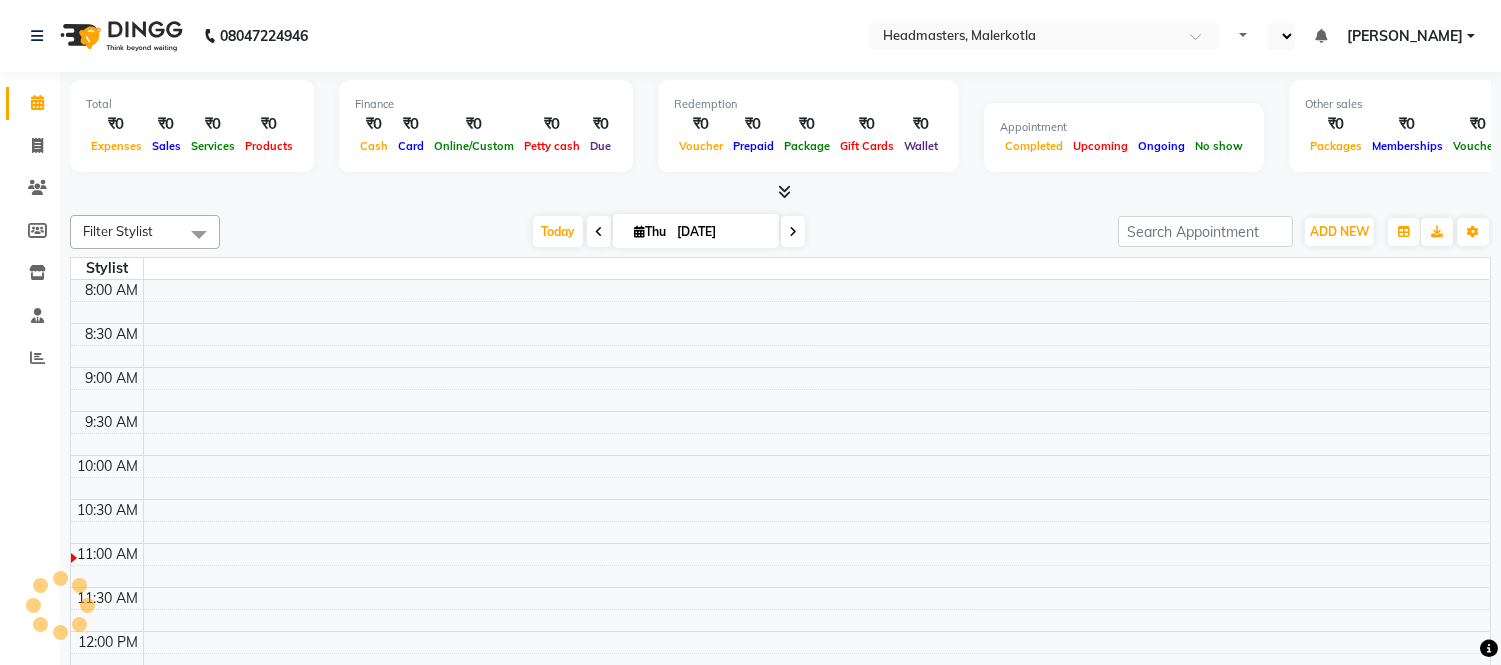 select on "en" 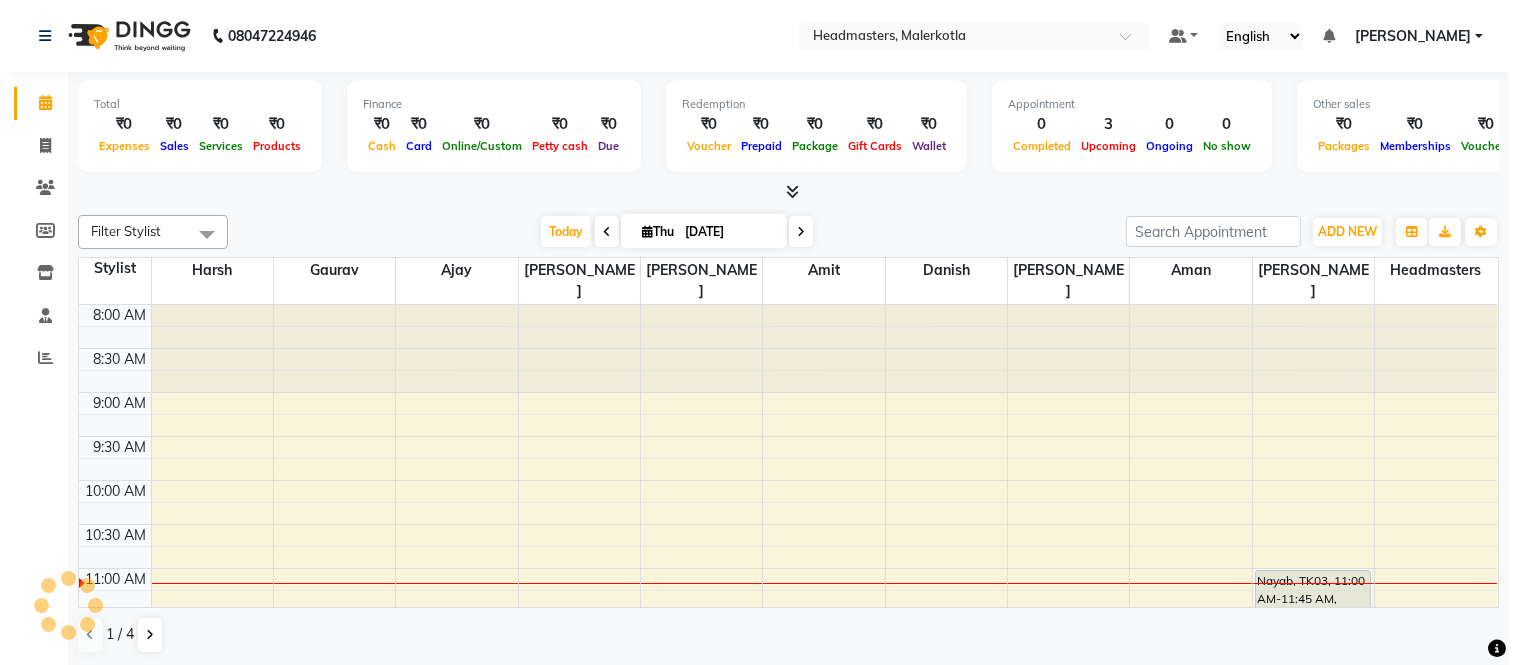 scroll, scrollTop: 0, scrollLeft: 0, axis: both 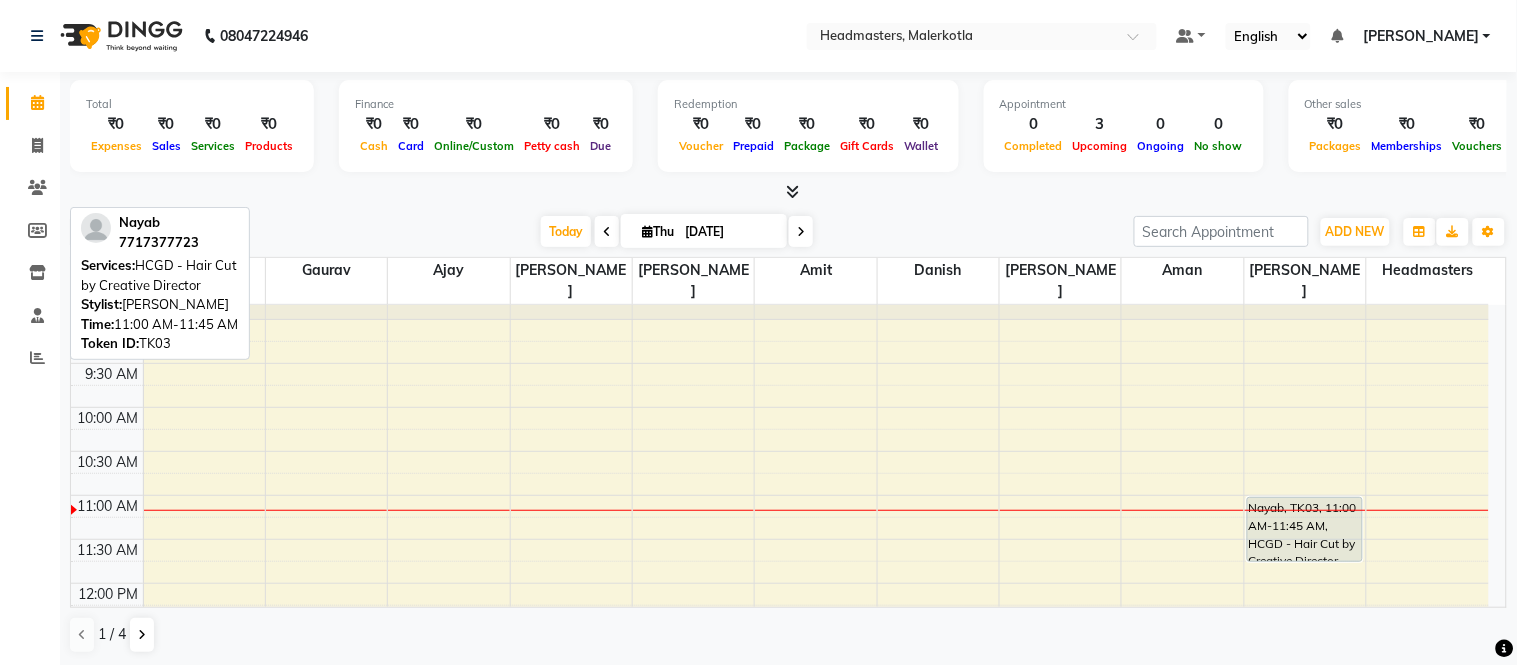 click on "Nayab, TK03, 11:00 AM-11:45 AM, HCGD - Hair Cut by Creative Director" at bounding box center (1305, 529) 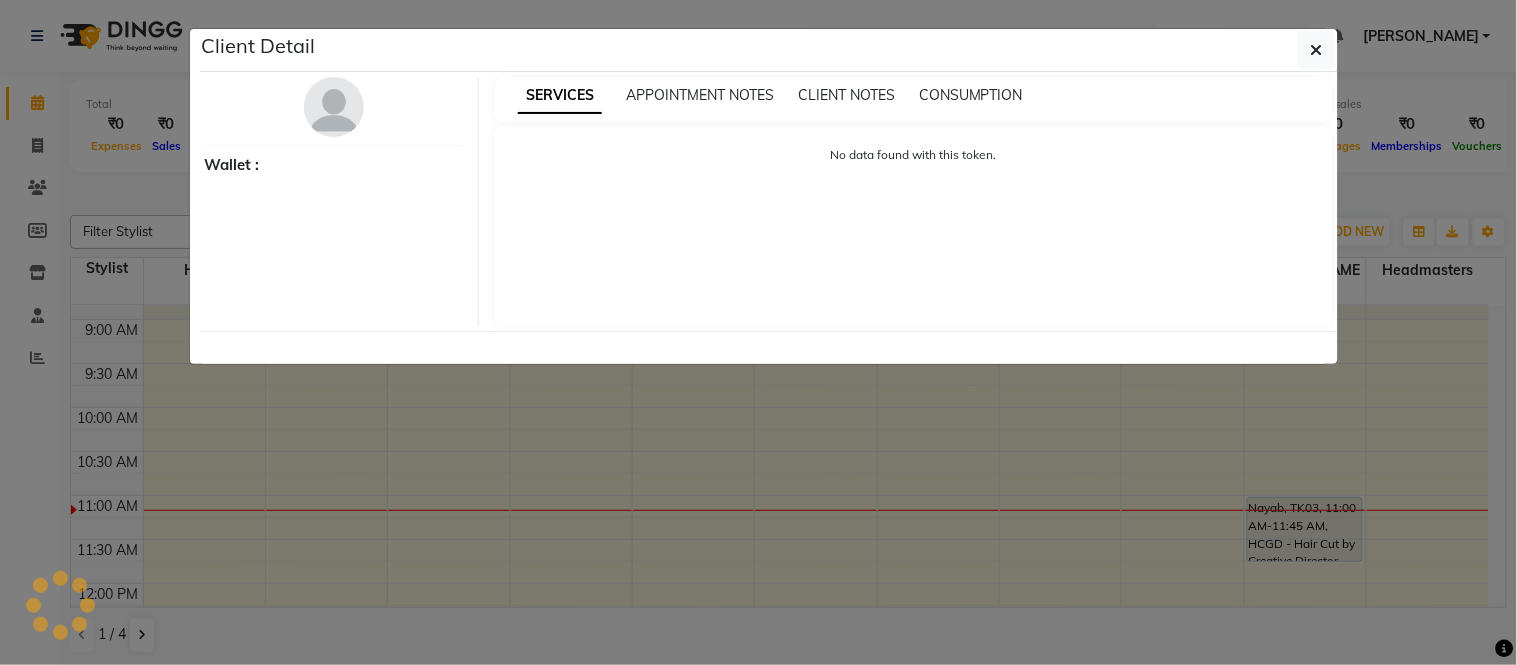 select on "7" 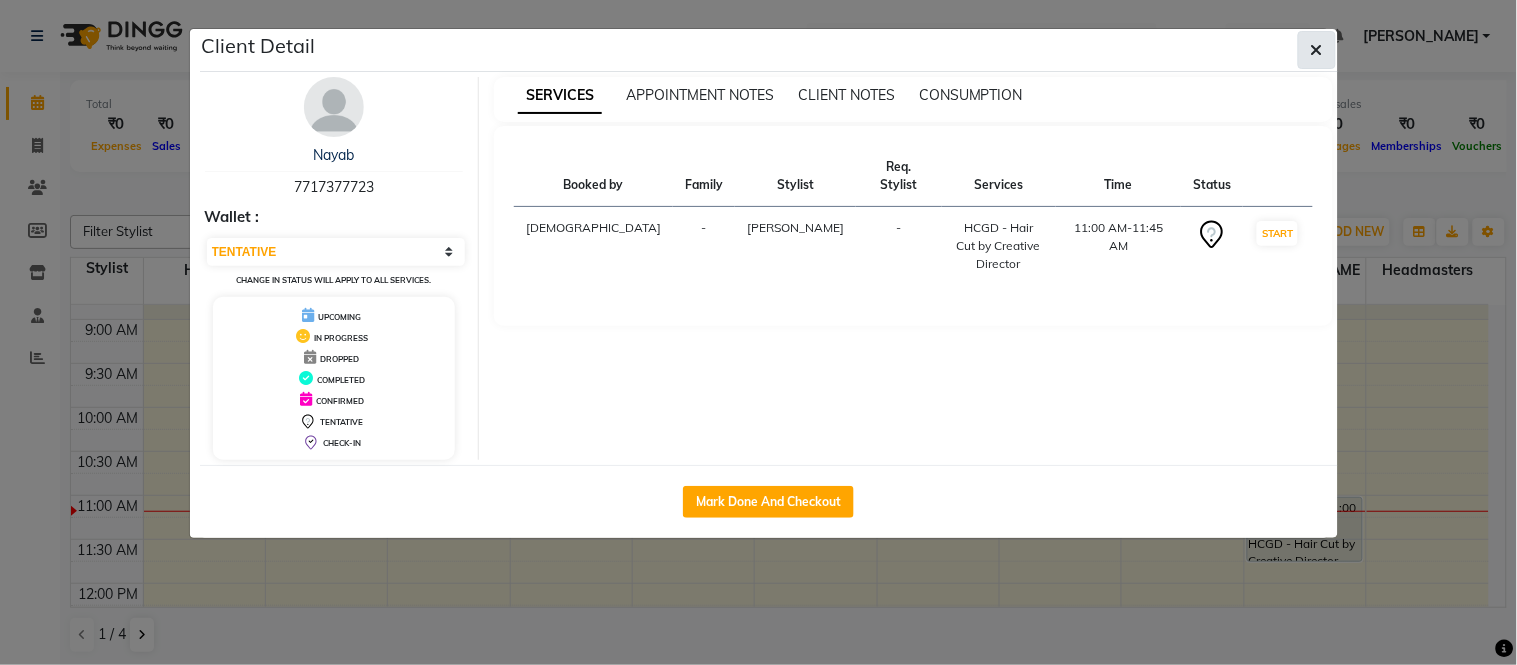 click 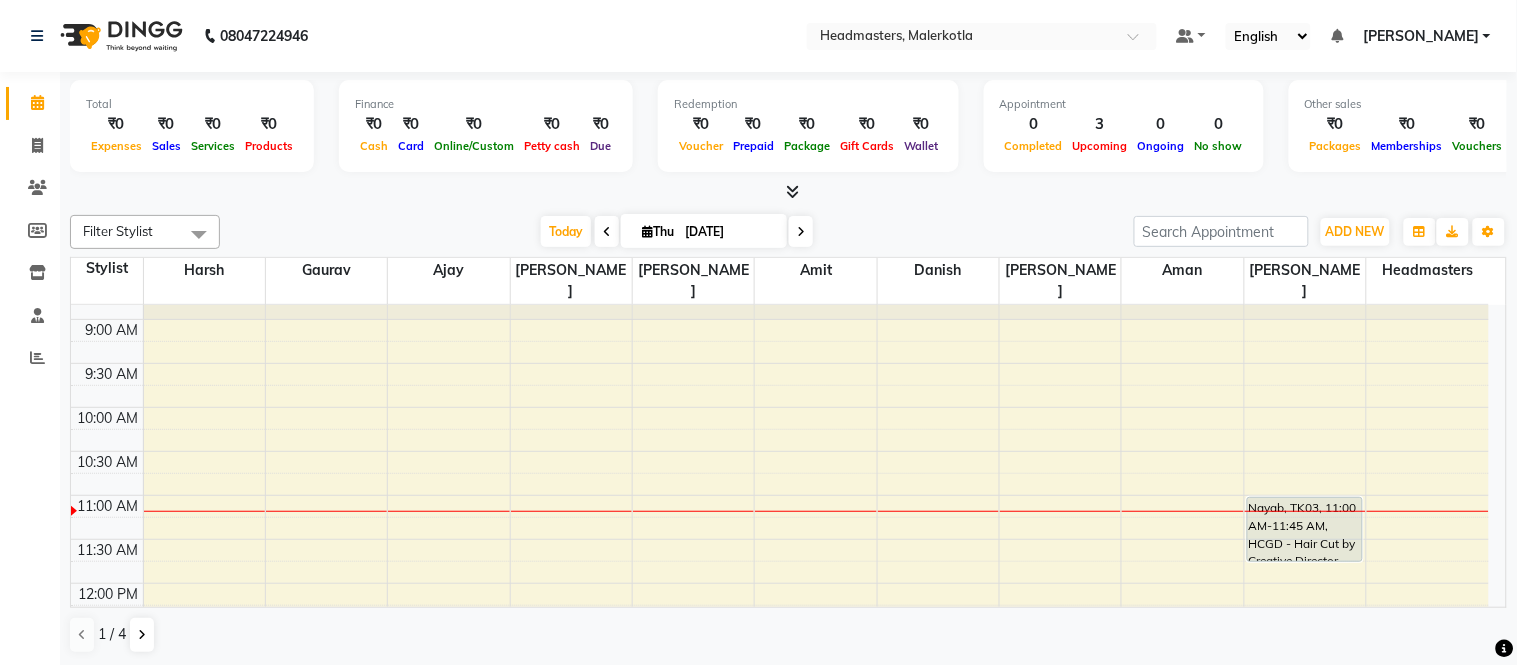 scroll, scrollTop: 0, scrollLeft: 0, axis: both 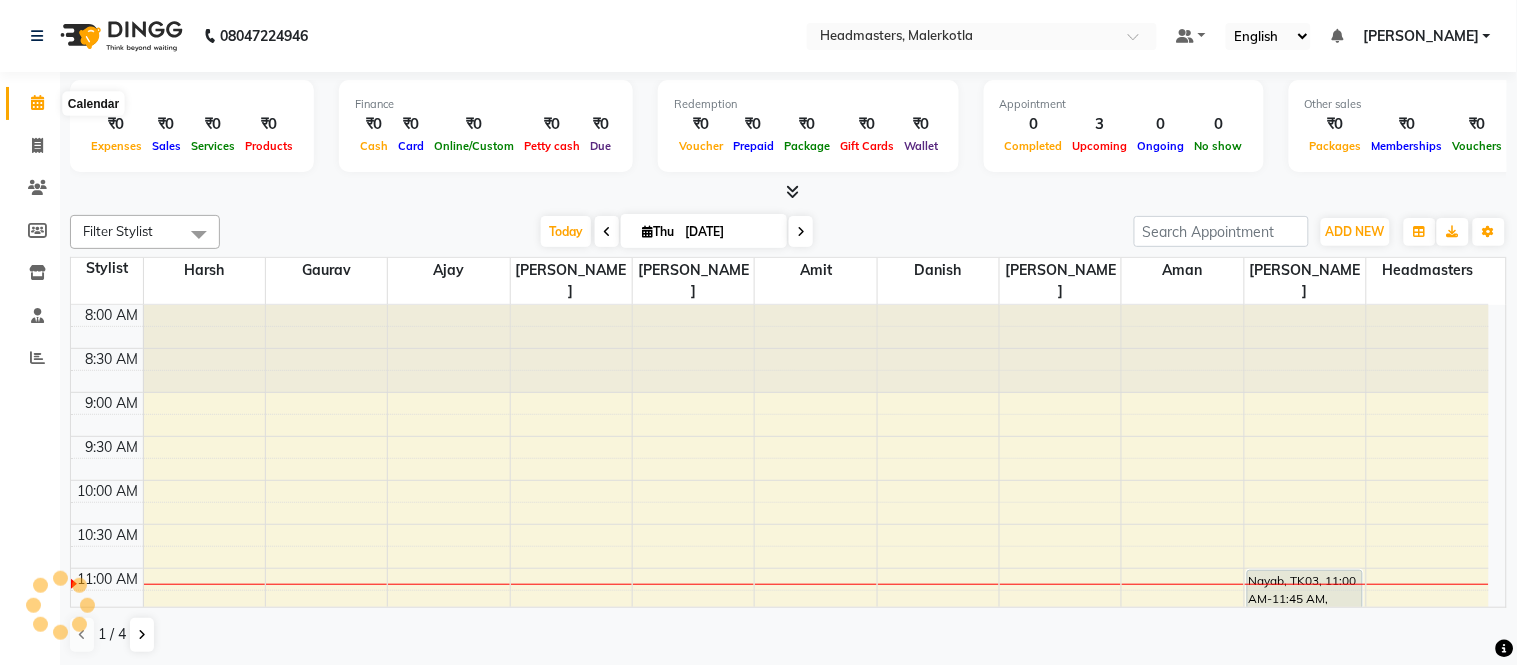 click 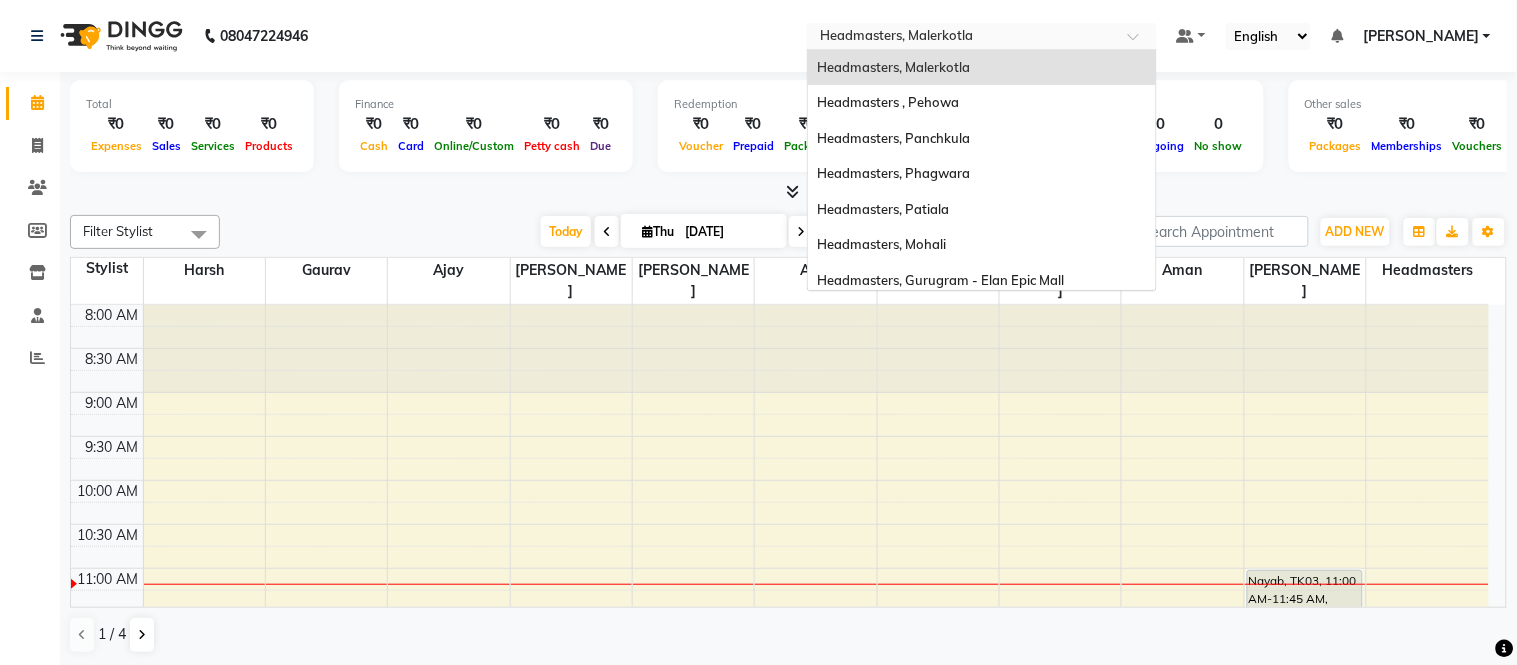 click on "Select Location × Headmasters, Malerkotla" at bounding box center [966, 36] 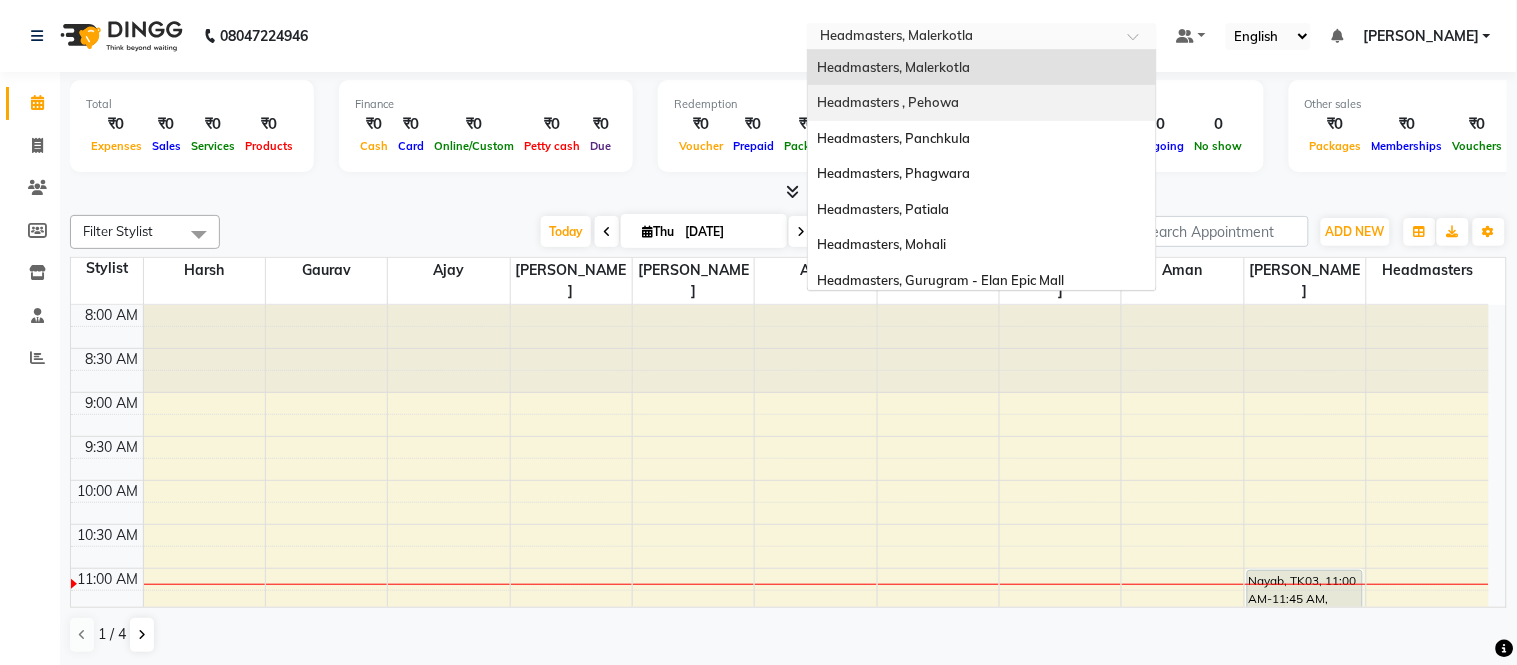 click on "Headmasters , Pehowa" at bounding box center [889, 102] 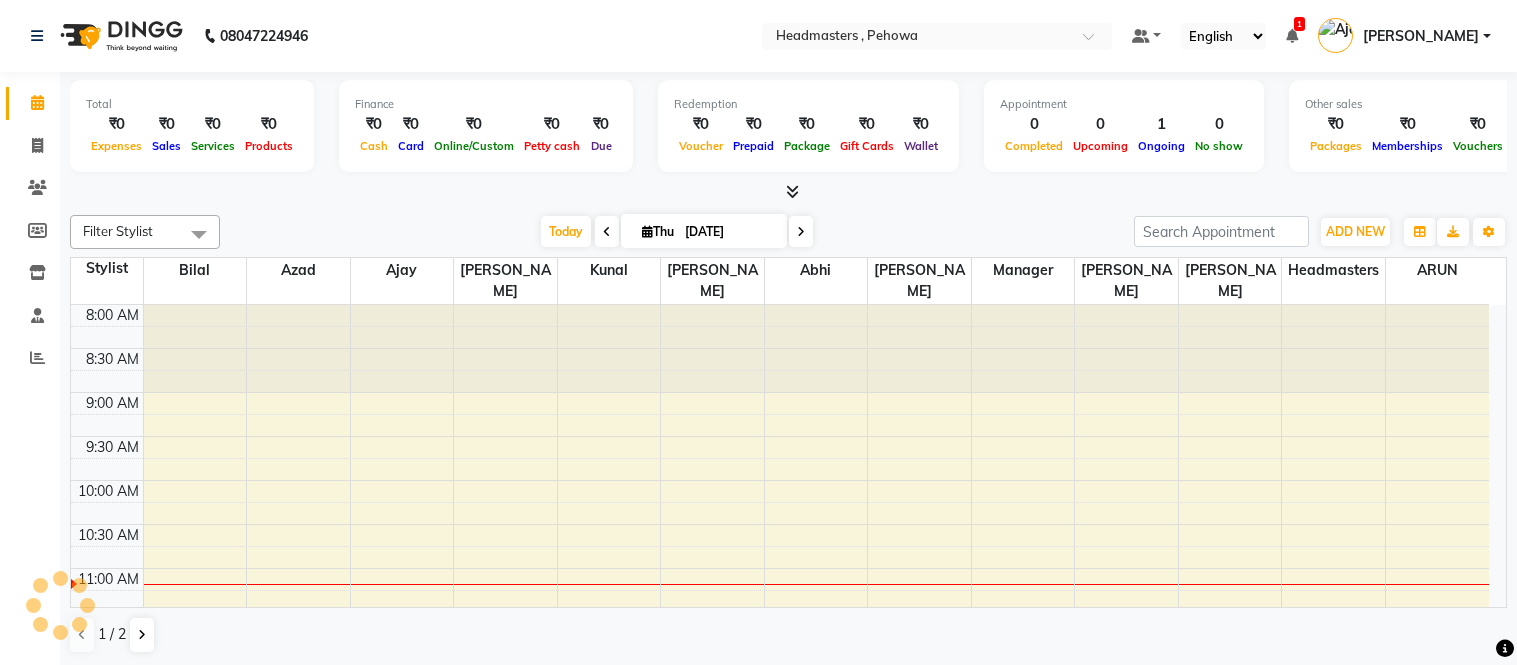 scroll, scrollTop: 0, scrollLeft: 0, axis: both 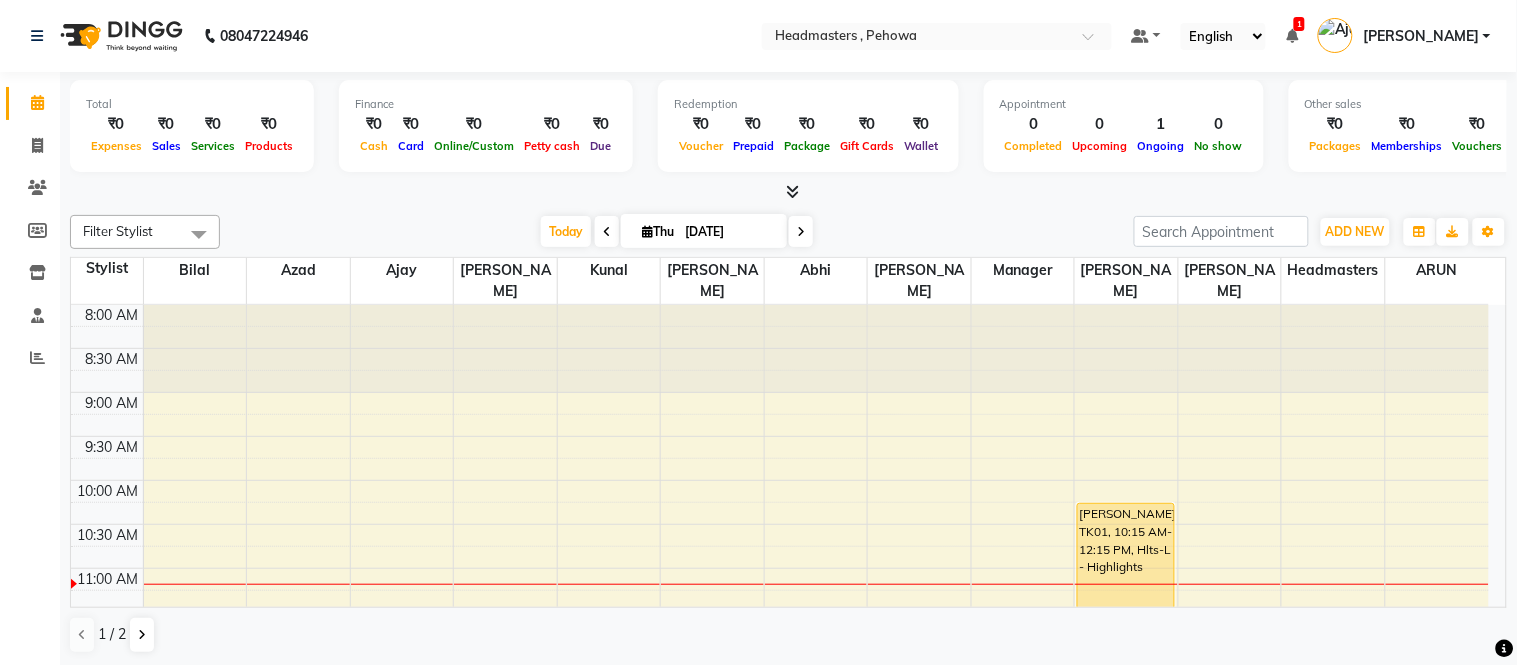 click at bounding box center [792, 191] 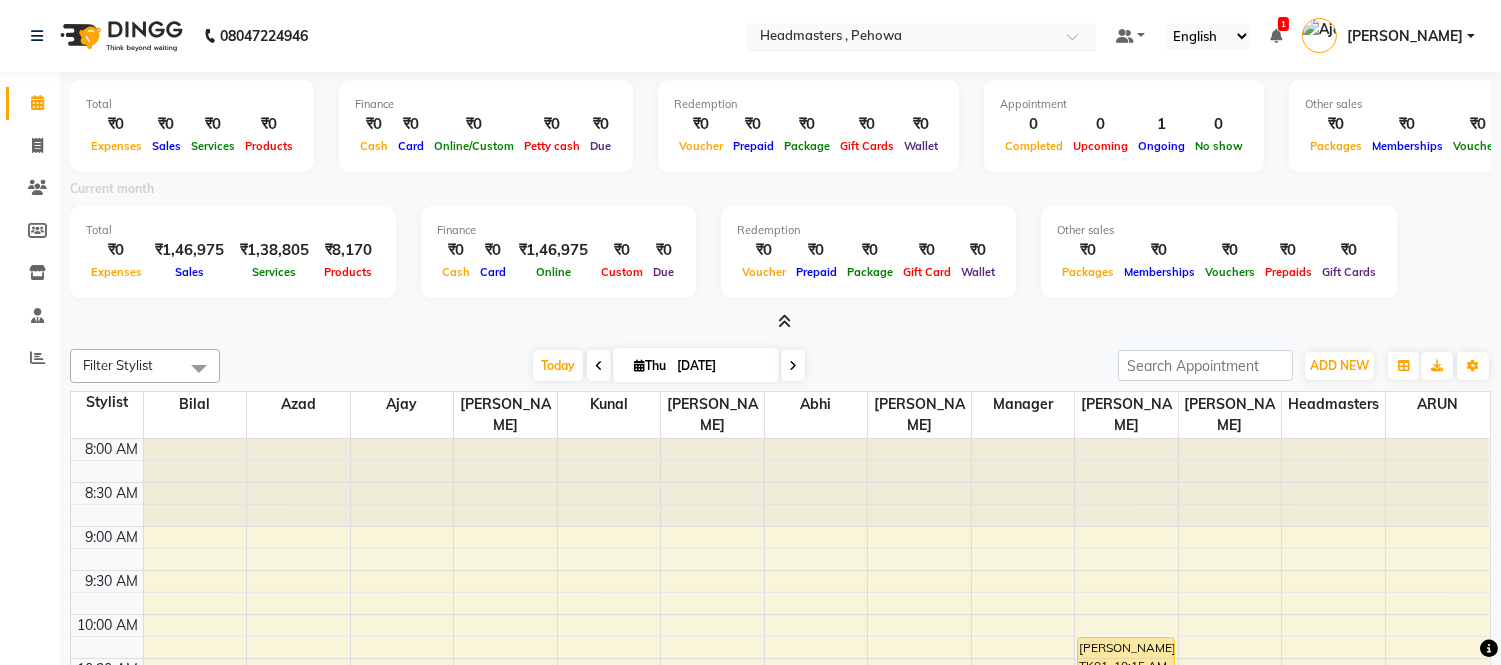 click at bounding box center (901, 38) 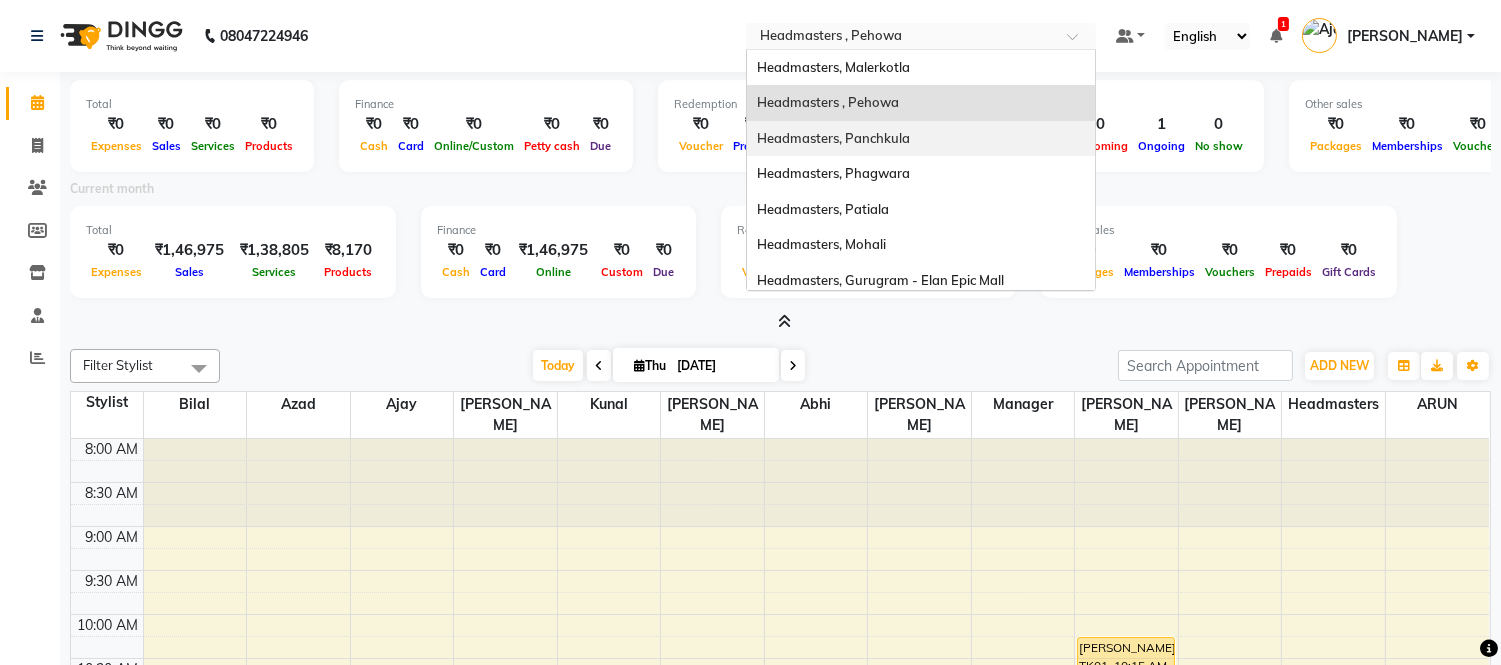 click on "Headmasters, Panchkula" at bounding box center [833, 138] 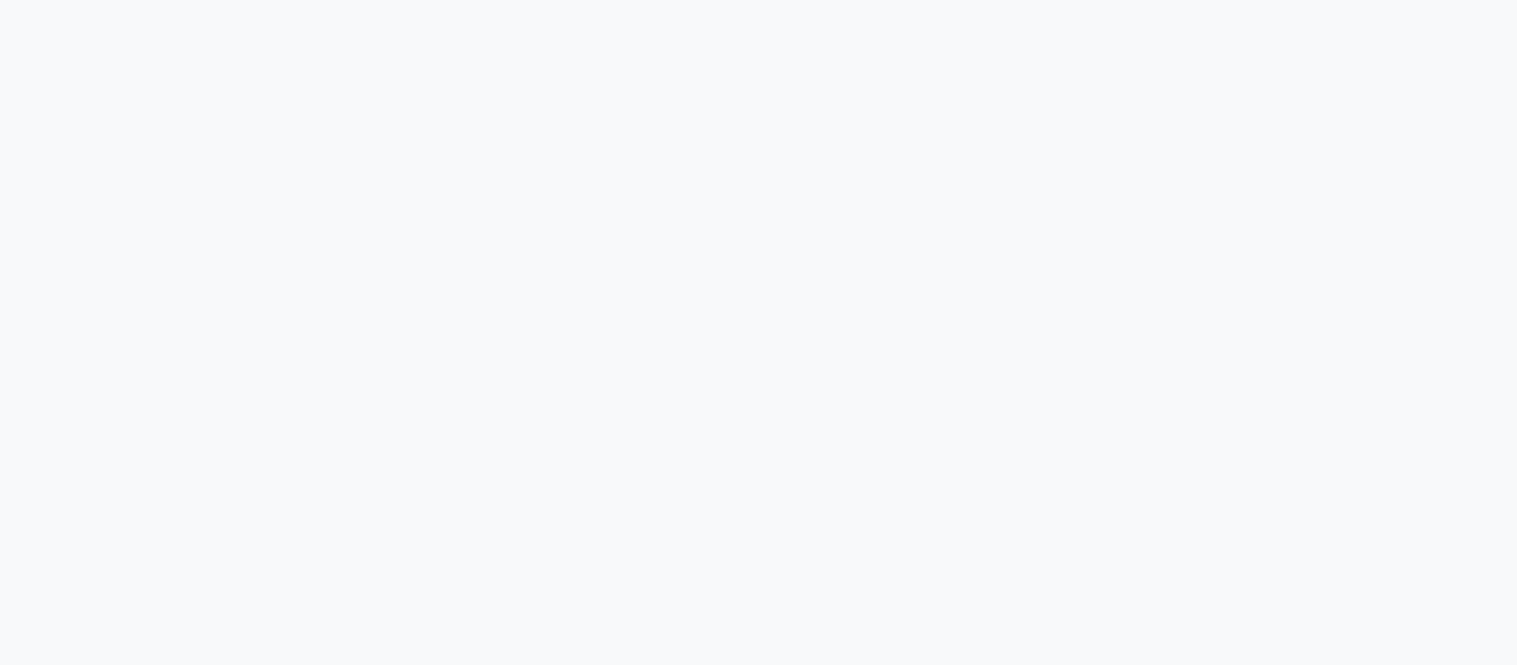 scroll, scrollTop: 0, scrollLeft: 0, axis: both 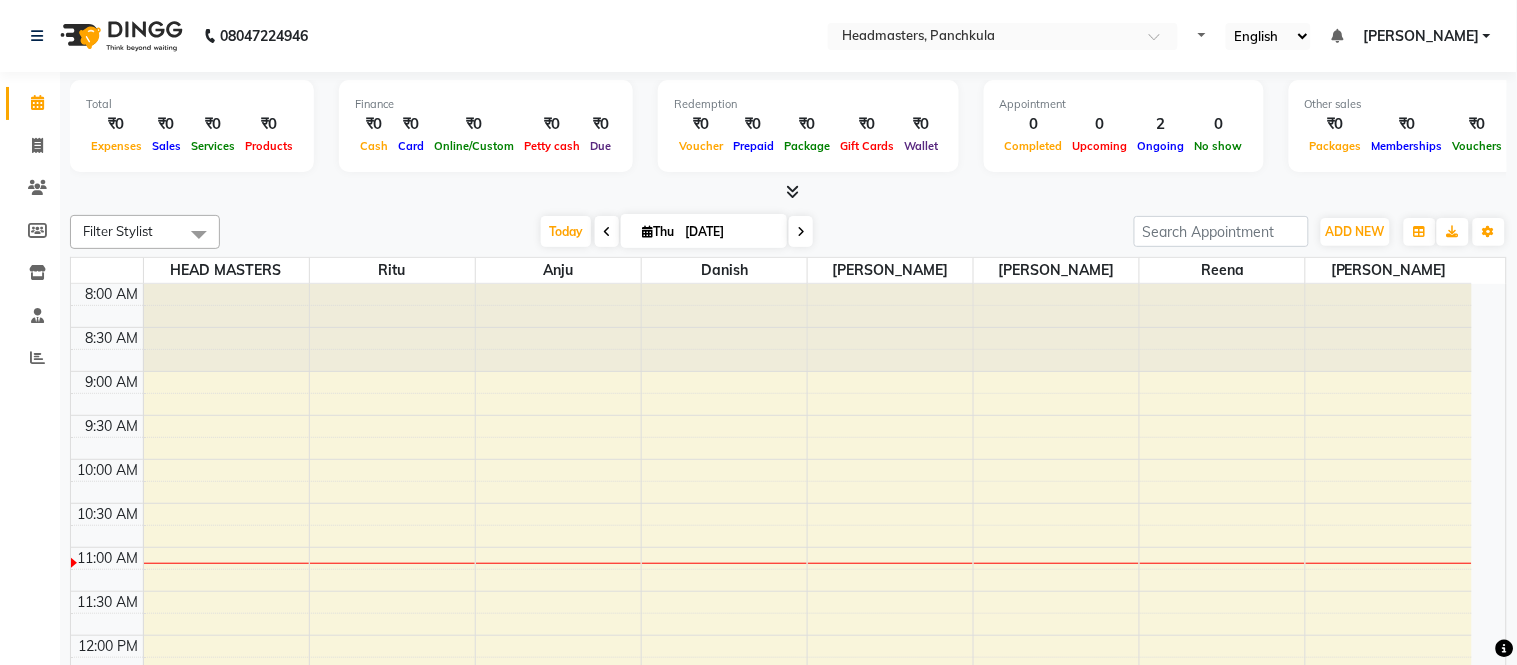select on "en" 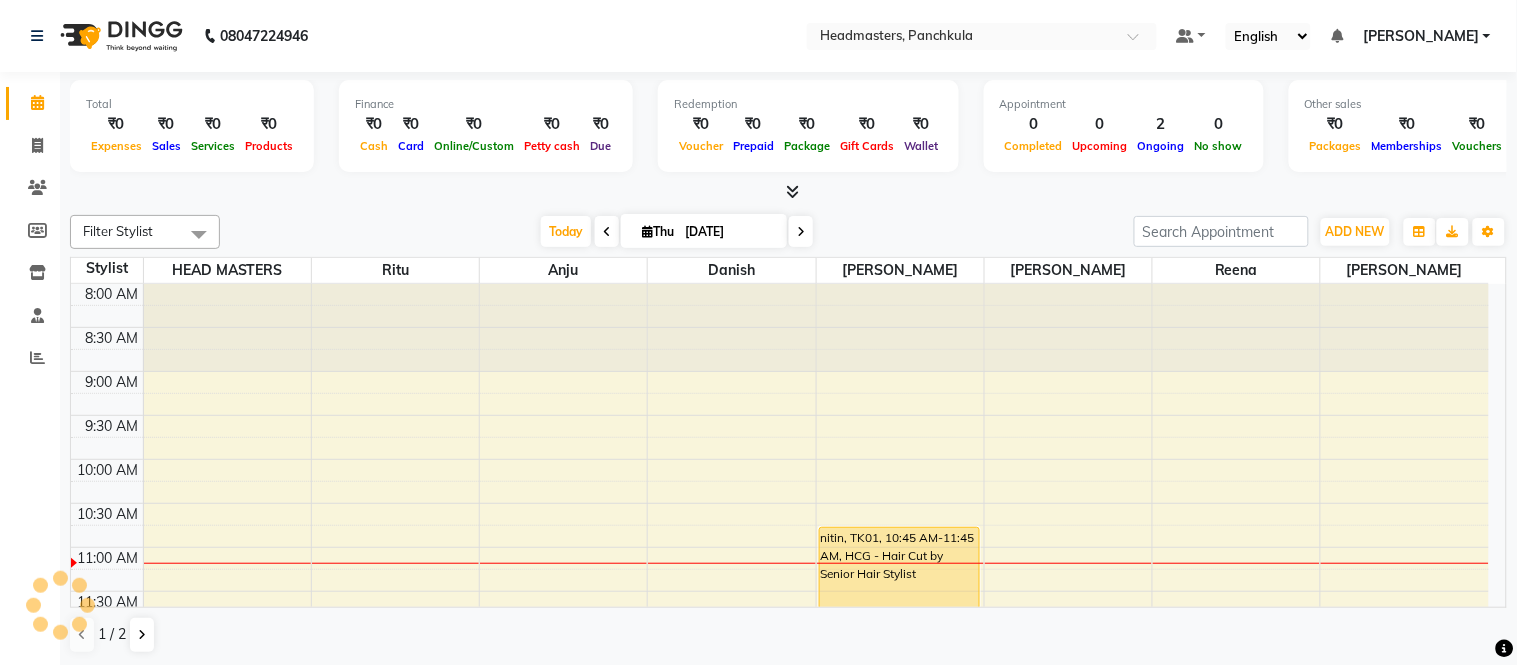 scroll, scrollTop: 0, scrollLeft: 0, axis: both 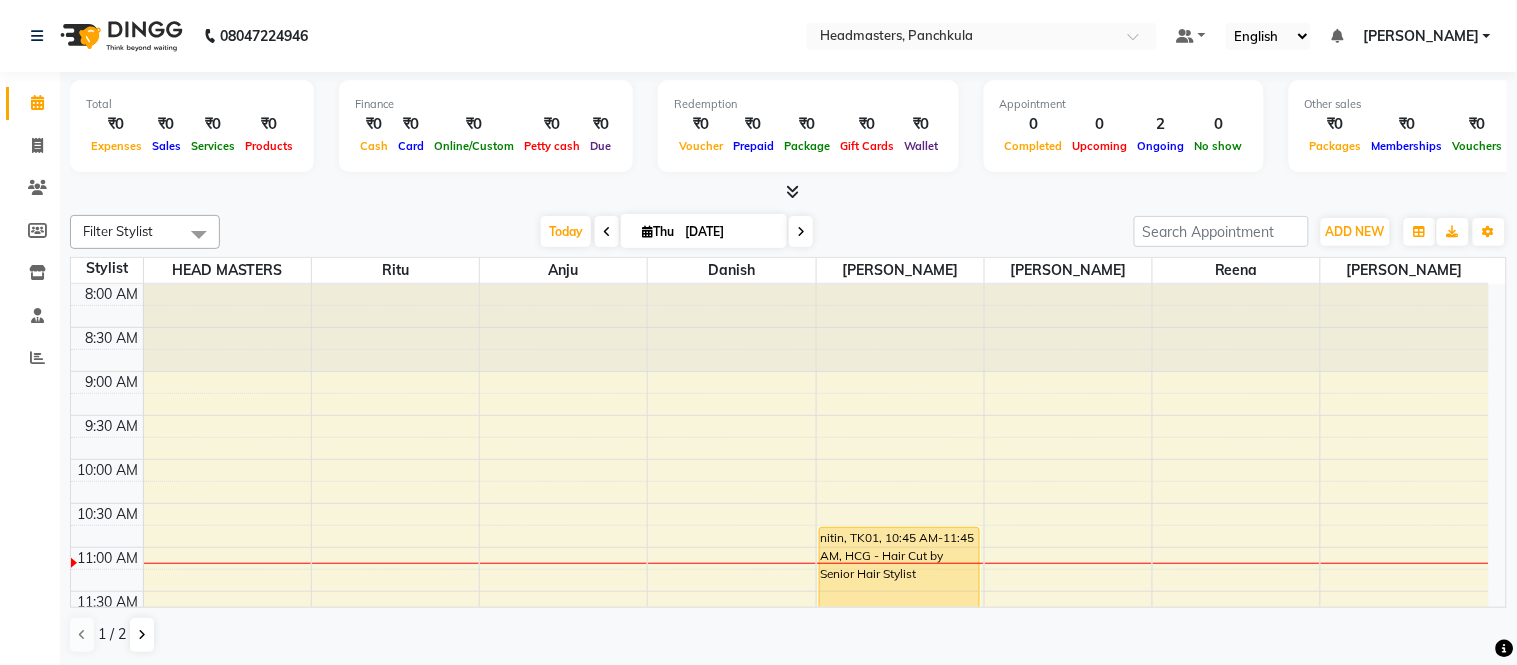 click on "Wallet" at bounding box center [921, 145] 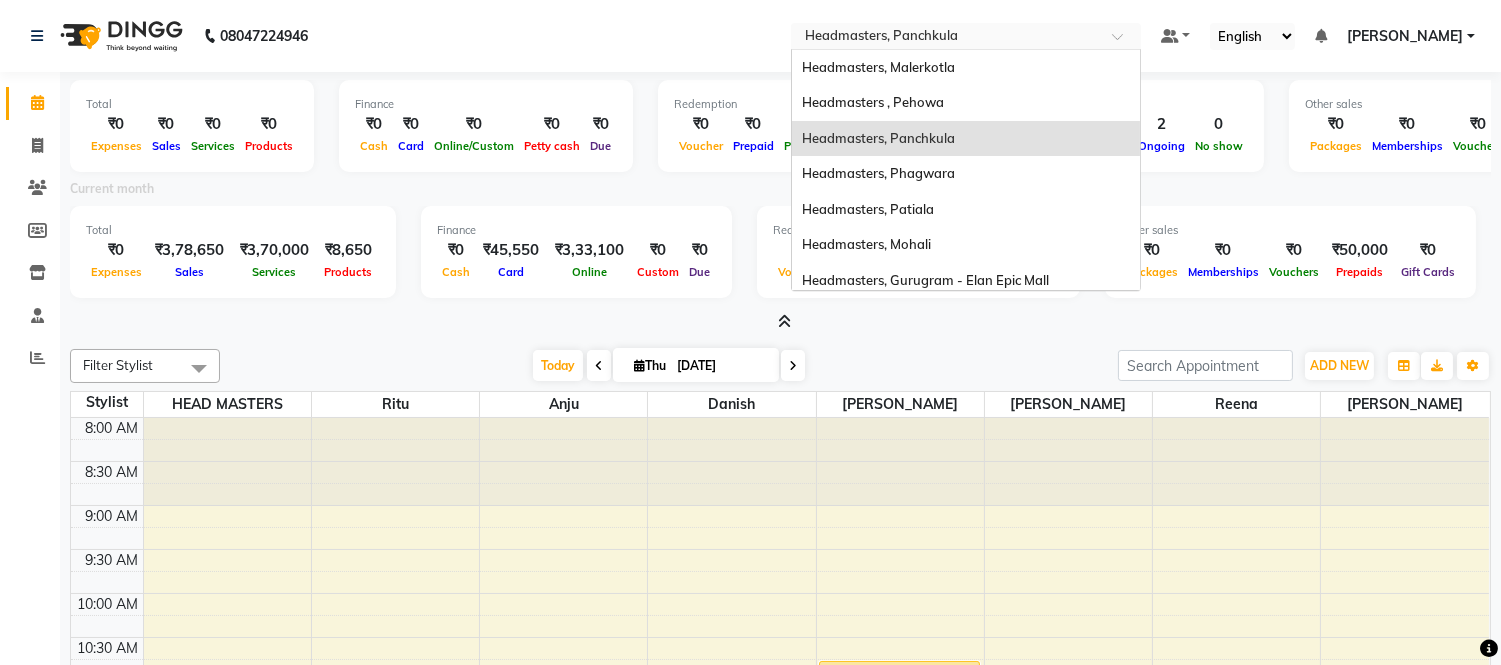 click at bounding box center (946, 38) 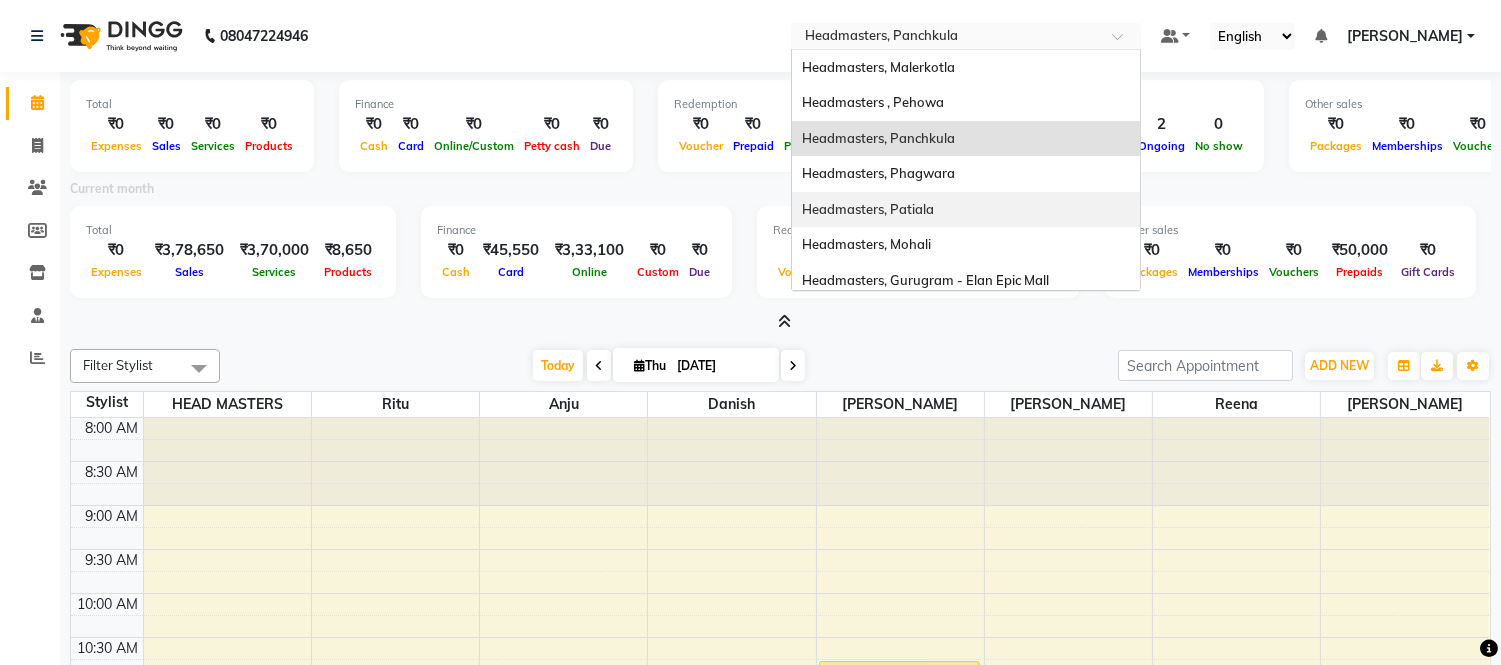 click on "Headmasters, Patiala" at bounding box center [966, 210] 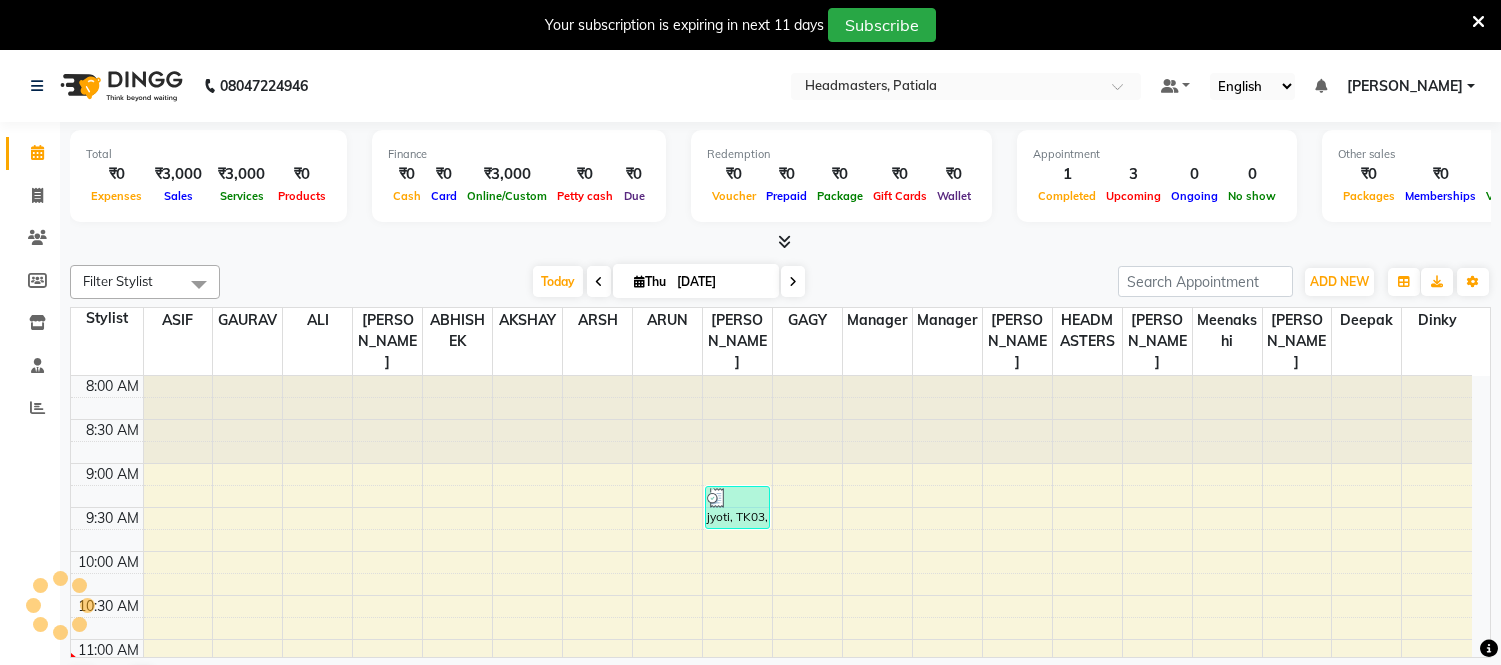 scroll, scrollTop: 0, scrollLeft: 0, axis: both 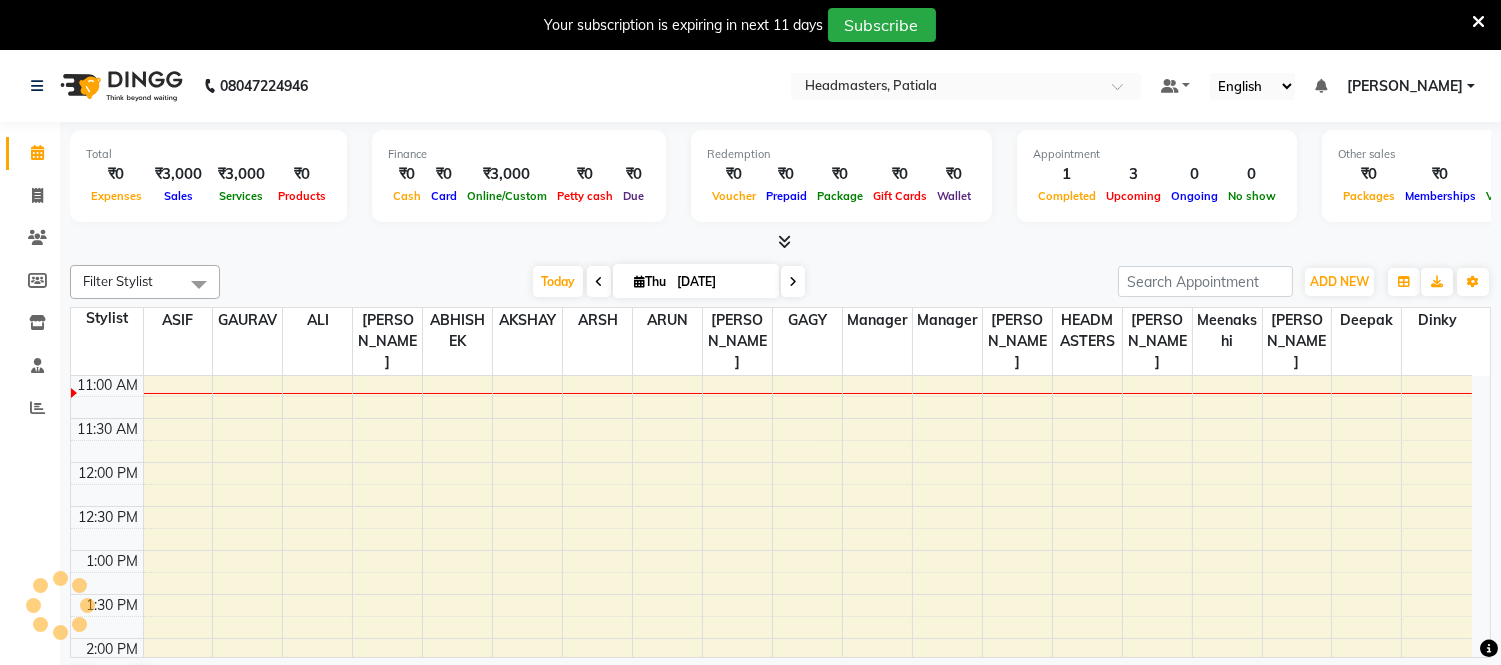 click on "Your subscription is expiring in next 11 days   Subscribe" at bounding box center [750, 25] 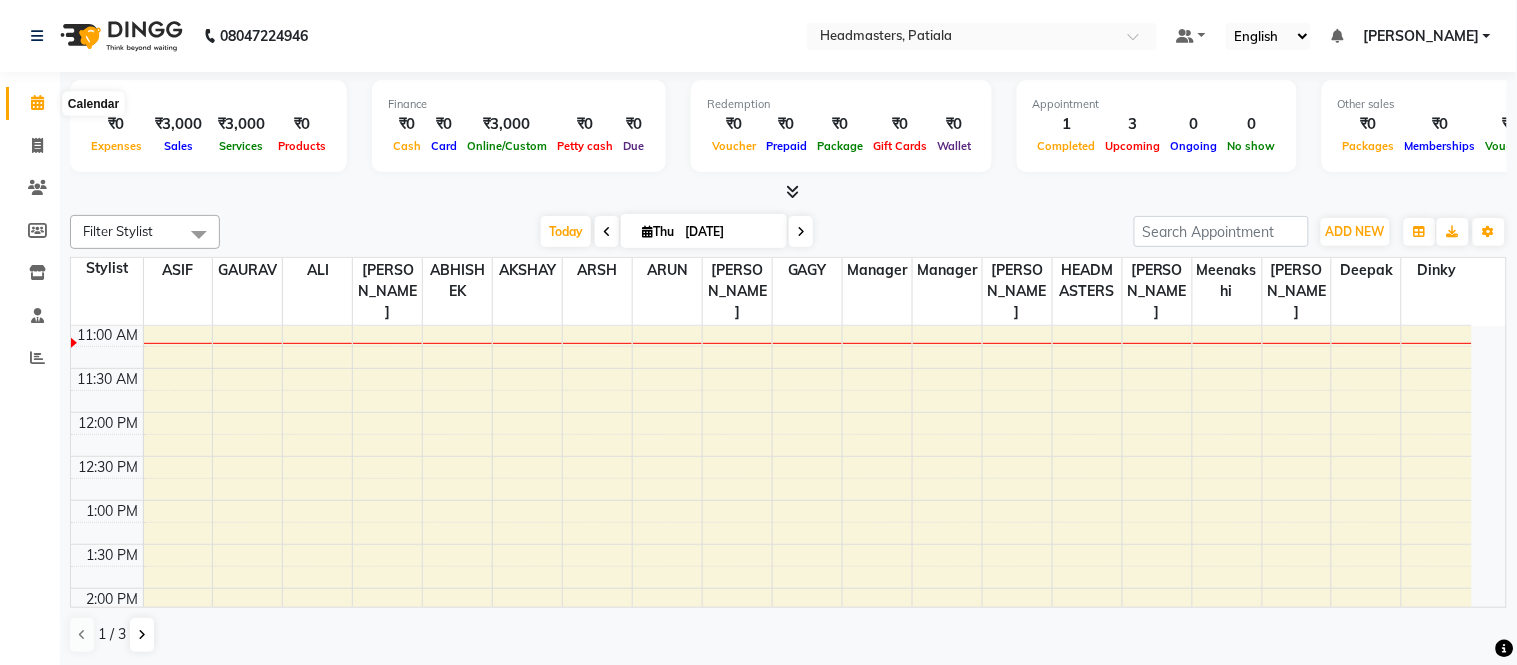 click 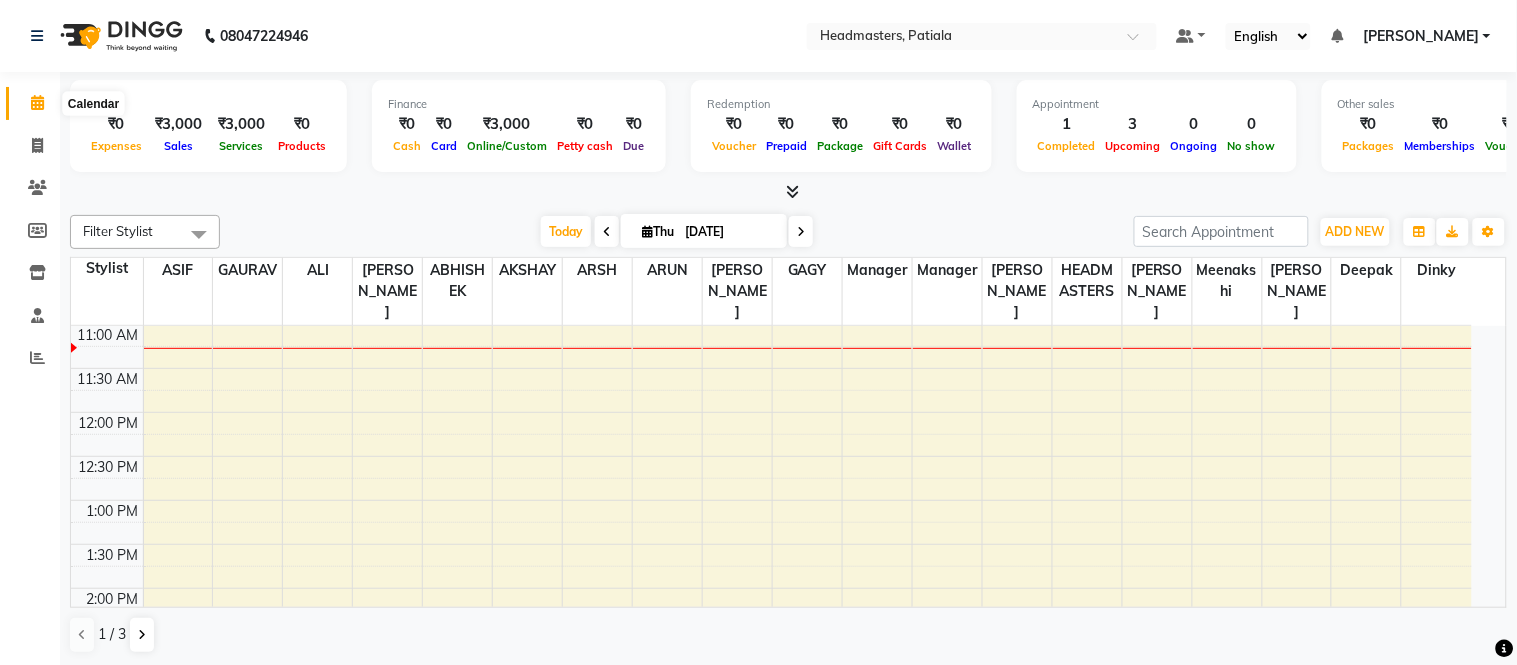 click 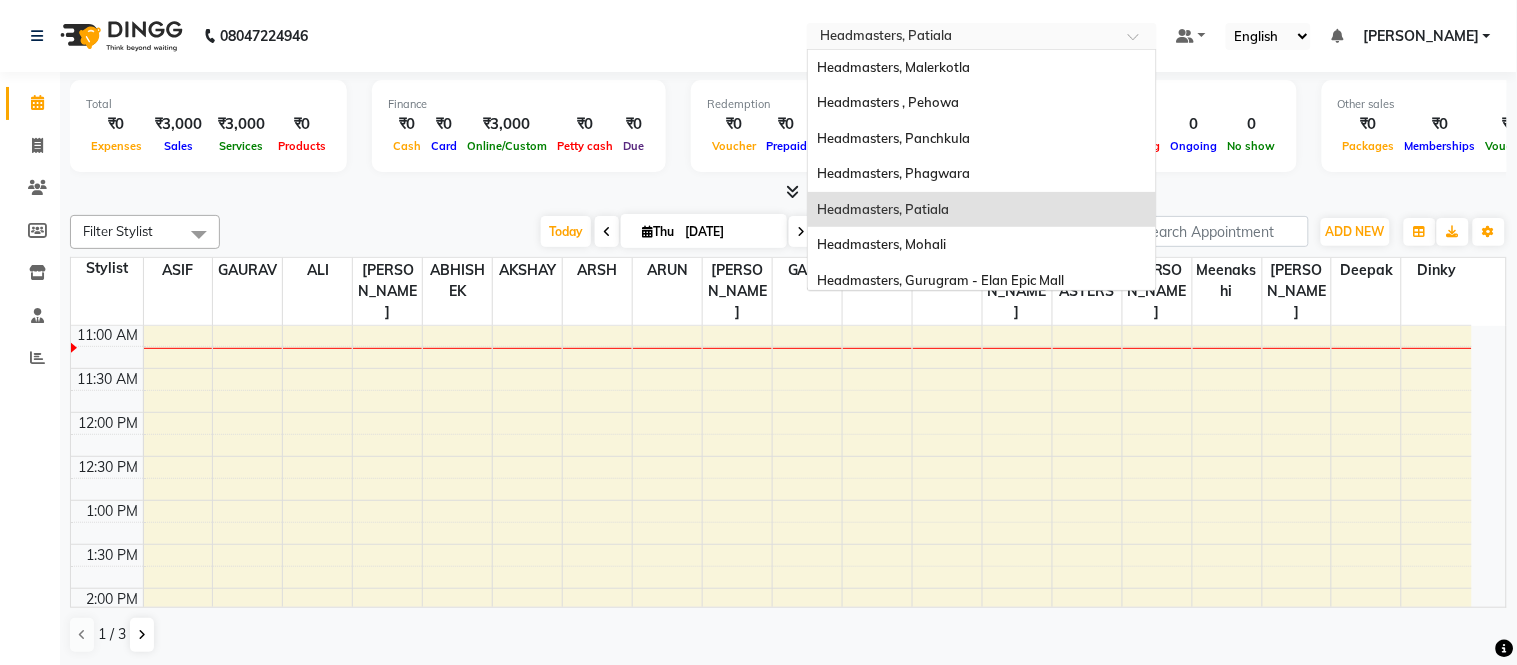 click at bounding box center [962, 38] 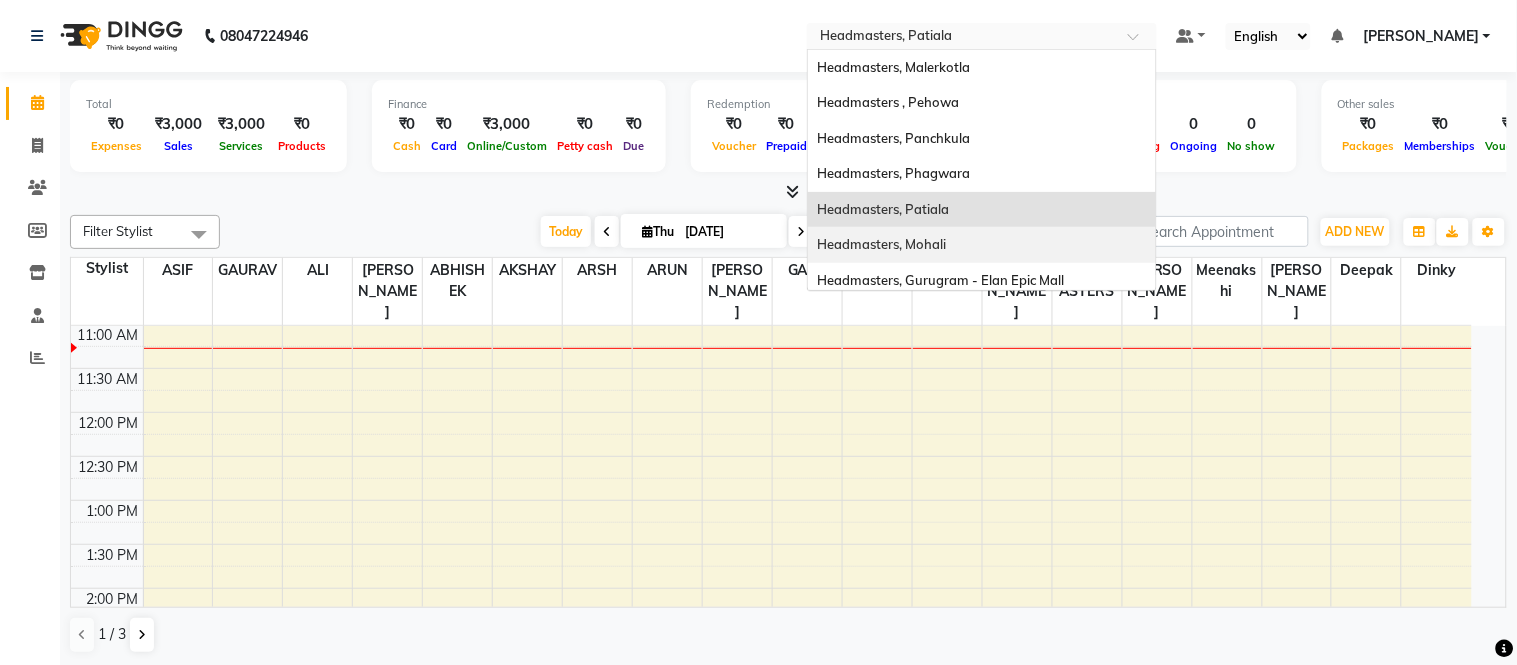 click on "Headmasters, Mohali" at bounding box center [982, 245] 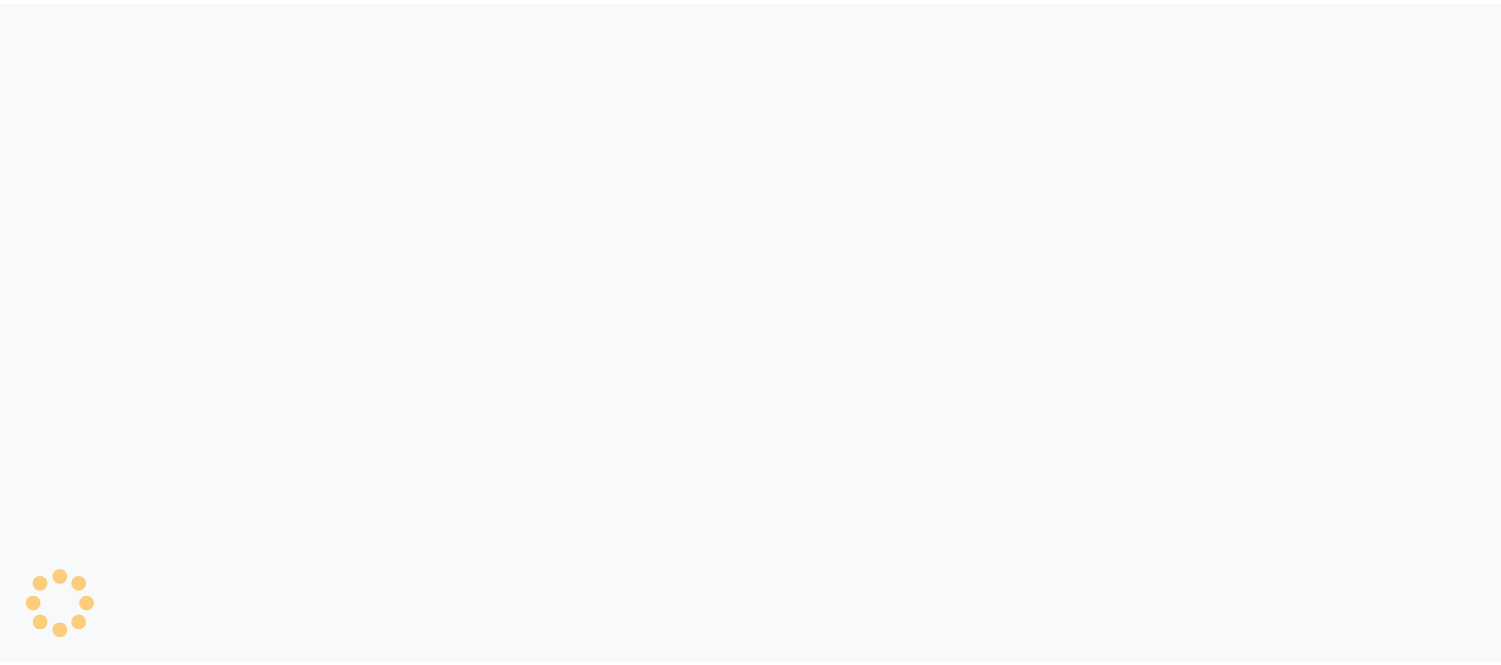 scroll, scrollTop: 0, scrollLeft: 0, axis: both 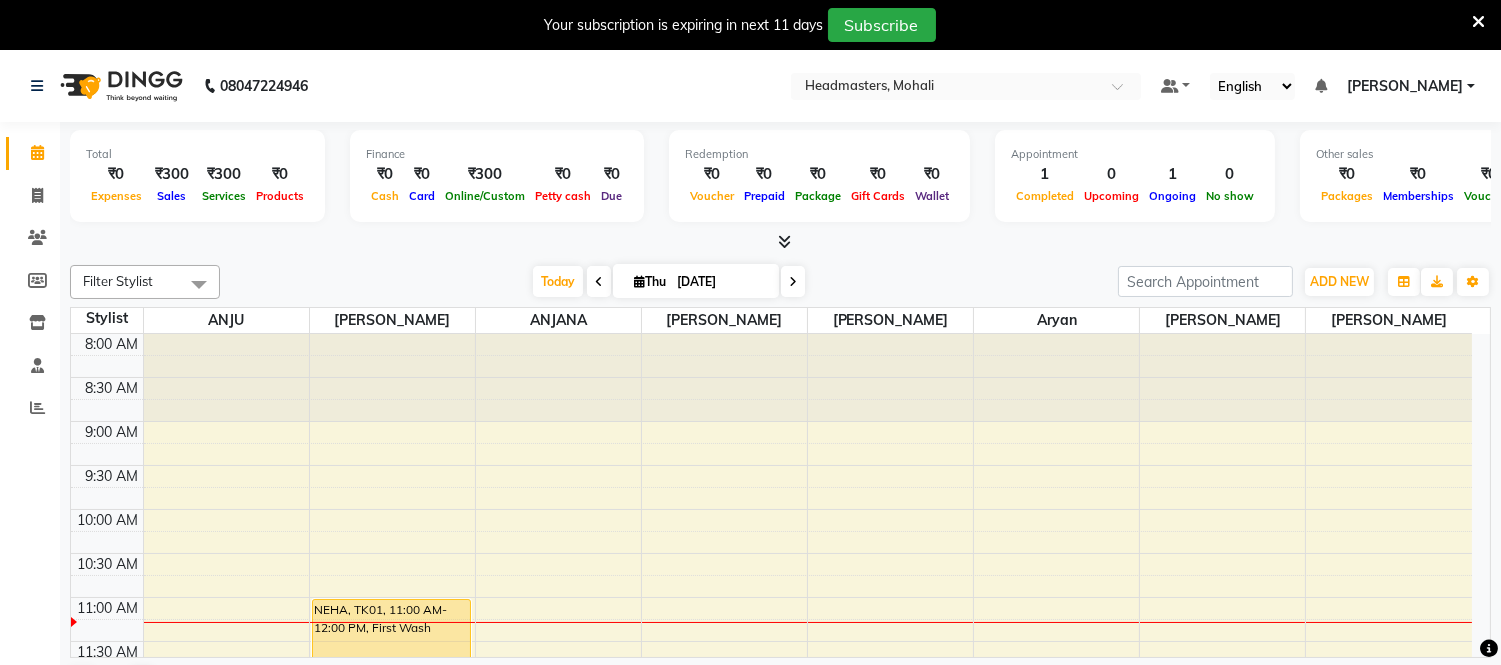 click at bounding box center (1478, 22) 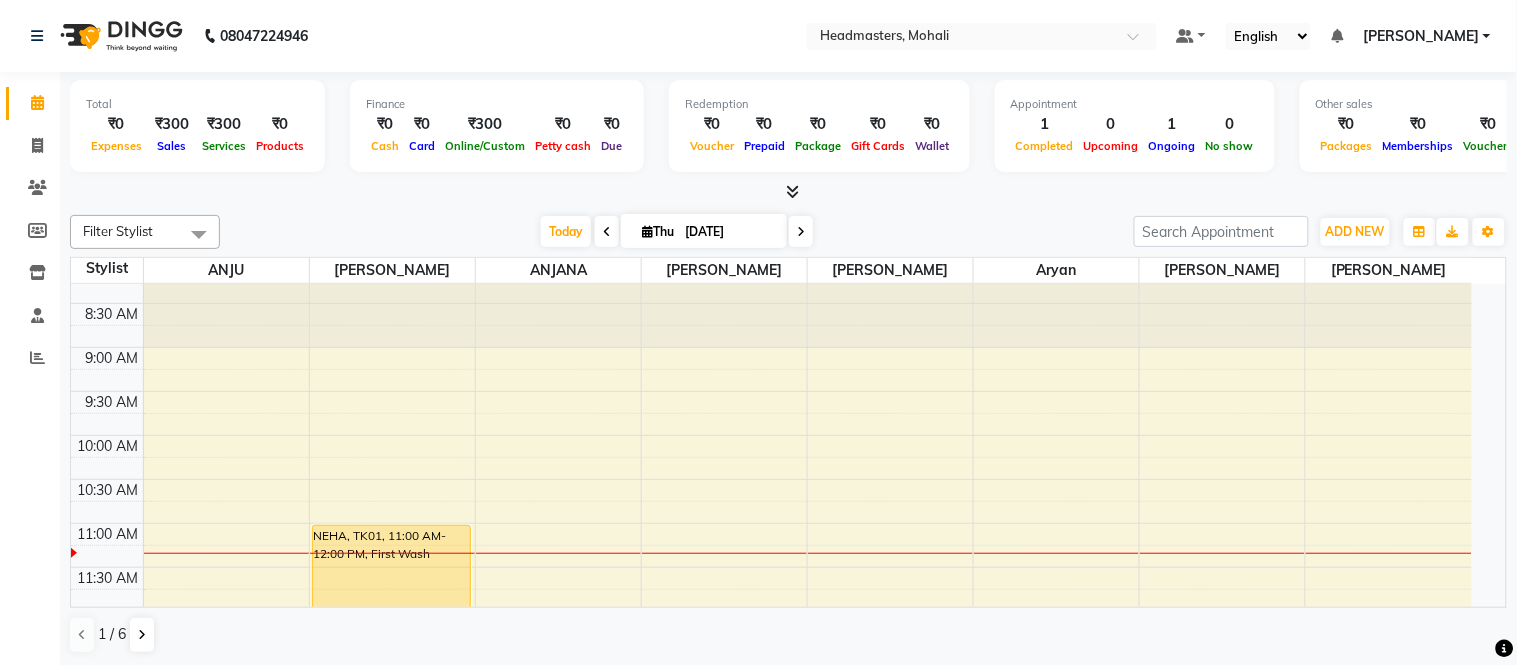 scroll, scrollTop: 0, scrollLeft: 0, axis: both 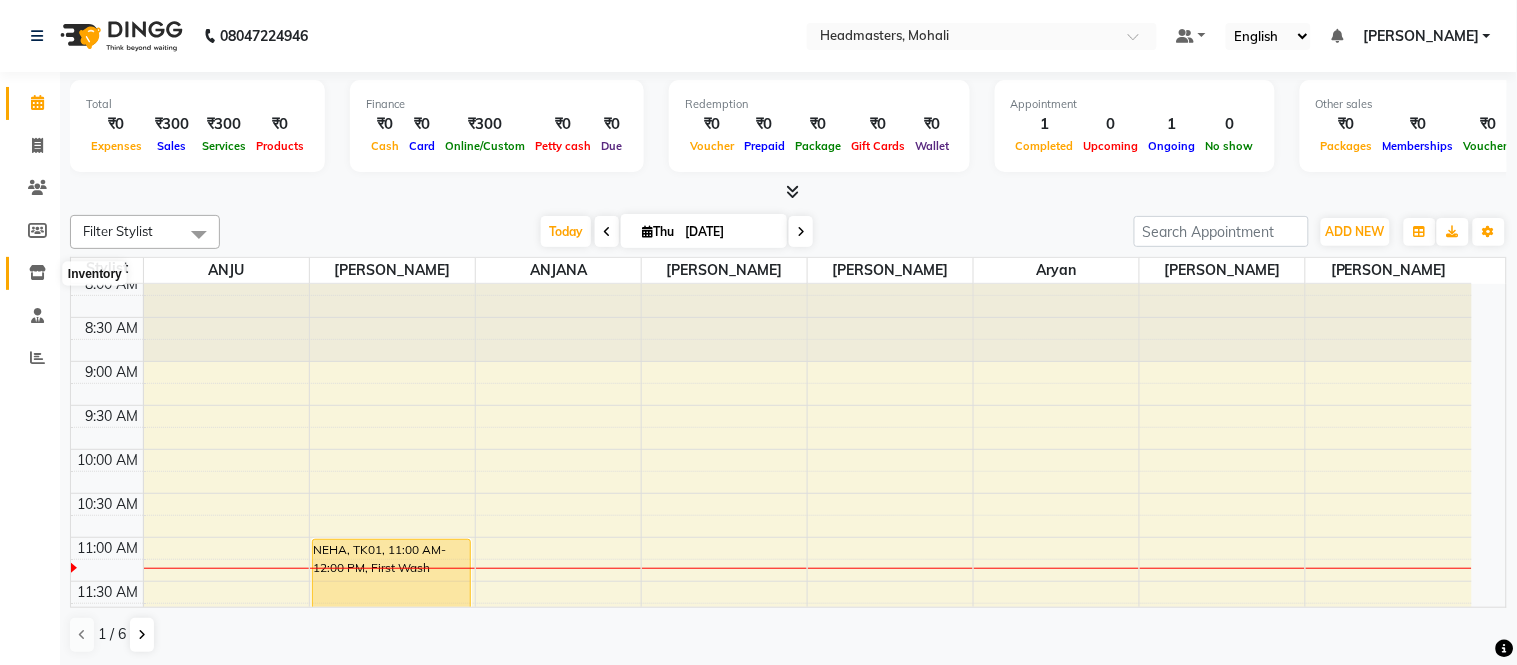 click 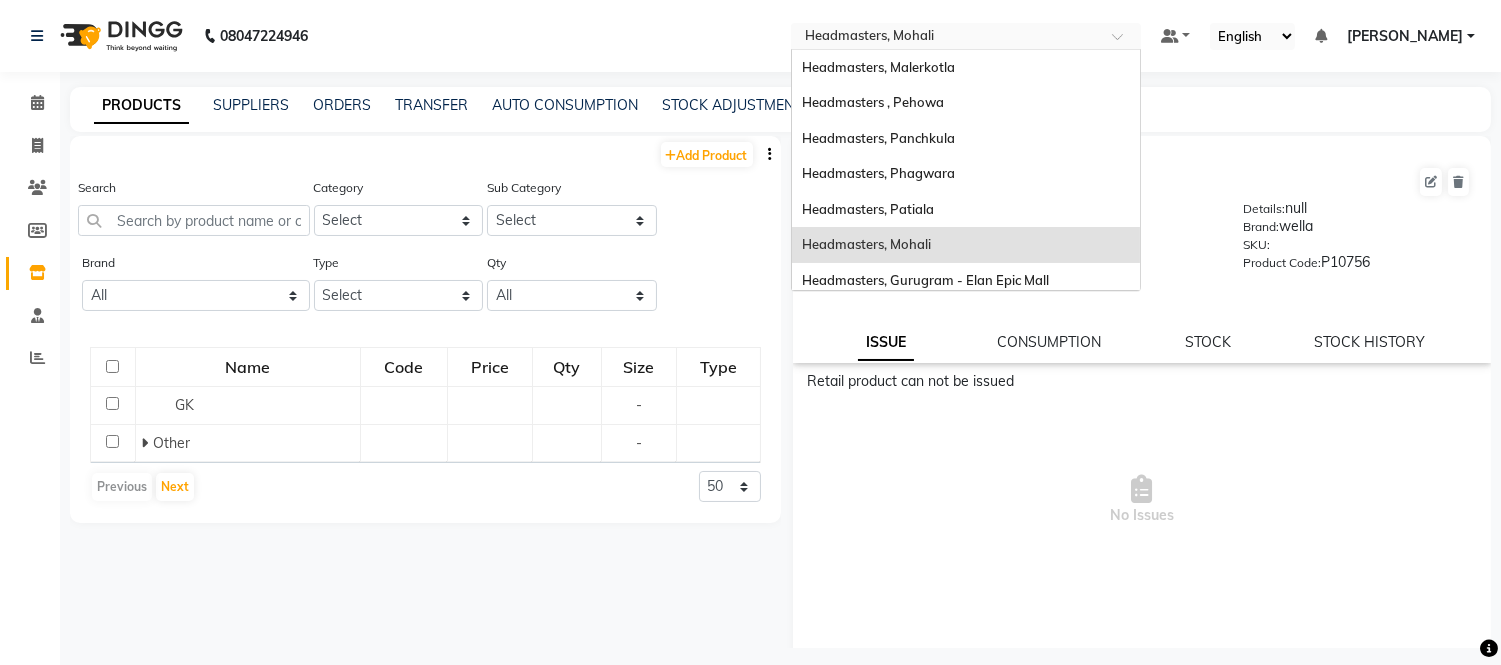 click at bounding box center [946, 38] 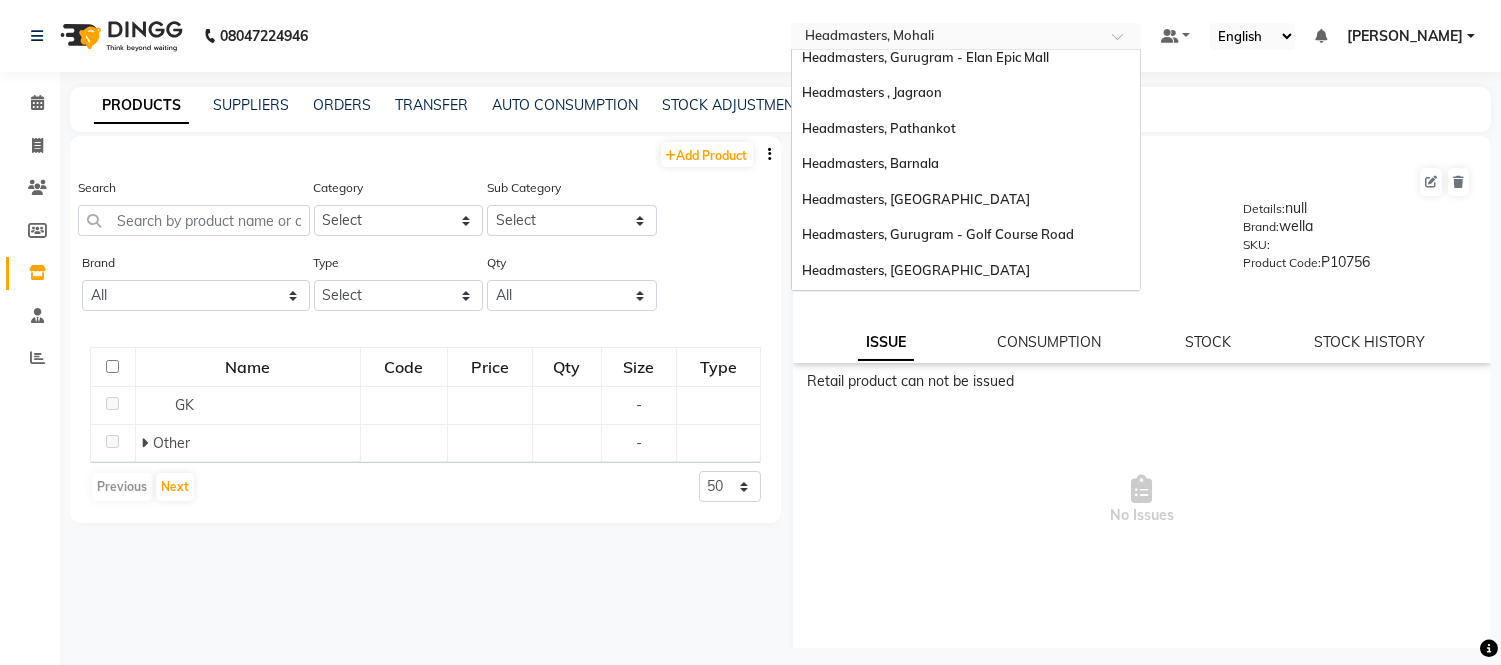 scroll, scrollTop: 241, scrollLeft: 0, axis: vertical 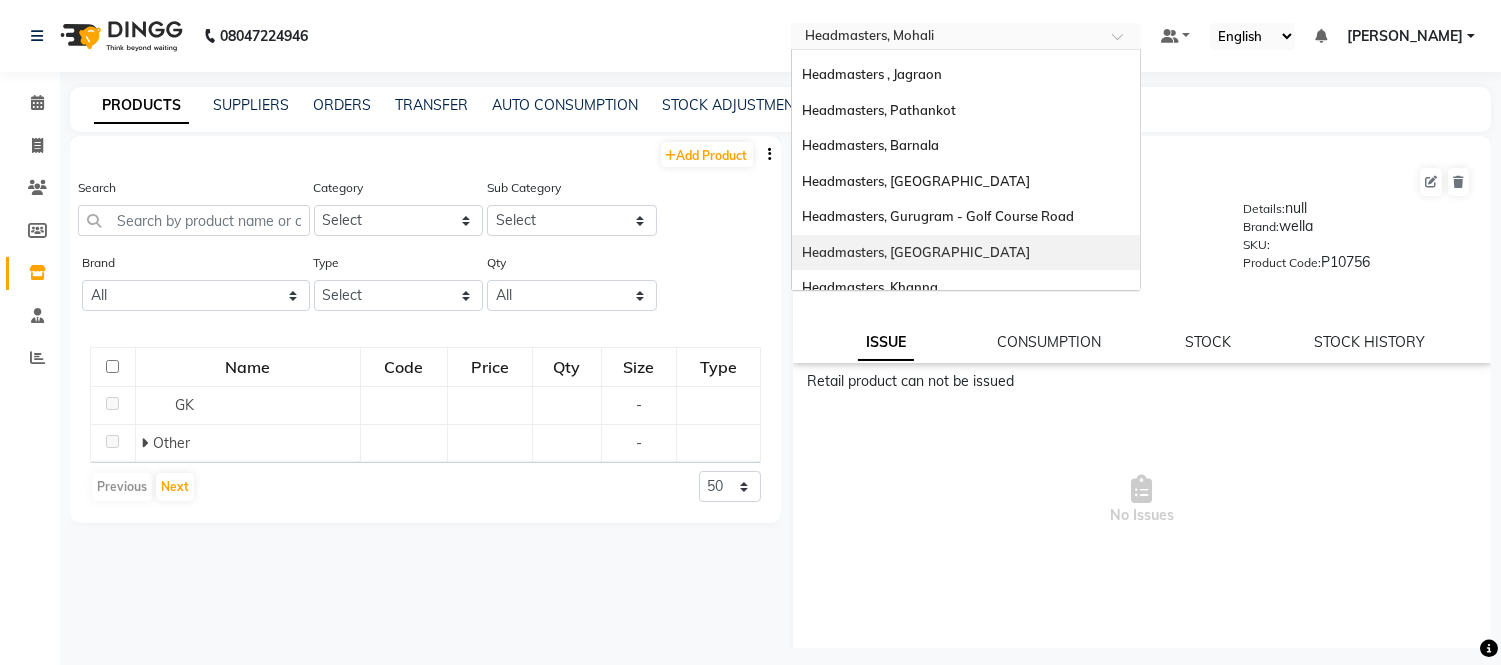 click on "Headmasters, [GEOGRAPHIC_DATA]" at bounding box center (916, 252) 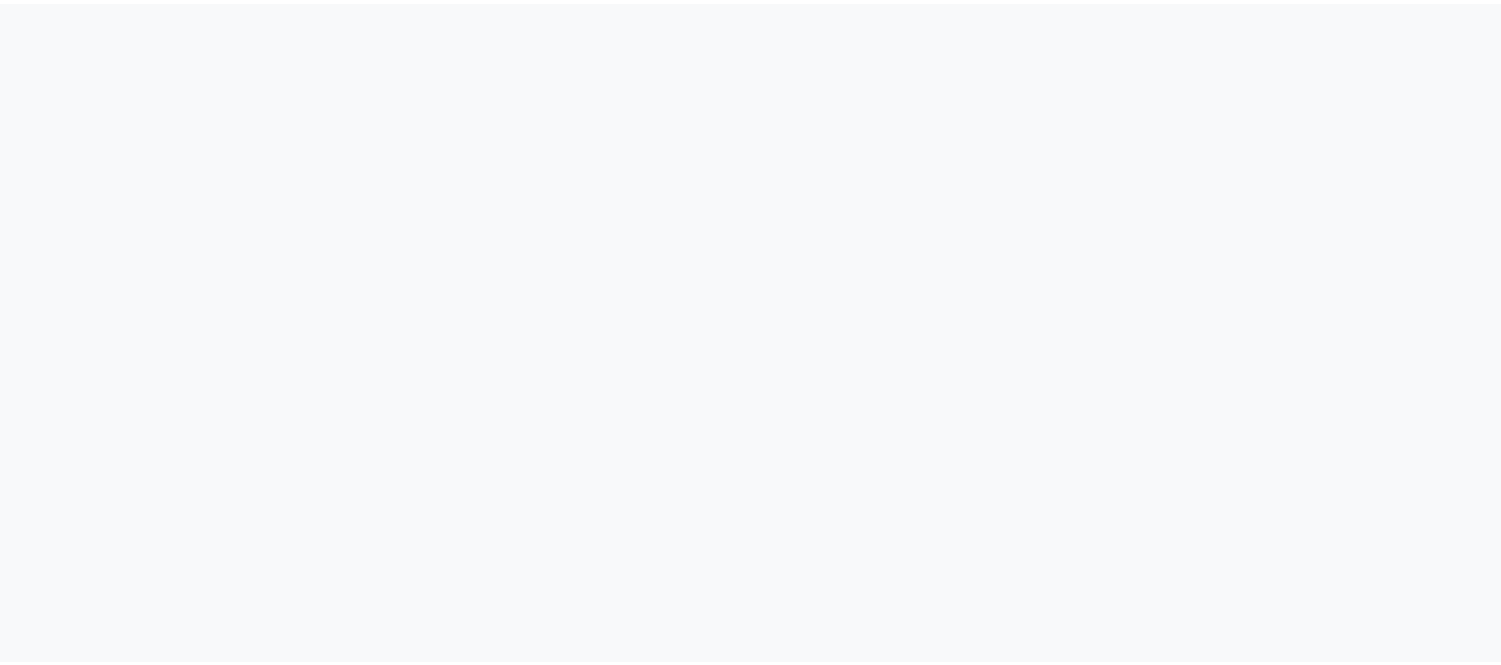 scroll, scrollTop: 0, scrollLeft: 0, axis: both 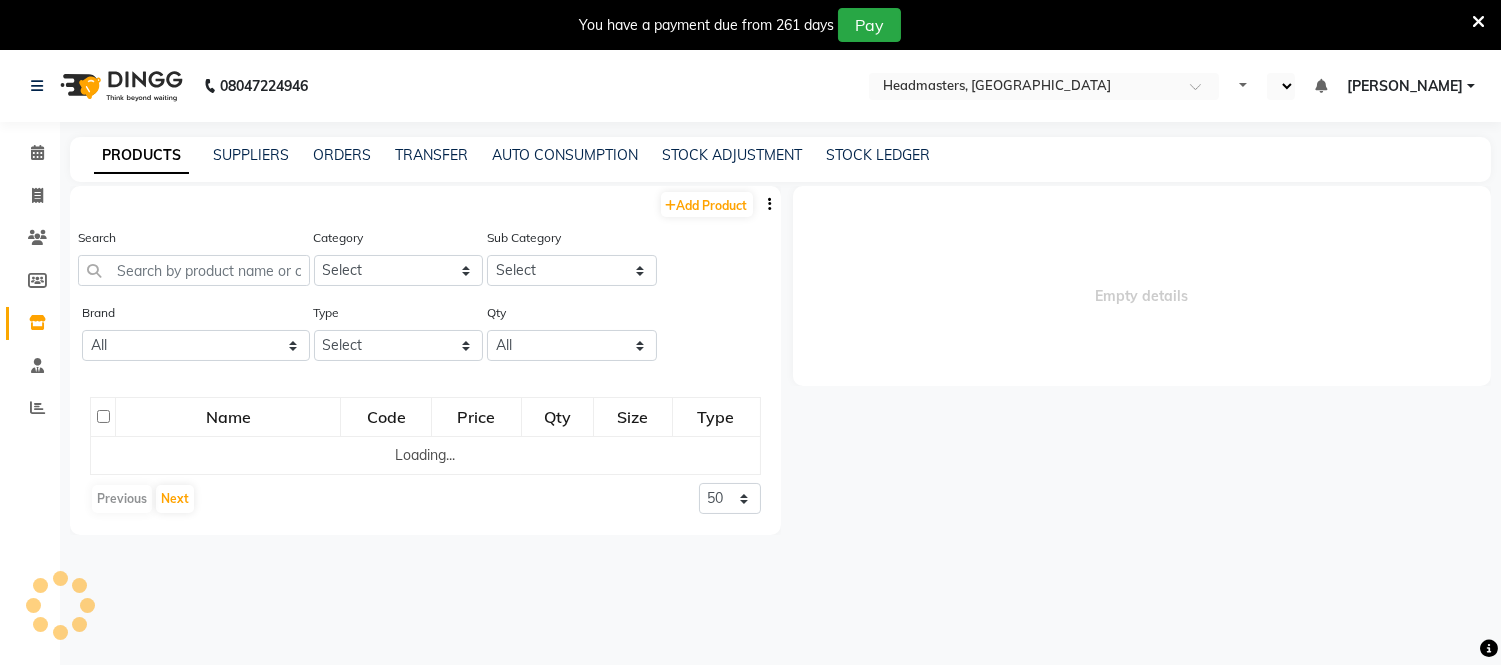 select on "en" 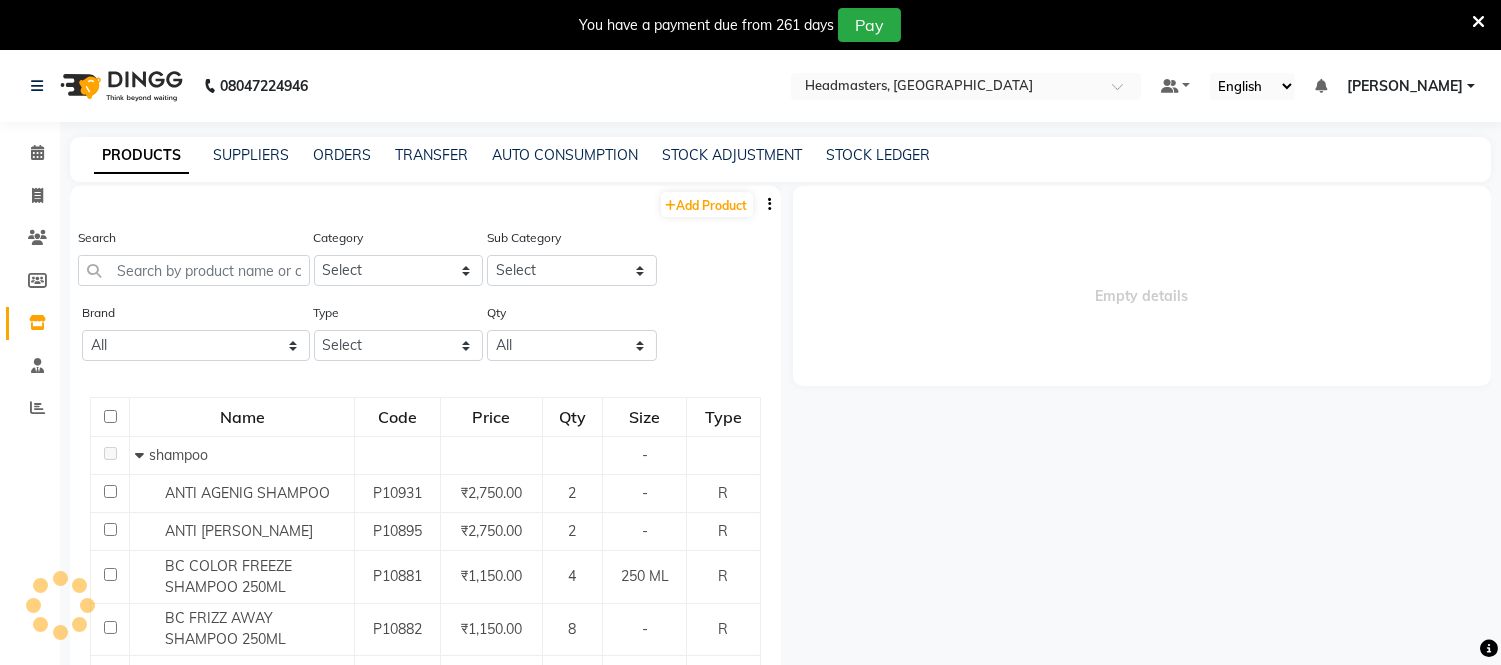 click at bounding box center [1478, 21] 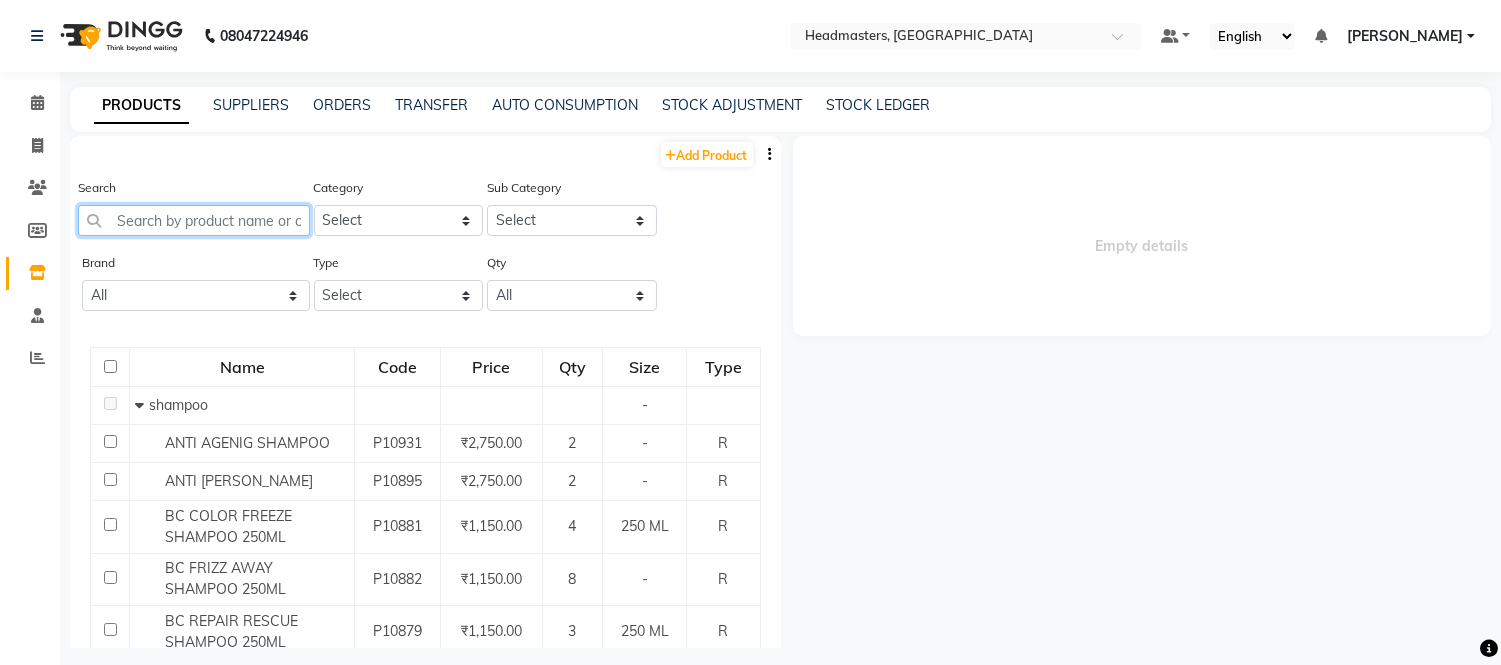 click 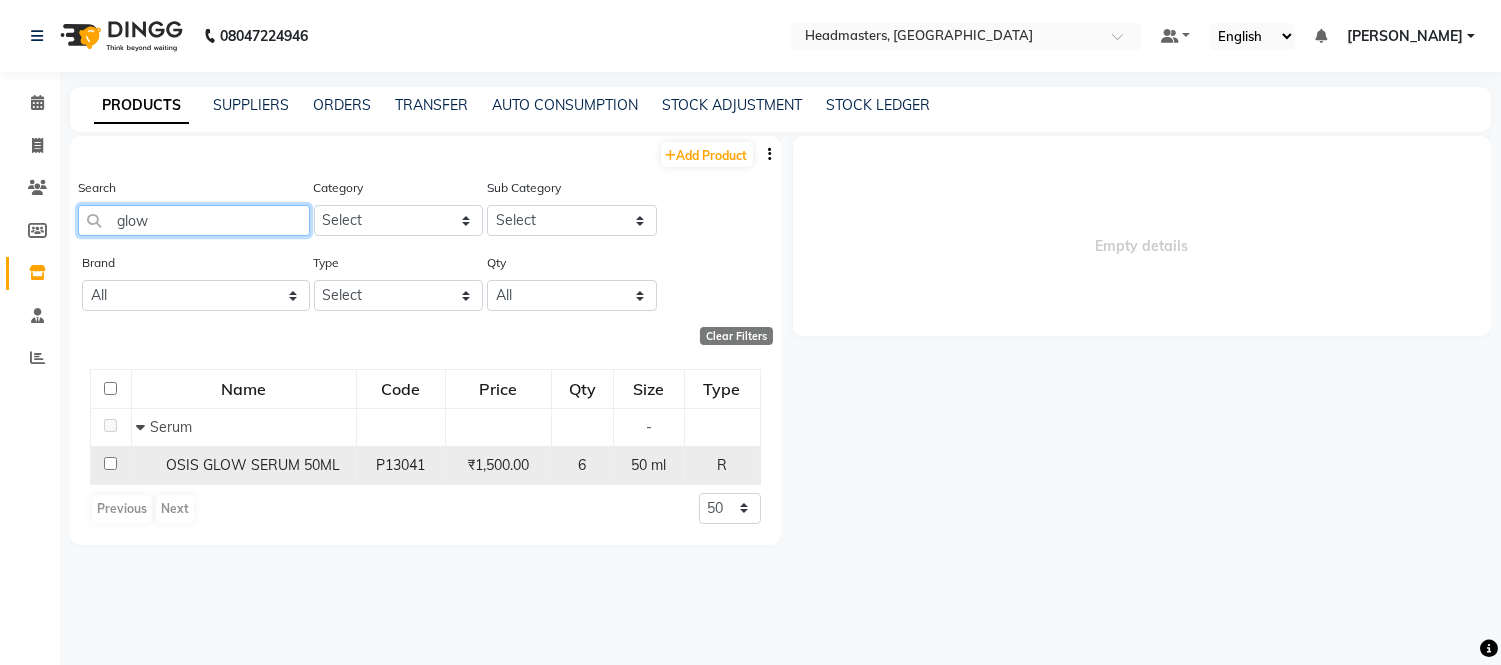 type on "glow" 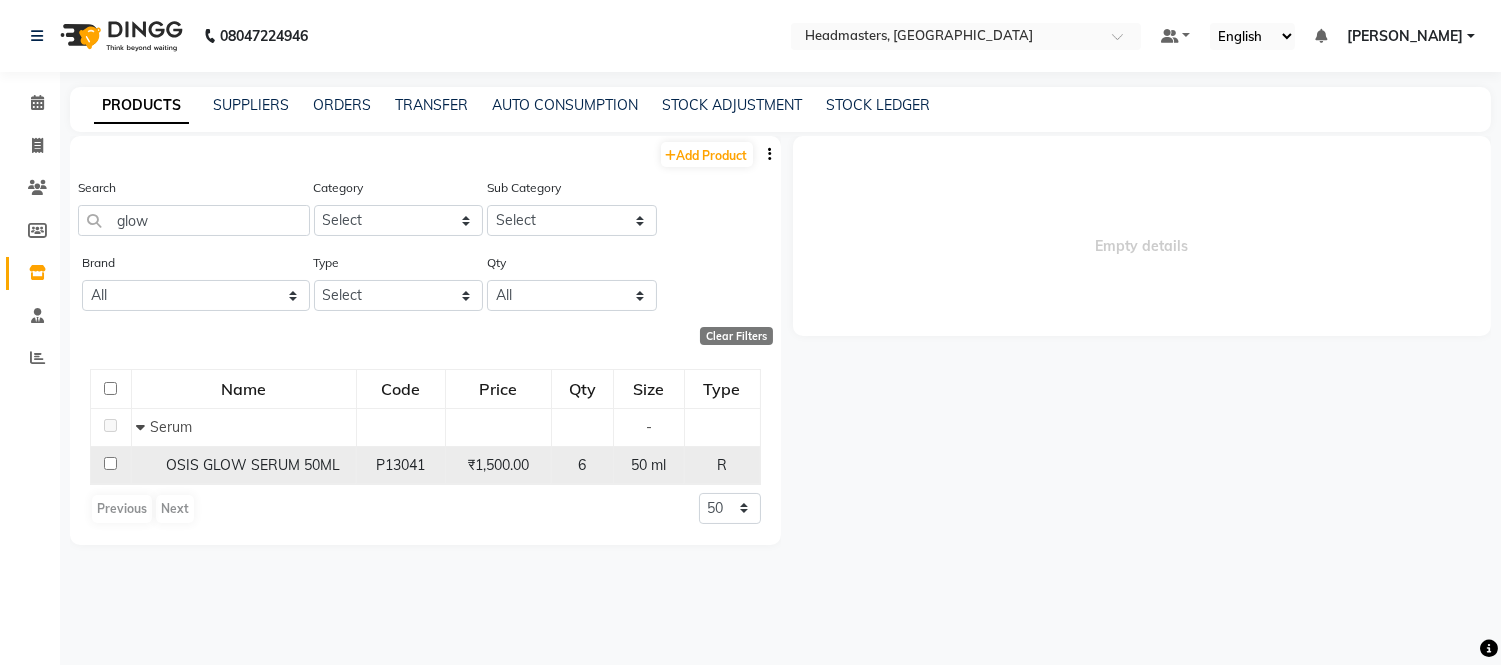 click on "OSIS GLOW SERUM 50ML" 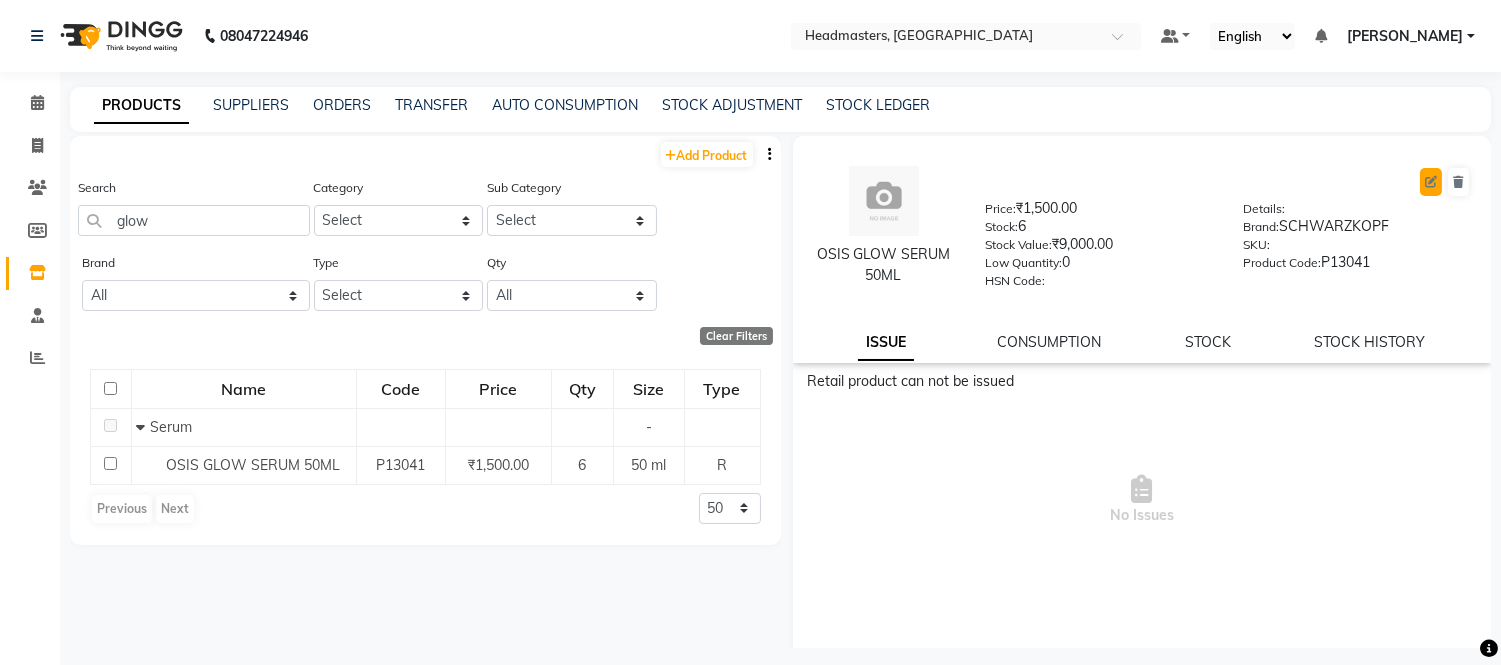 click 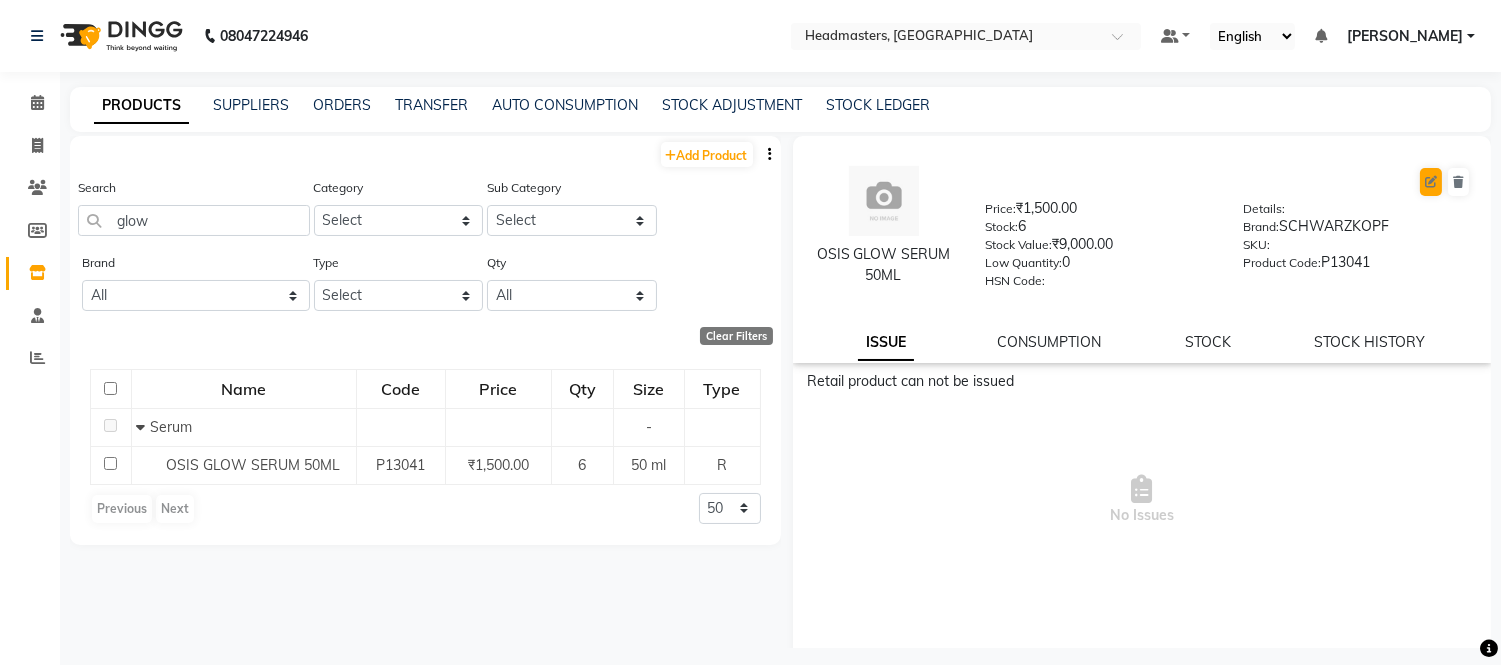 select on "true" 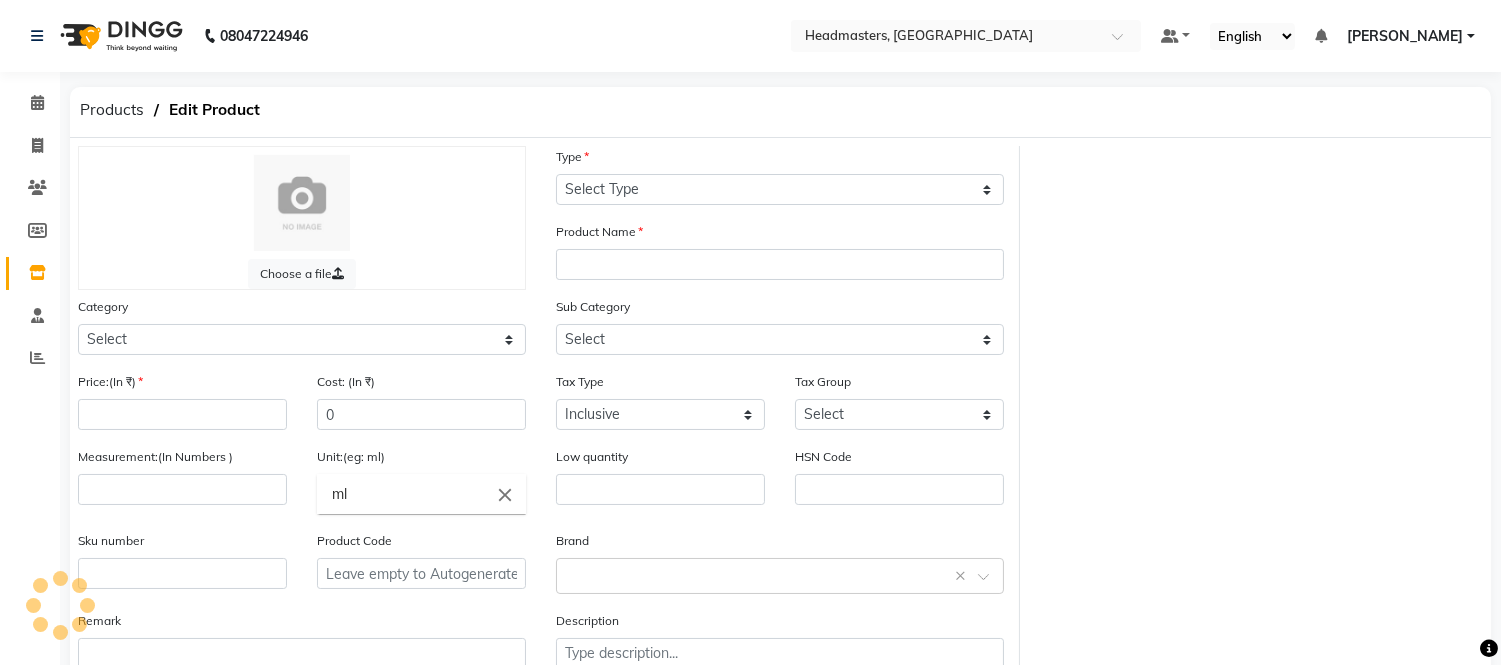 select on "R" 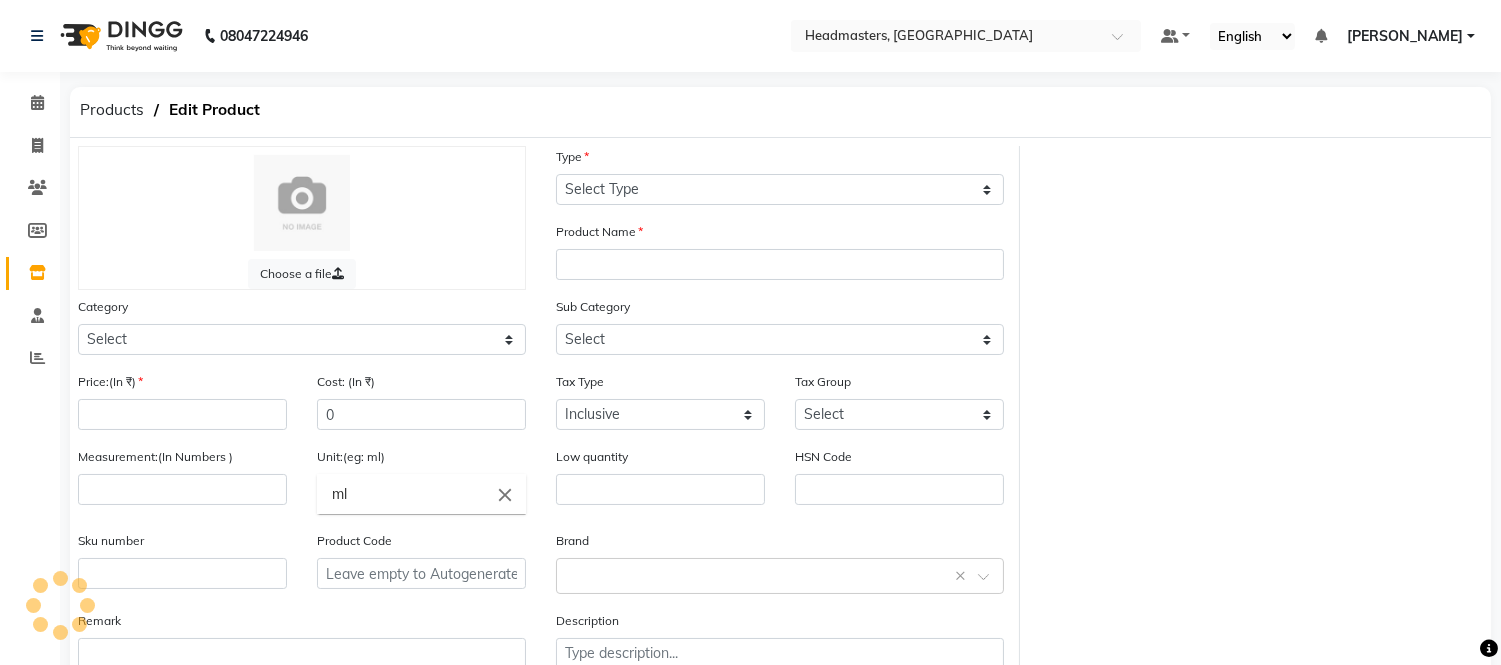 type on "OSIS GLOW SERUM 50ML" 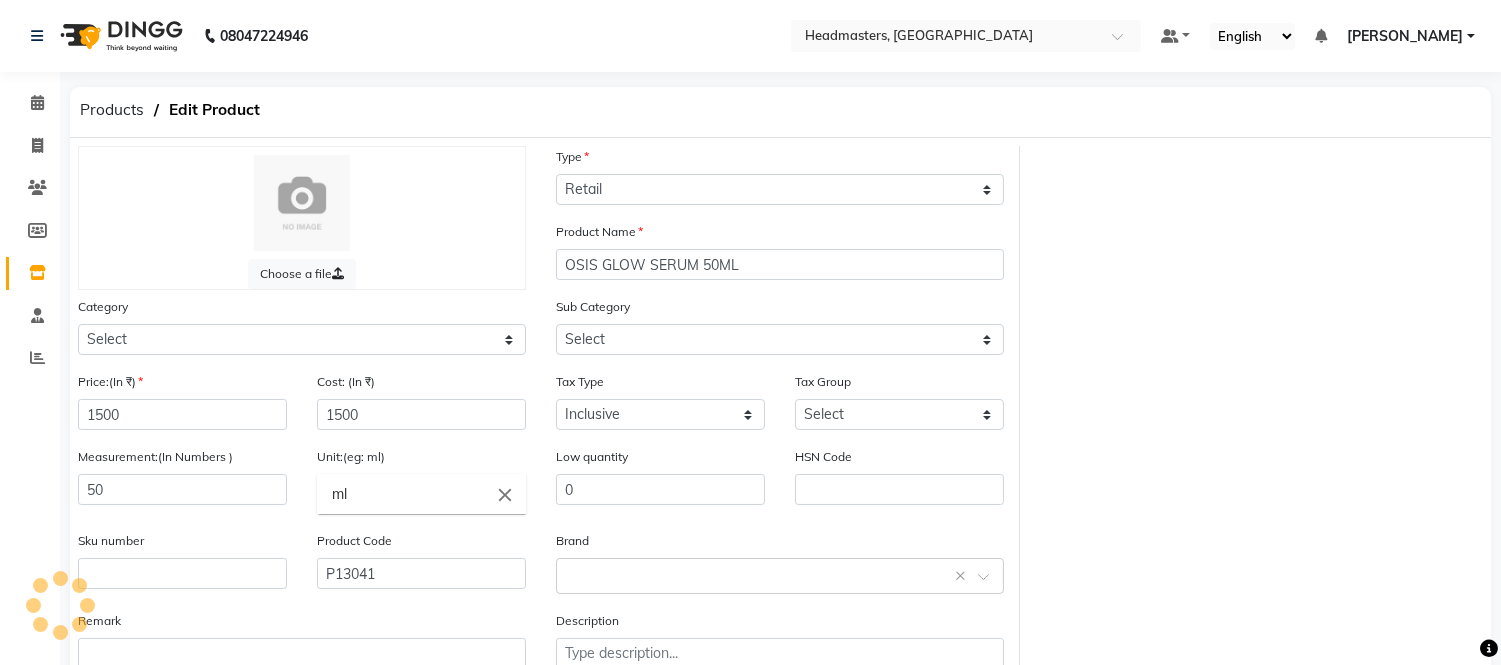 select on "1099101100" 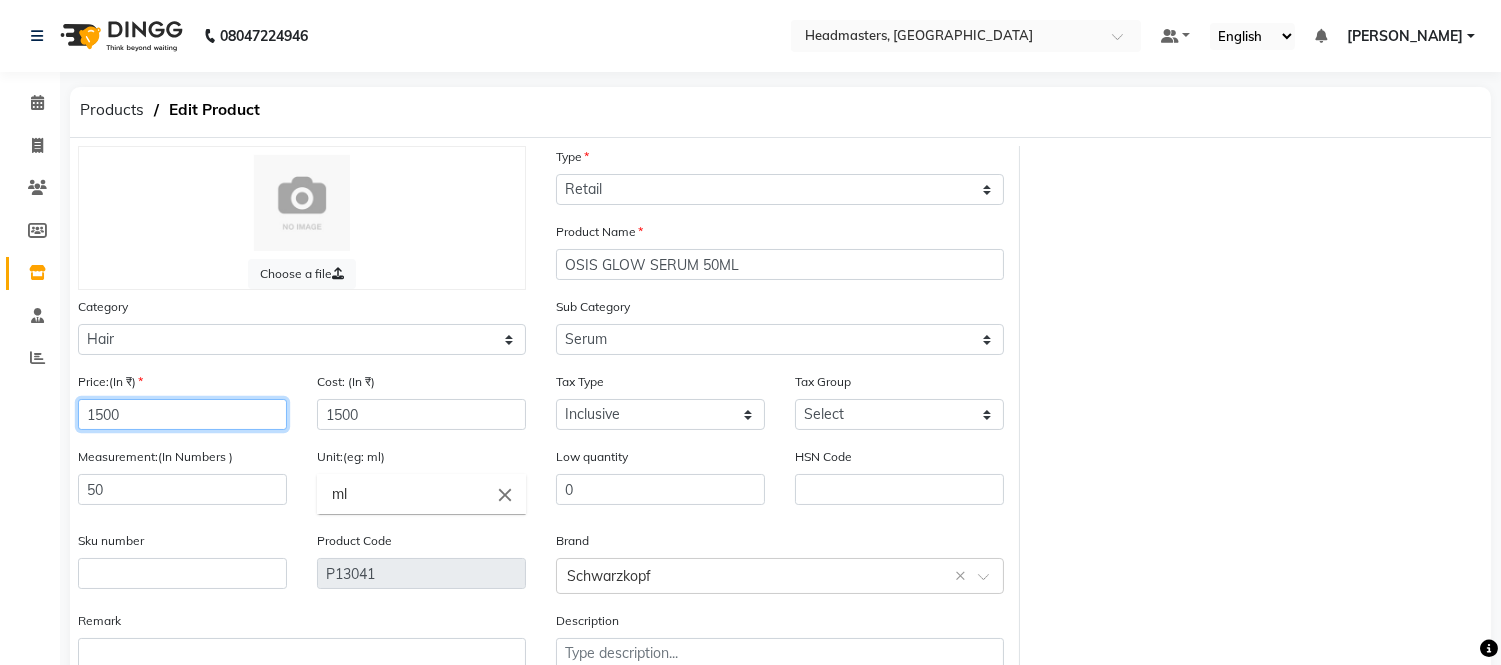drag, startPoint x: 162, startPoint y: 412, endPoint x: 0, endPoint y: 435, distance: 163.62457 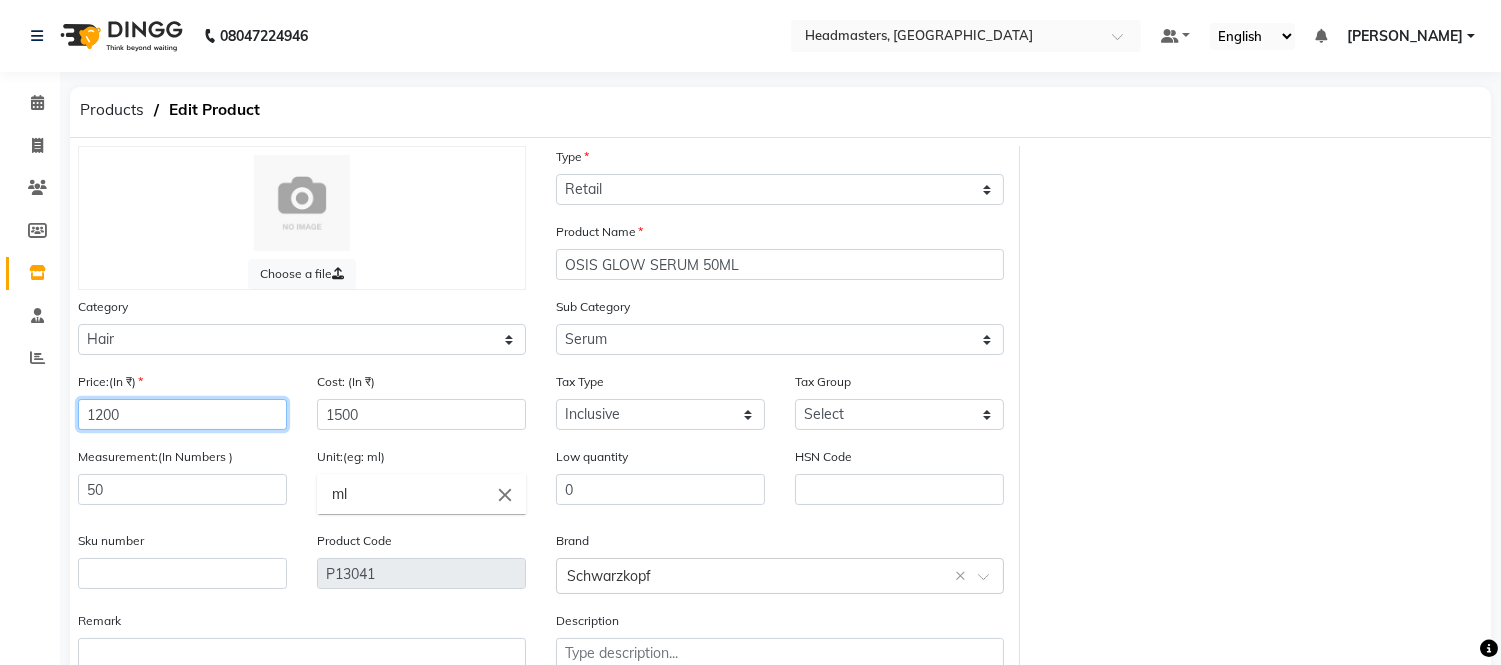 type on "1200" 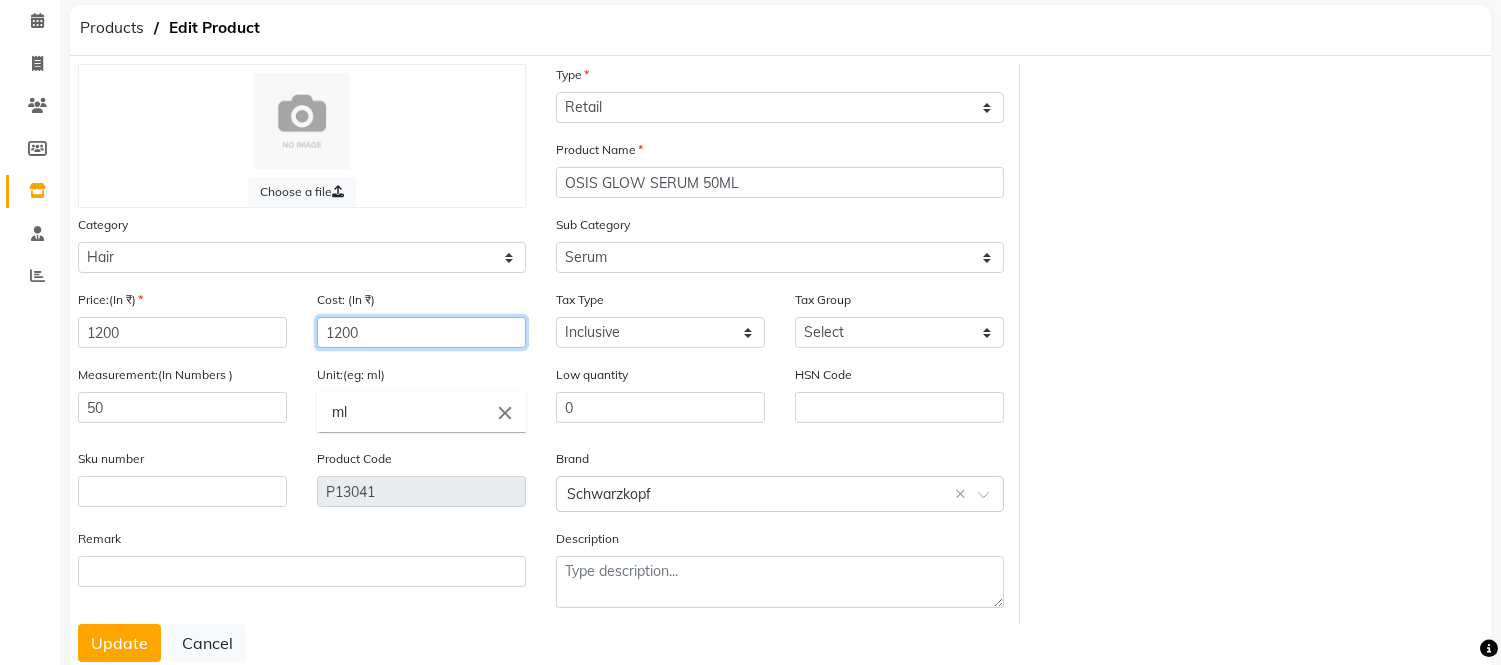 scroll, scrollTop: 137, scrollLeft: 0, axis: vertical 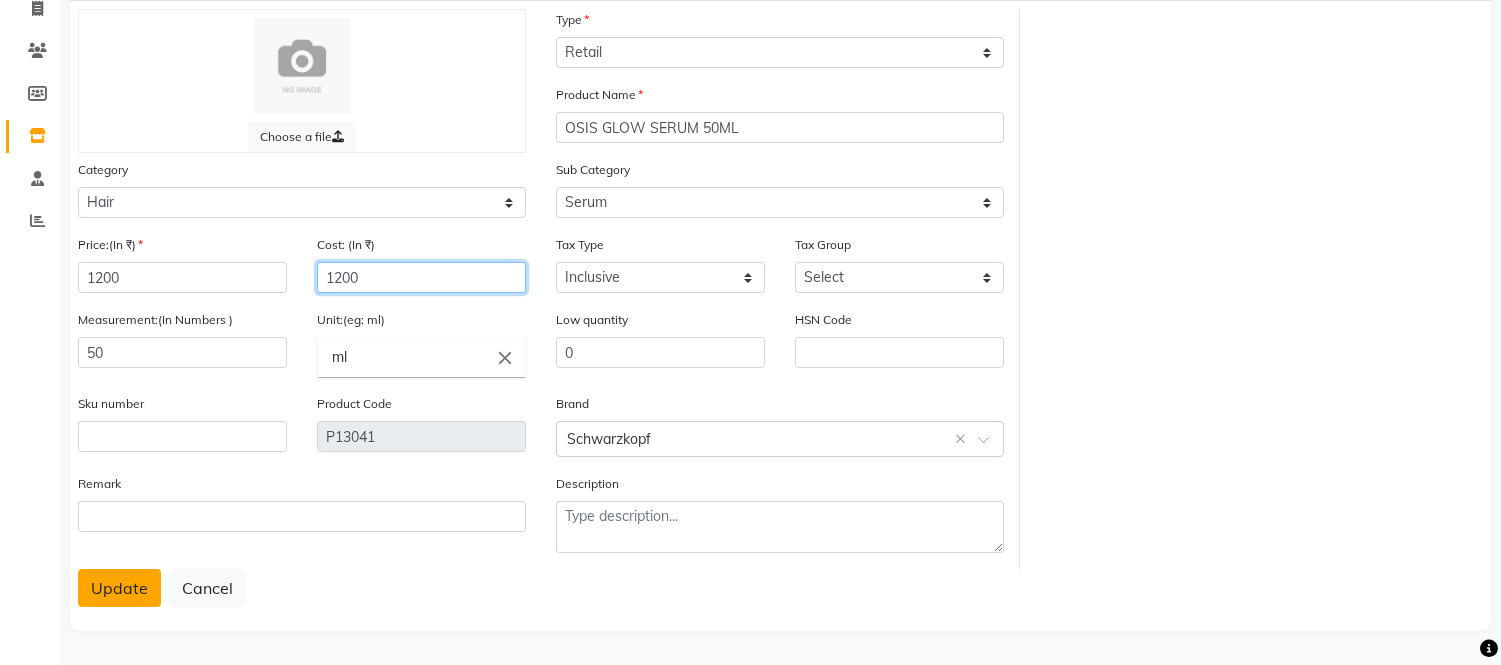 type on "1200" 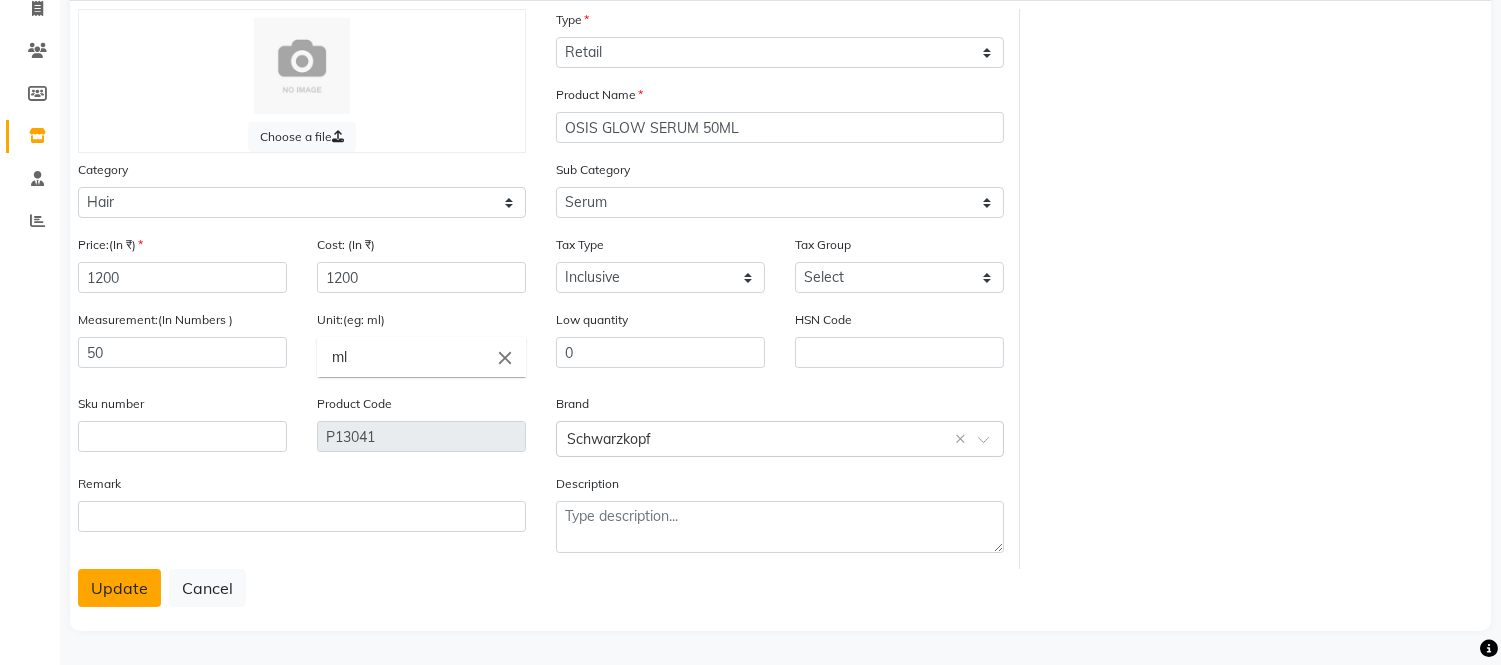 click on "Update" 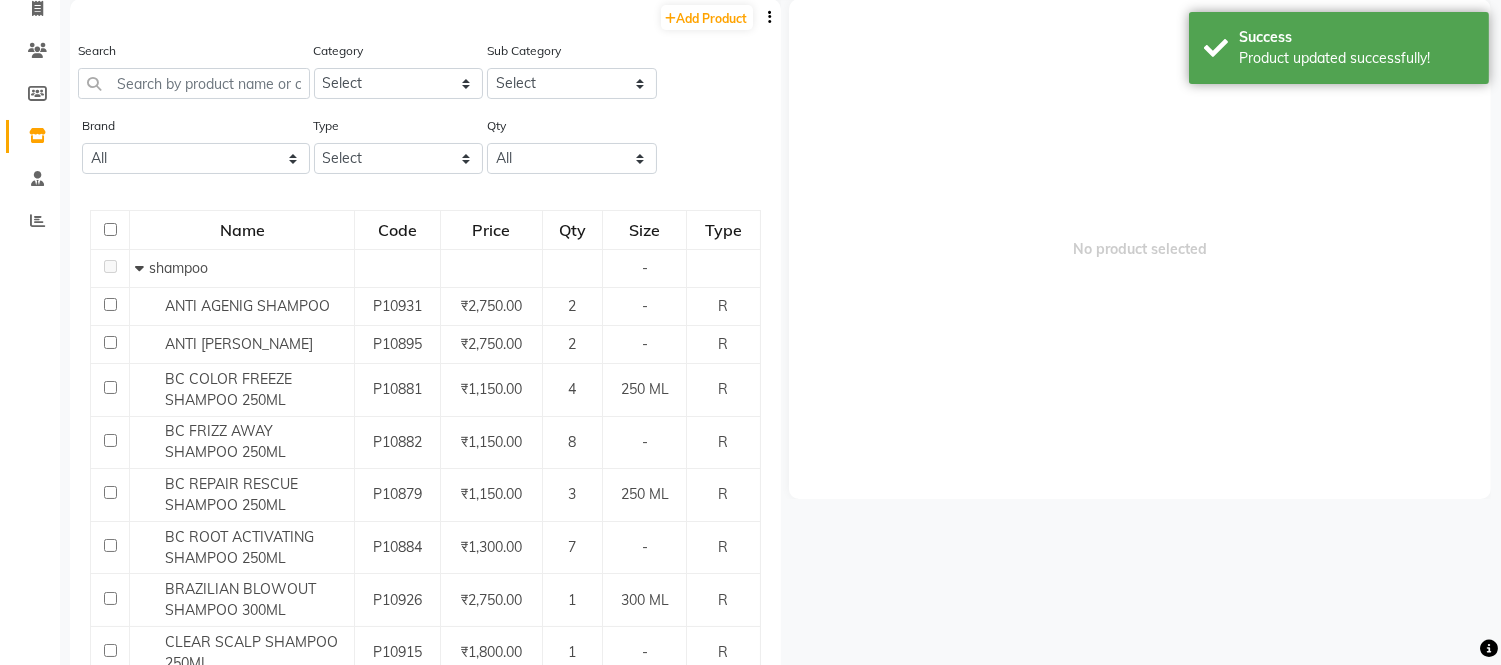 scroll, scrollTop: 12, scrollLeft: 0, axis: vertical 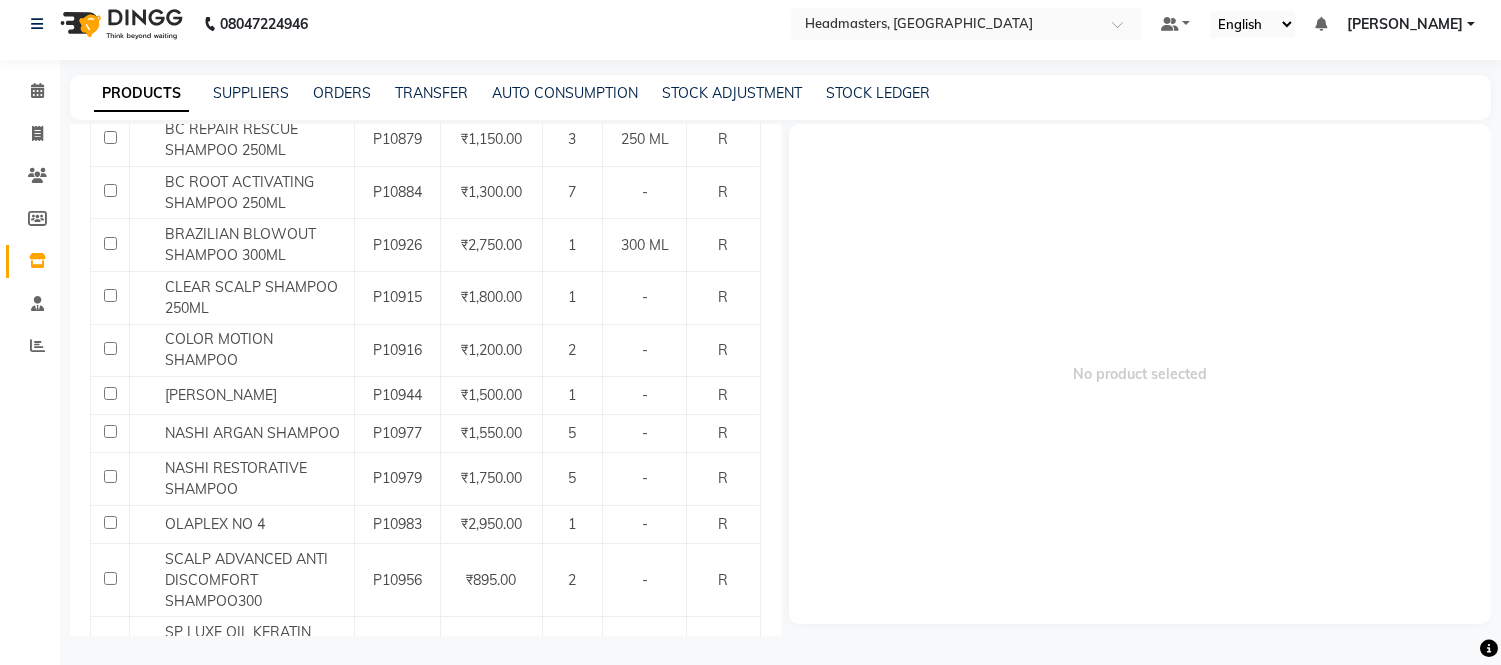 drag, startPoint x: 761, startPoint y: 327, endPoint x: 775, endPoint y: 406, distance: 80.23092 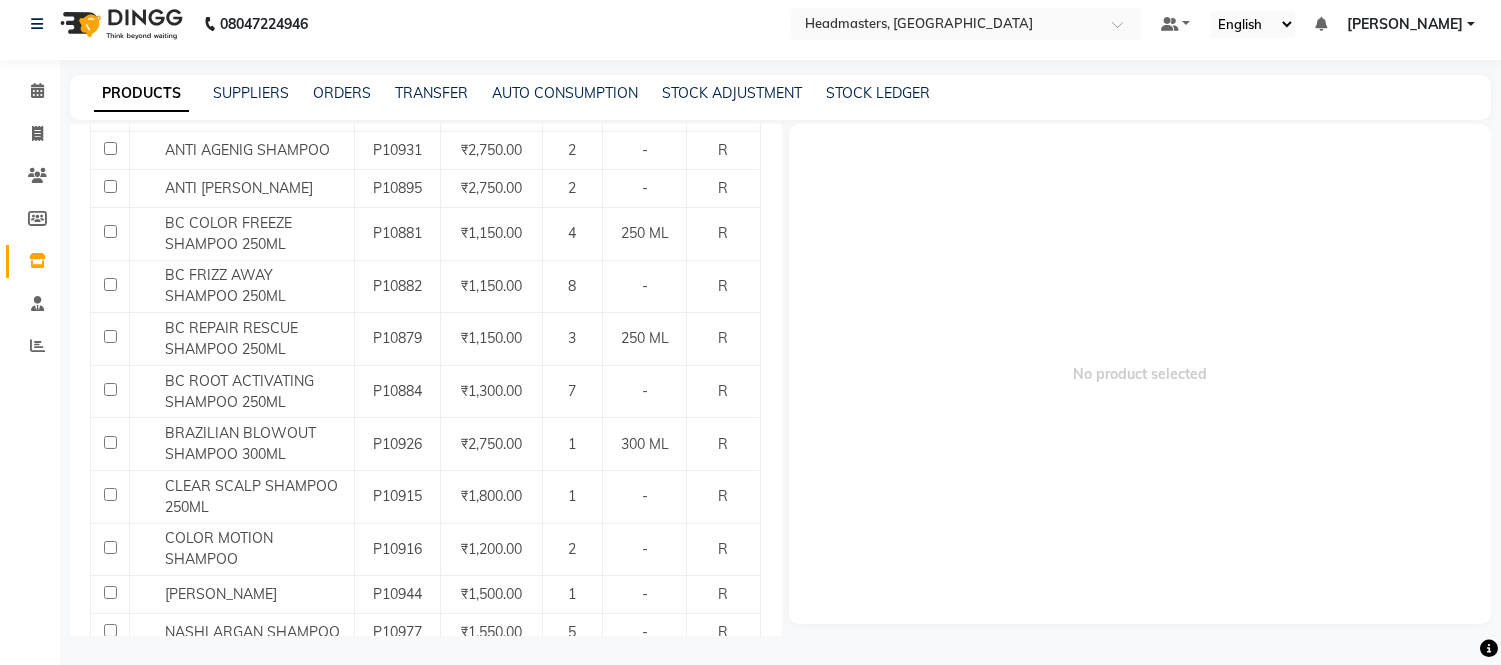 scroll, scrollTop: 0, scrollLeft: 0, axis: both 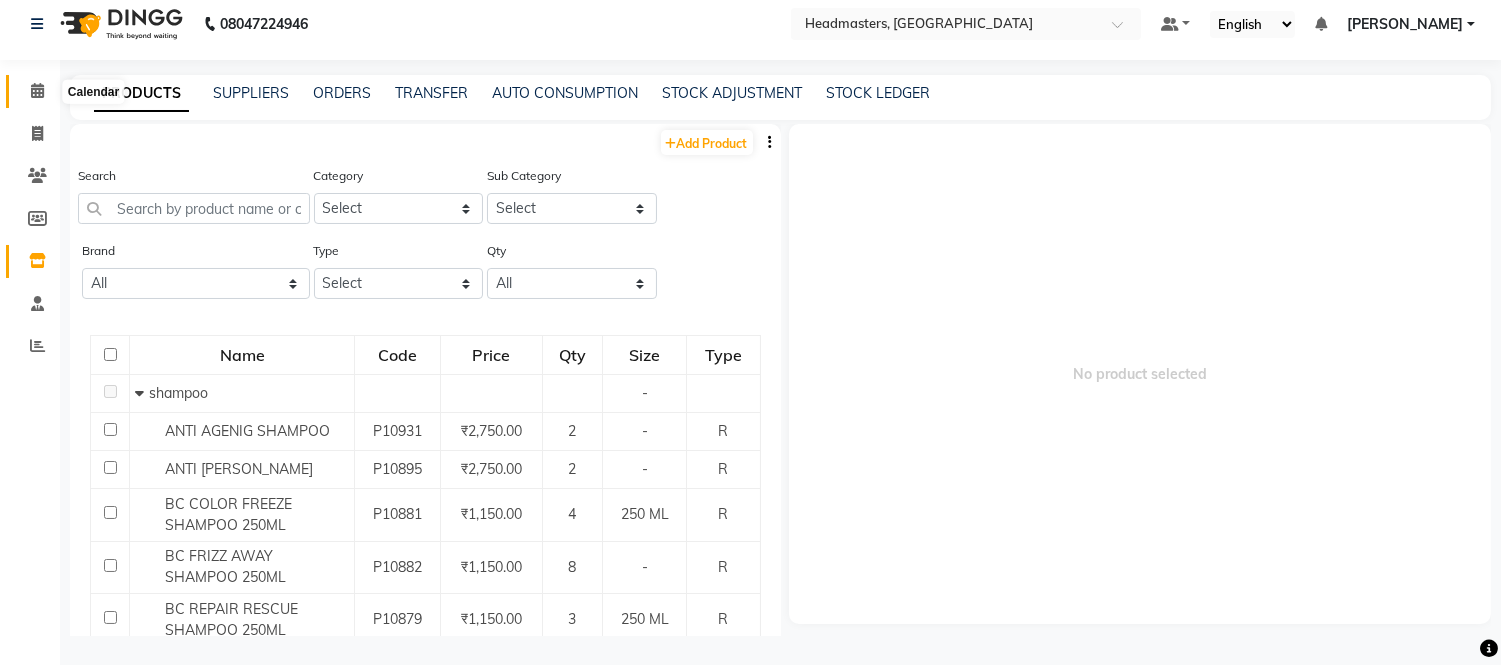 click 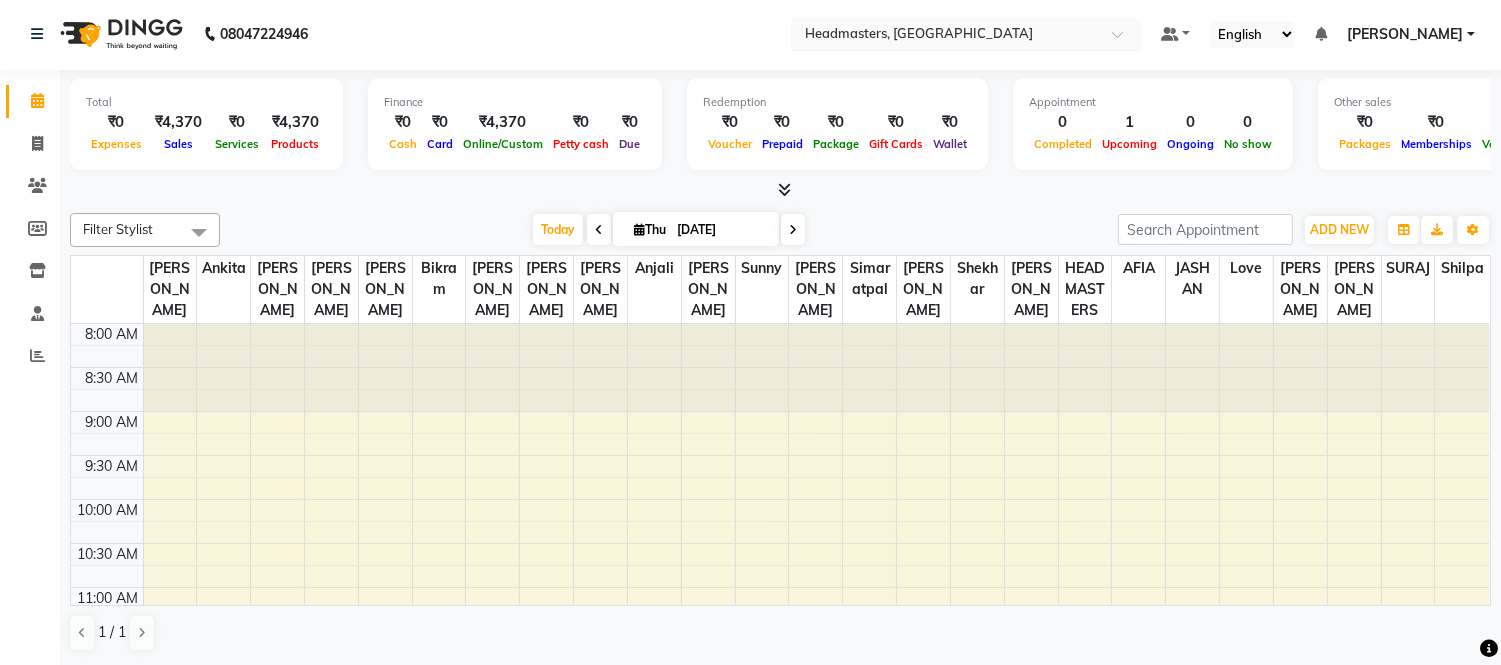 click at bounding box center (946, 33) 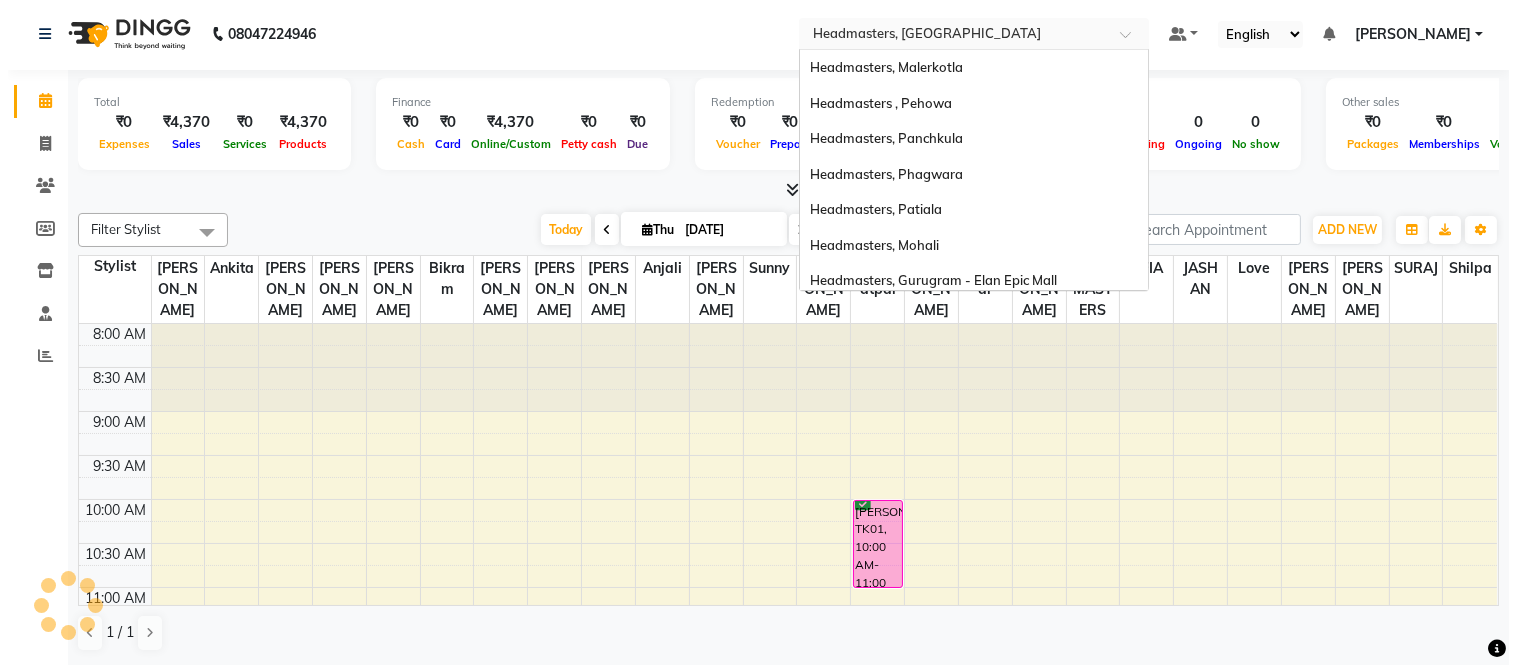 scroll, scrollTop: 0, scrollLeft: 0, axis: both 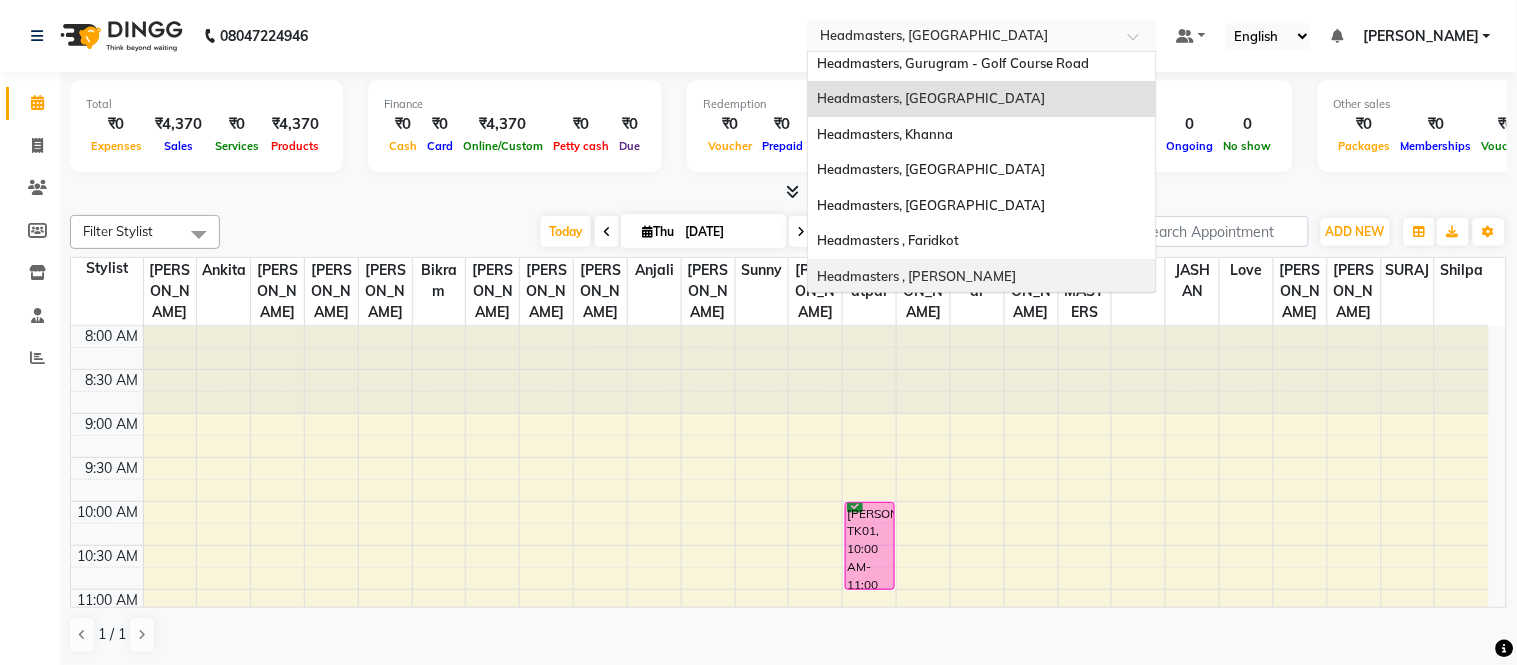click on "Headmasters , [PERSON_NAME]" at bounding box center [982, 277] 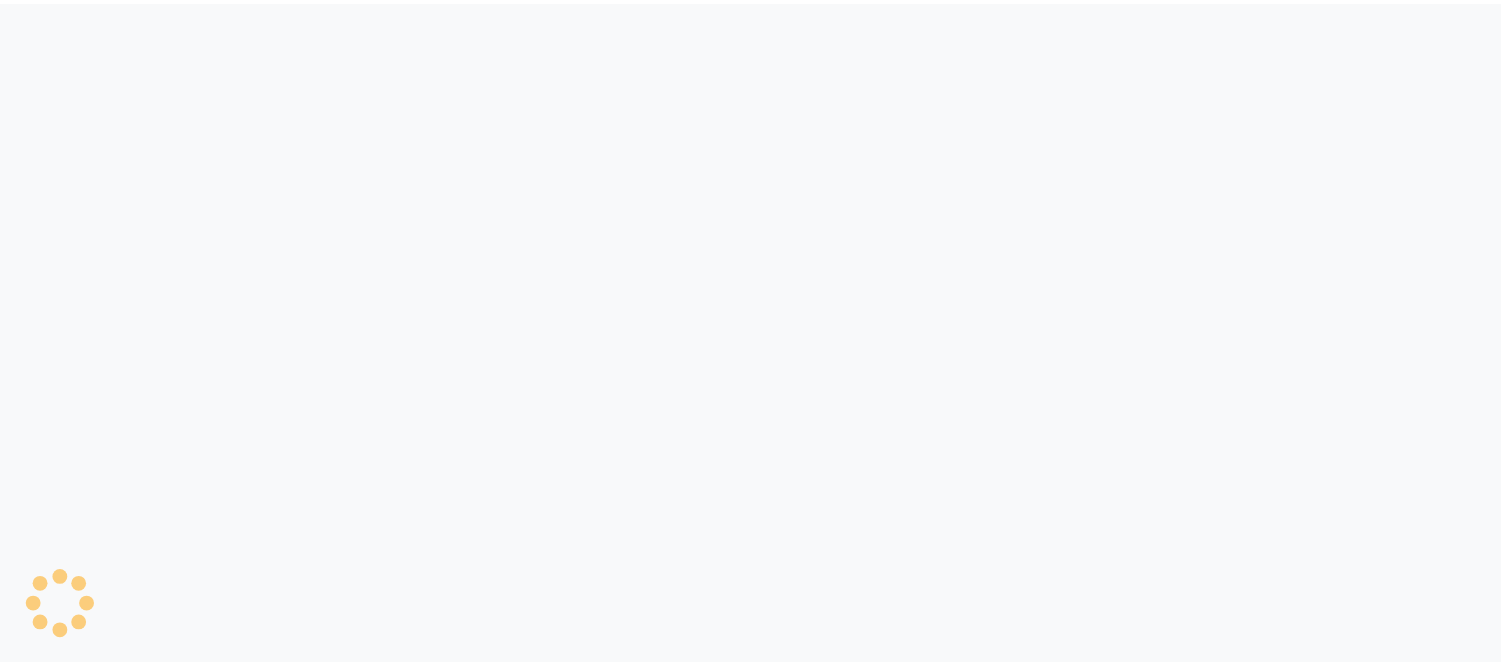 scroll, scrollTop: 0, scrollLeft: 0, axis: both 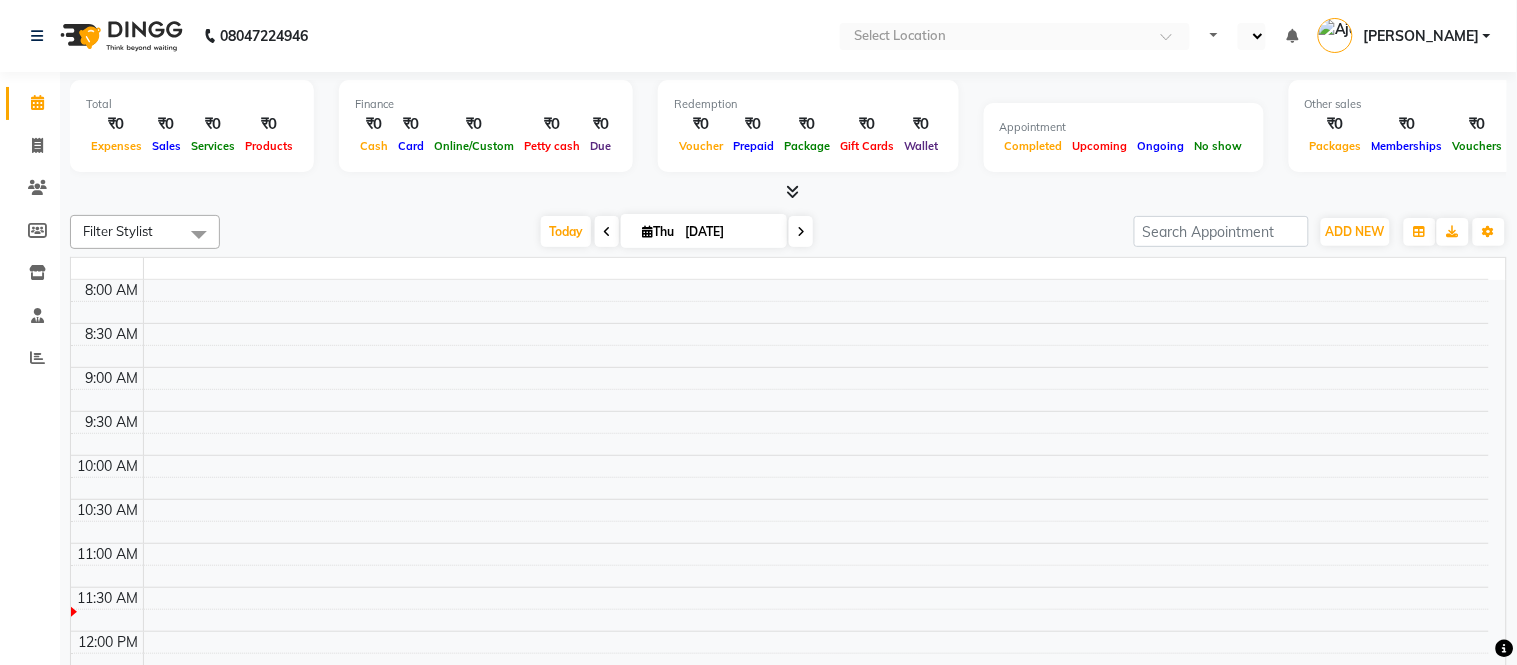 select on "en" 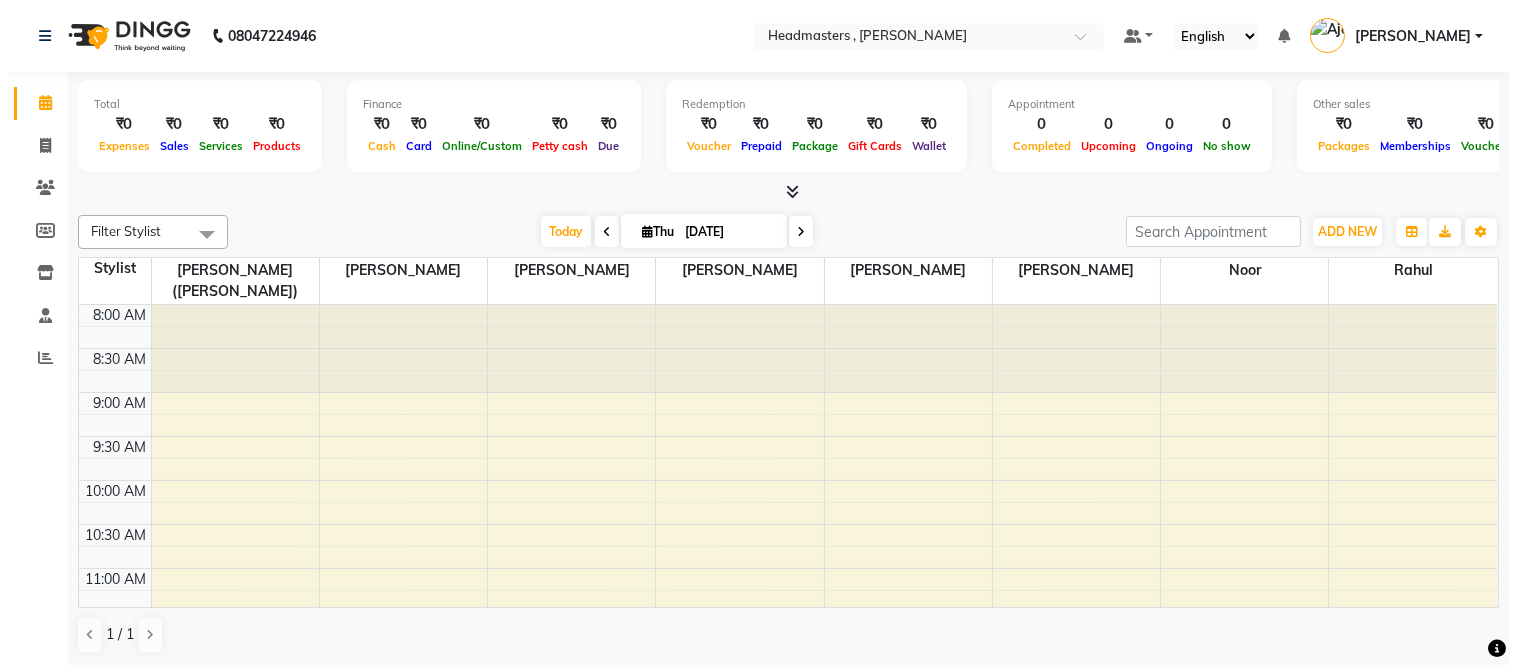 scroll, scrollTop: 0, scrollLeft: 0, axis: both 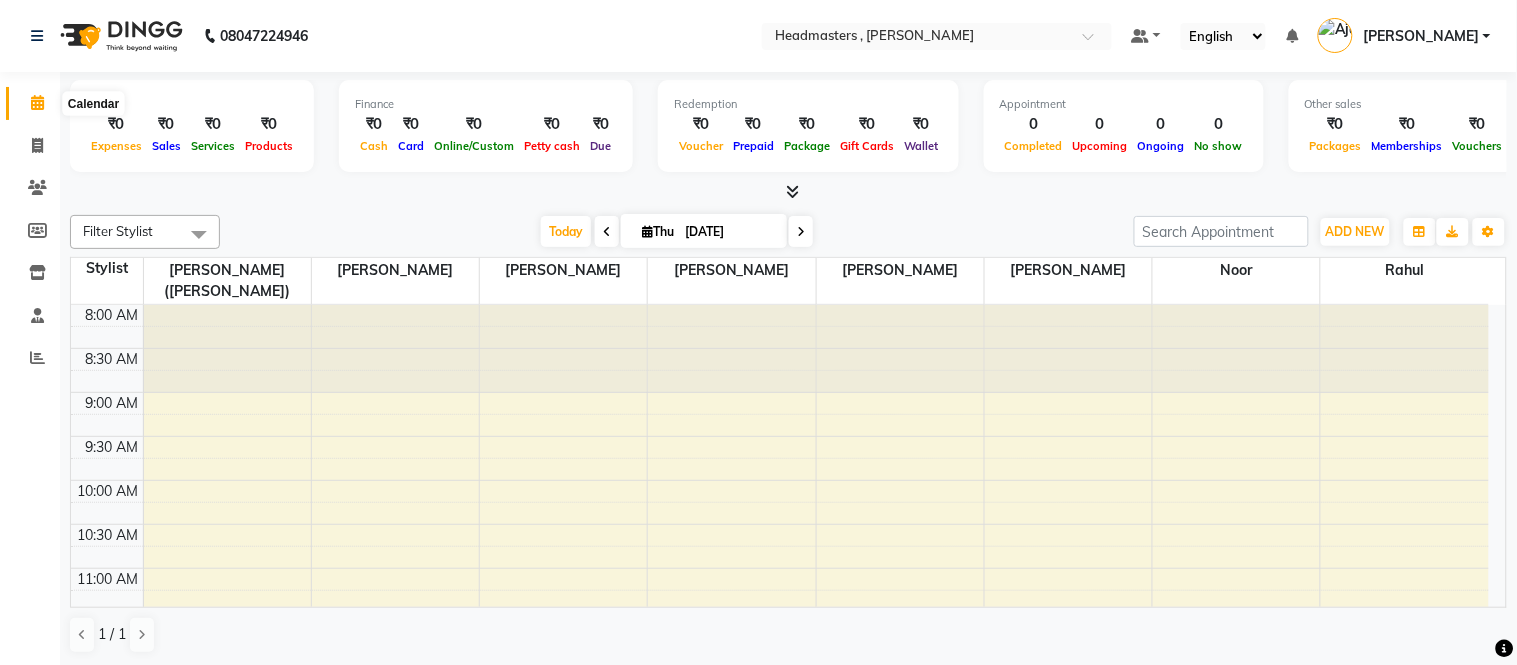 click 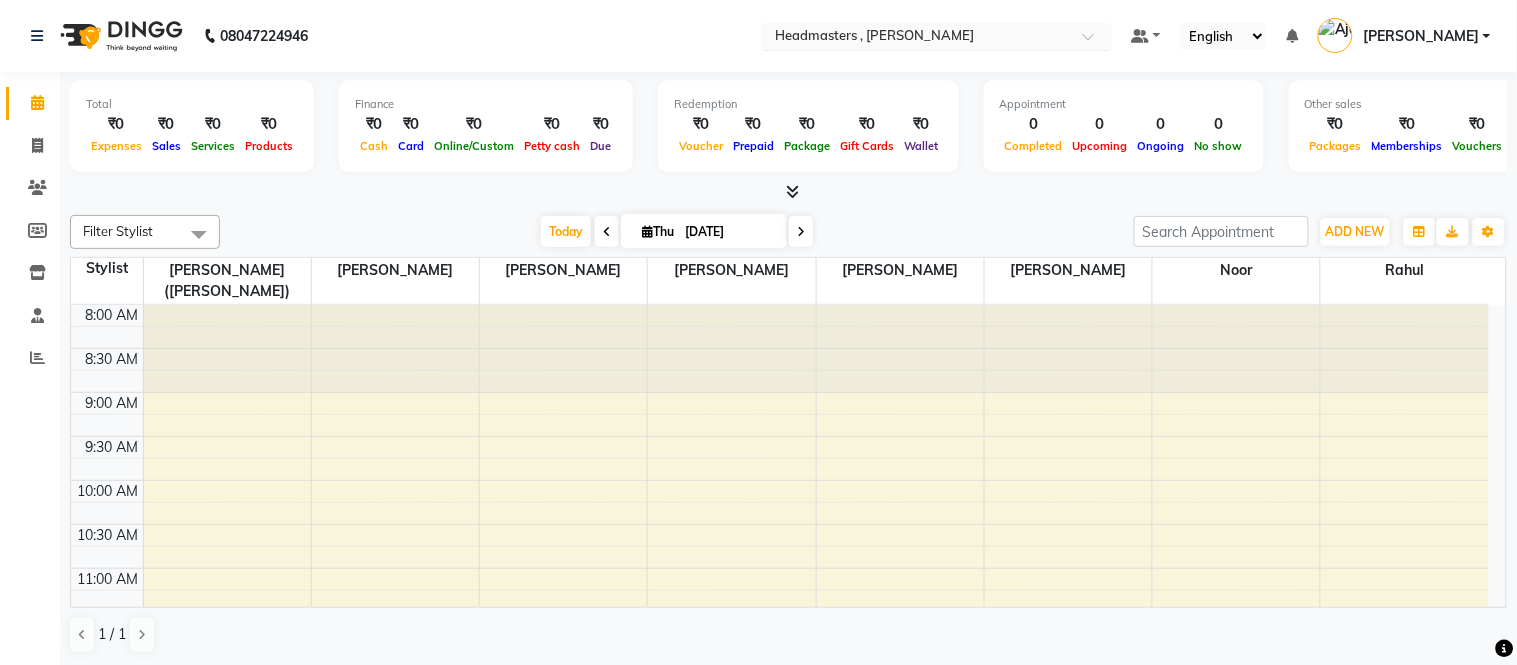 click at bounding box center [917, 38] 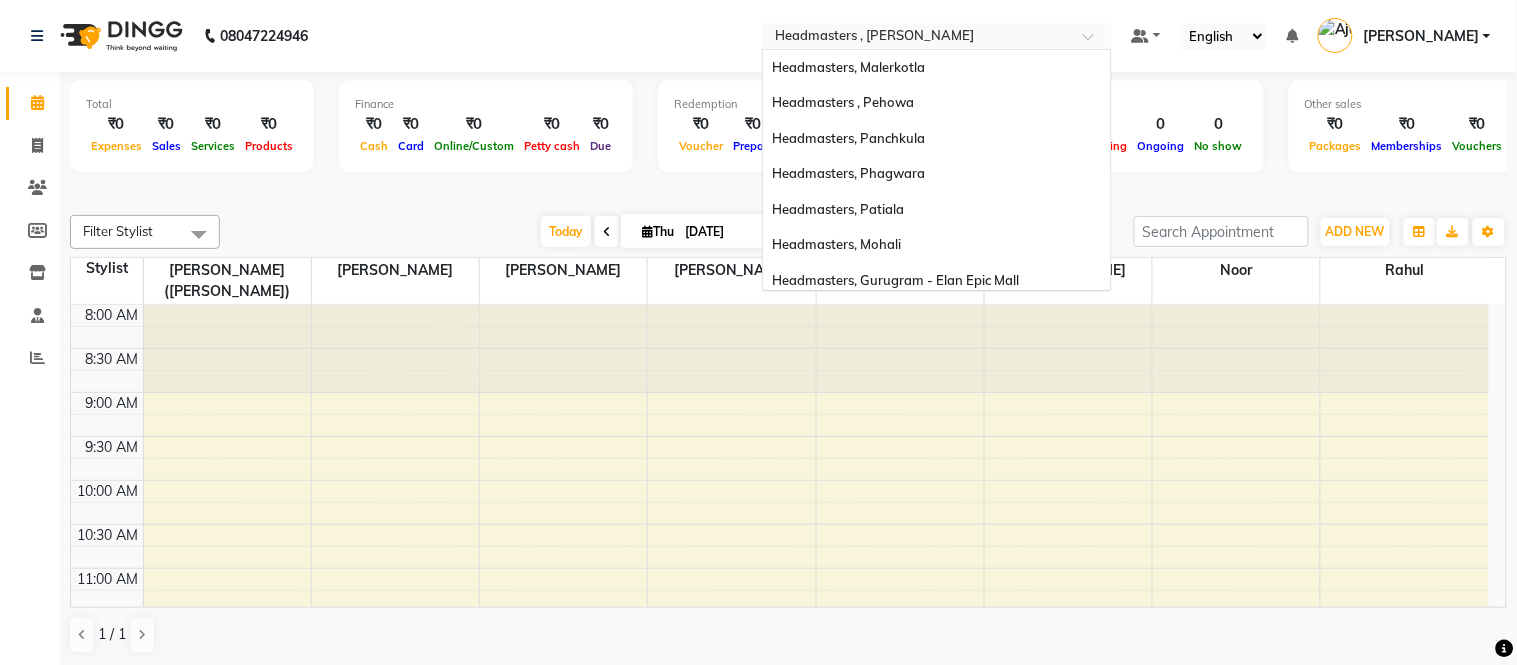 scroll, scrollTop: 398, scrollLeft: 0, axis: vertical 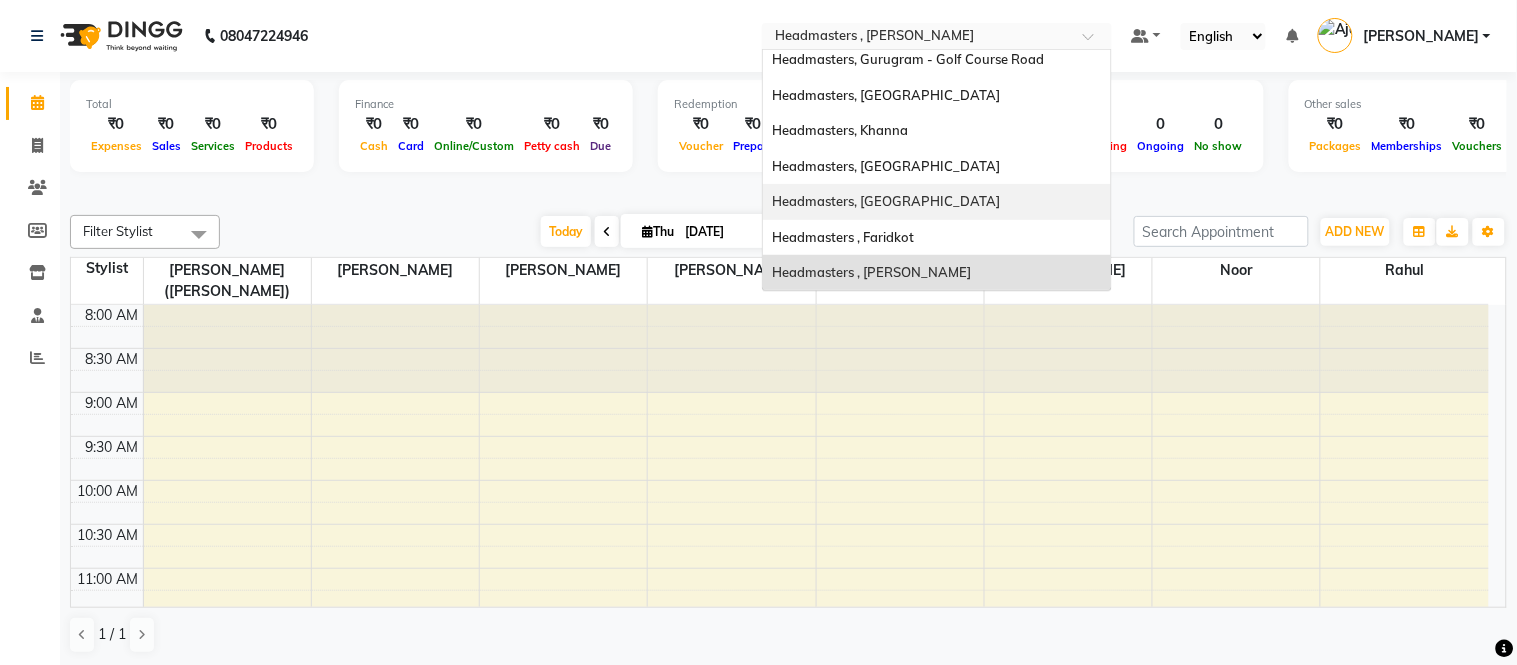 click on "Headmasters, [GEOGRAPHIC_DATA]" at bounding box center (887, 201) 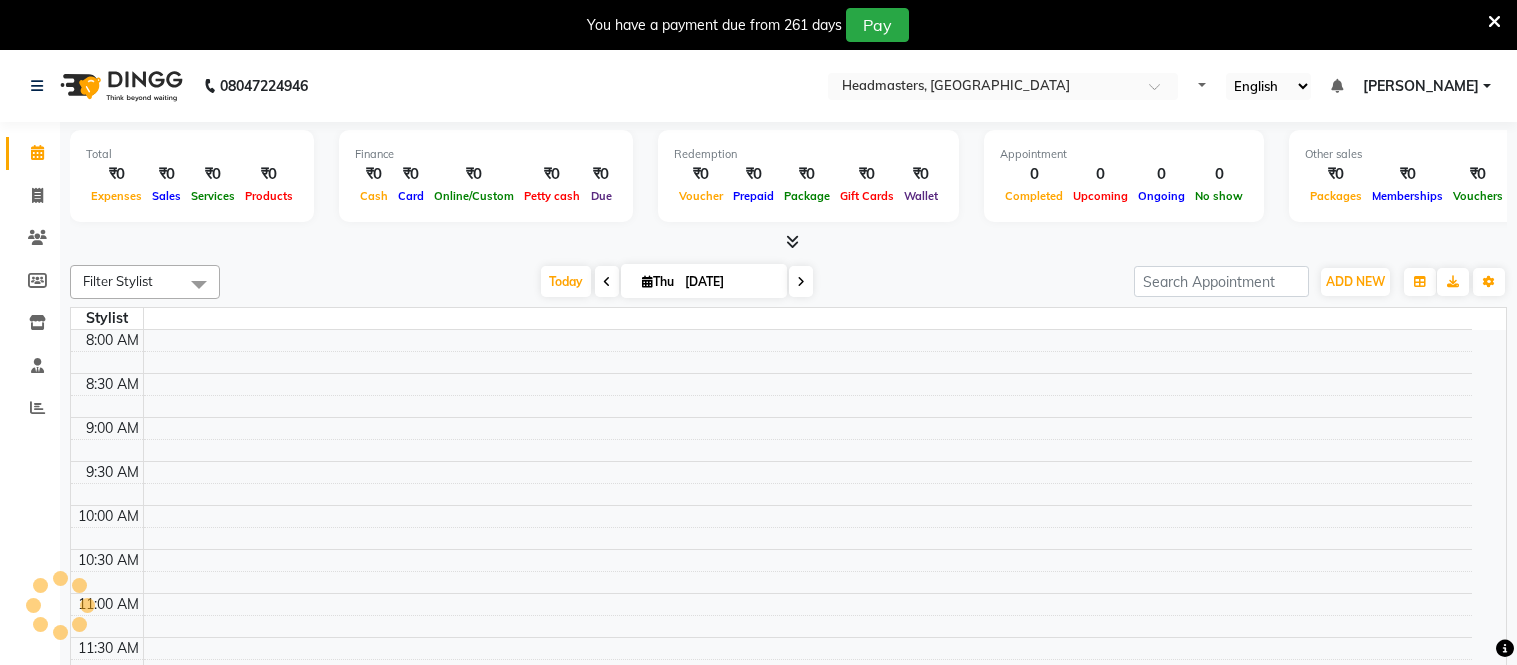 click at bounding box center [1494, 22] 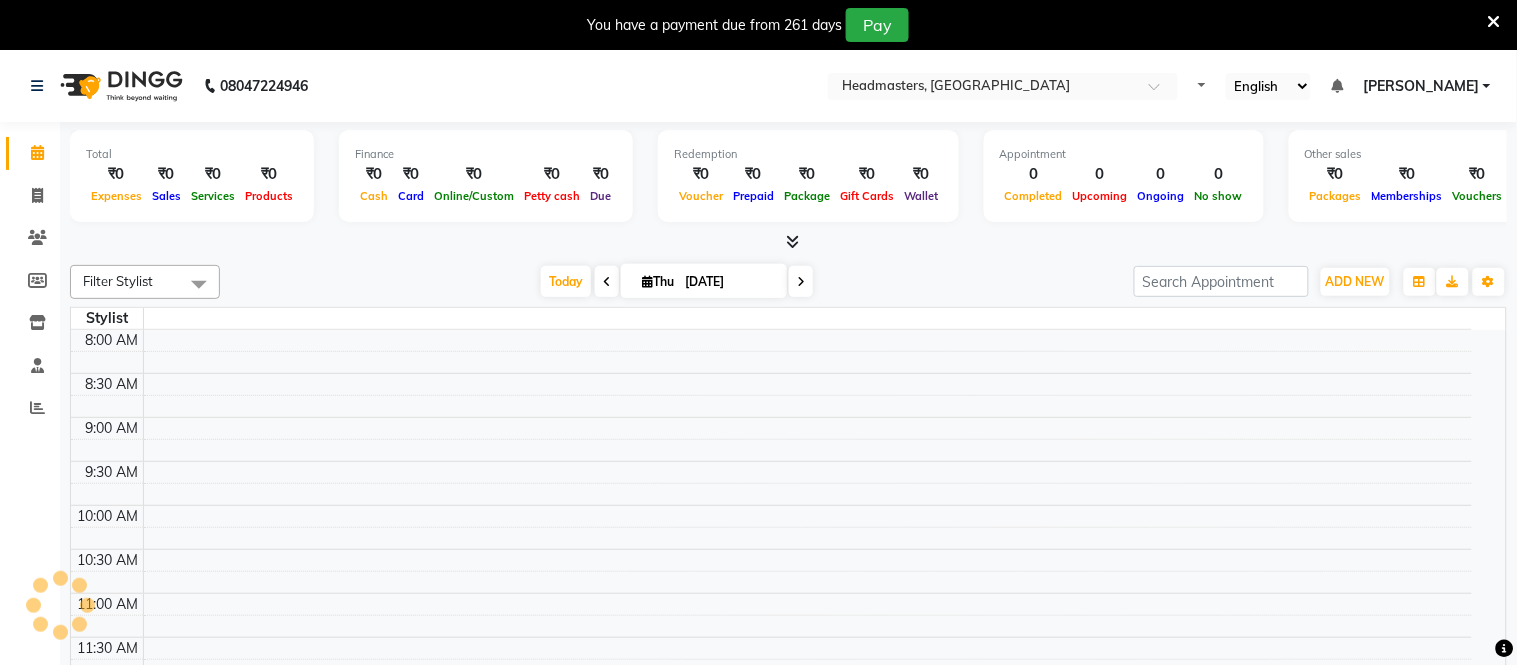 scroll, scrollTop: 0, scrollLeft: 0, axis: both 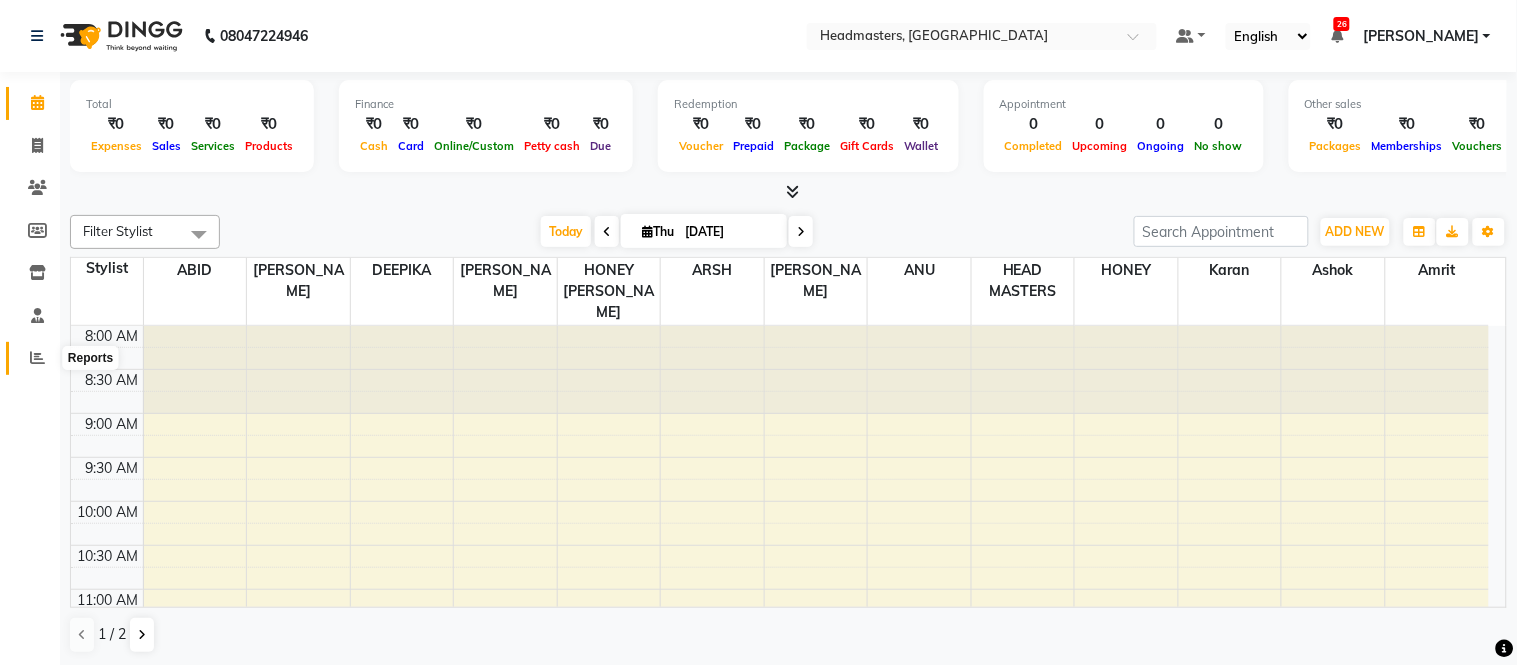 click 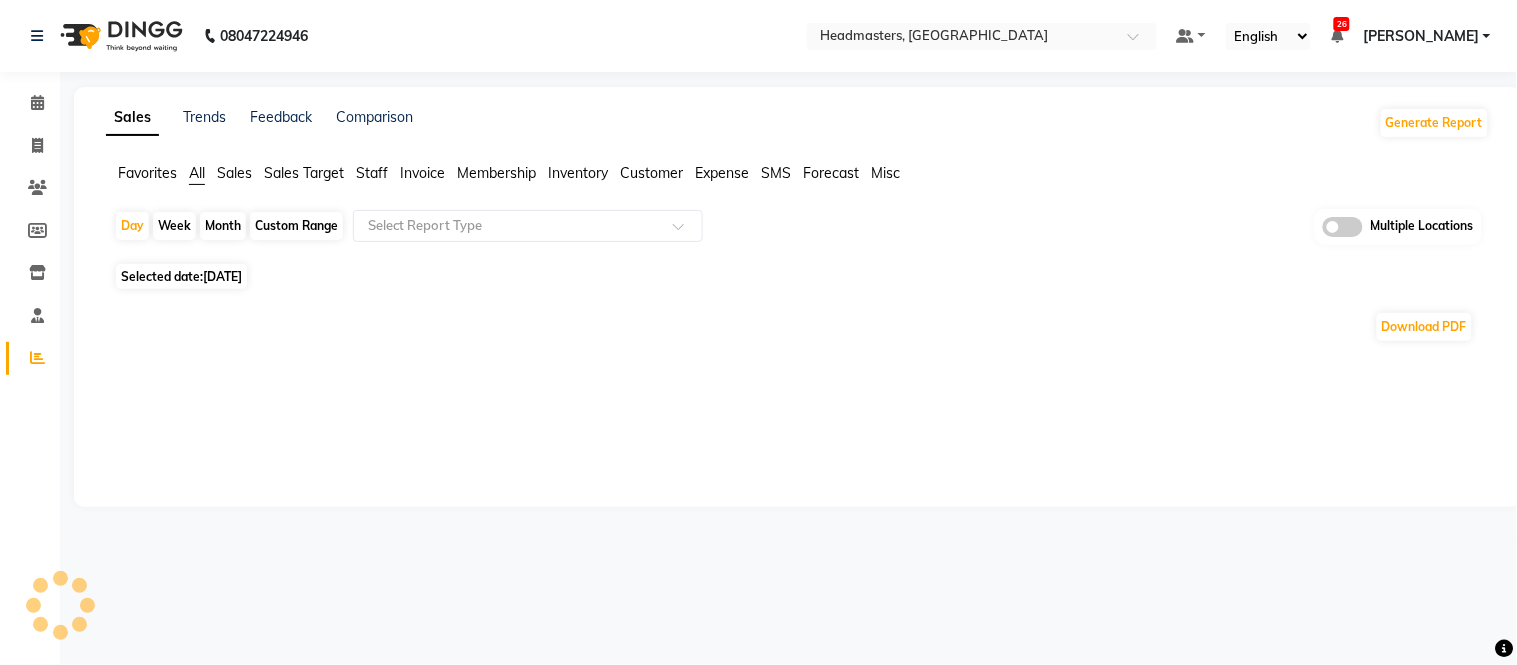 click on "Favorites" 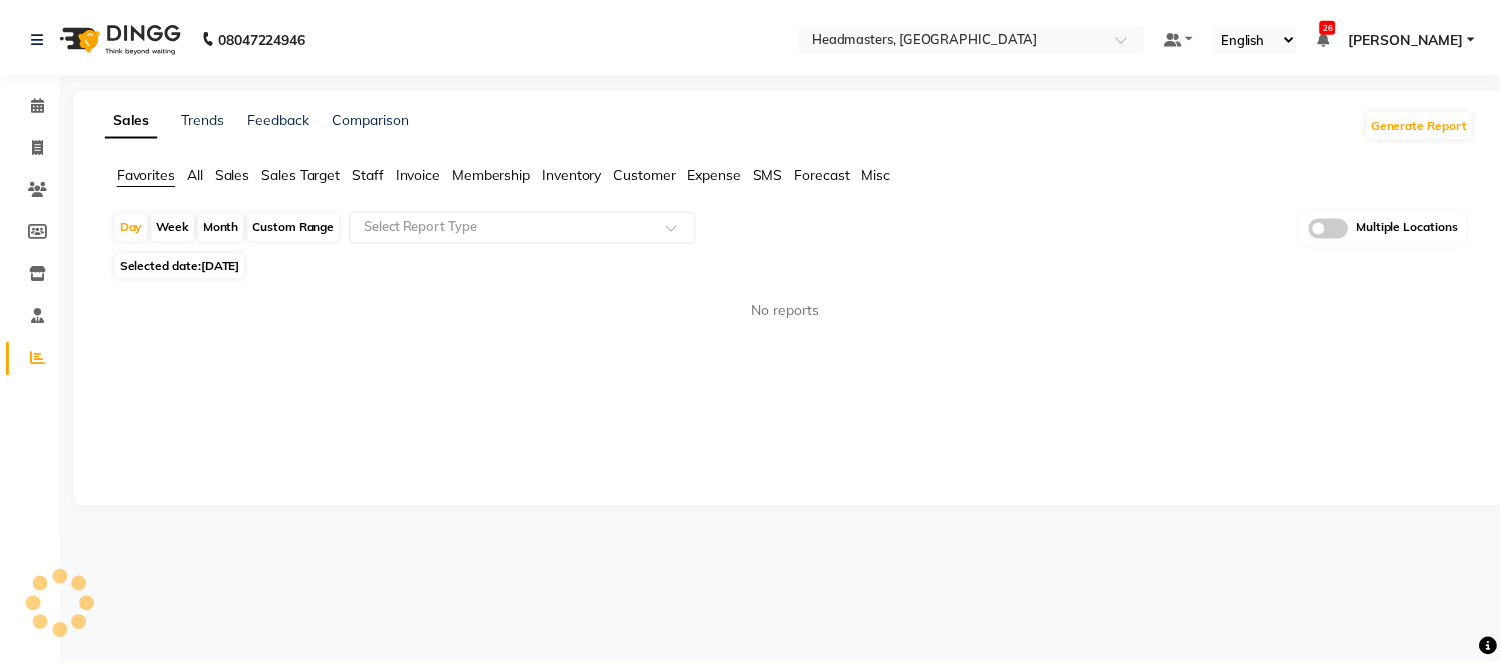 scroll, scrollTop: 0, scrollLeft: 0, axis: both 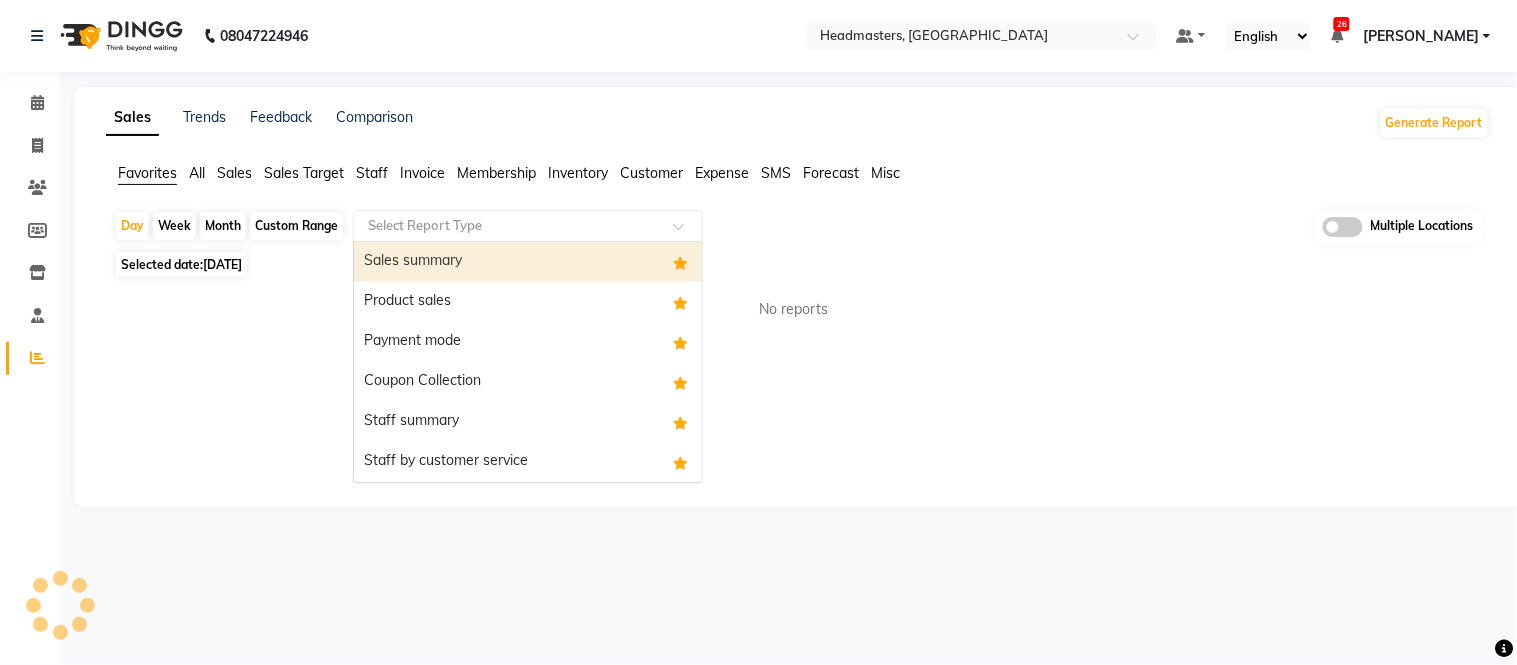 click 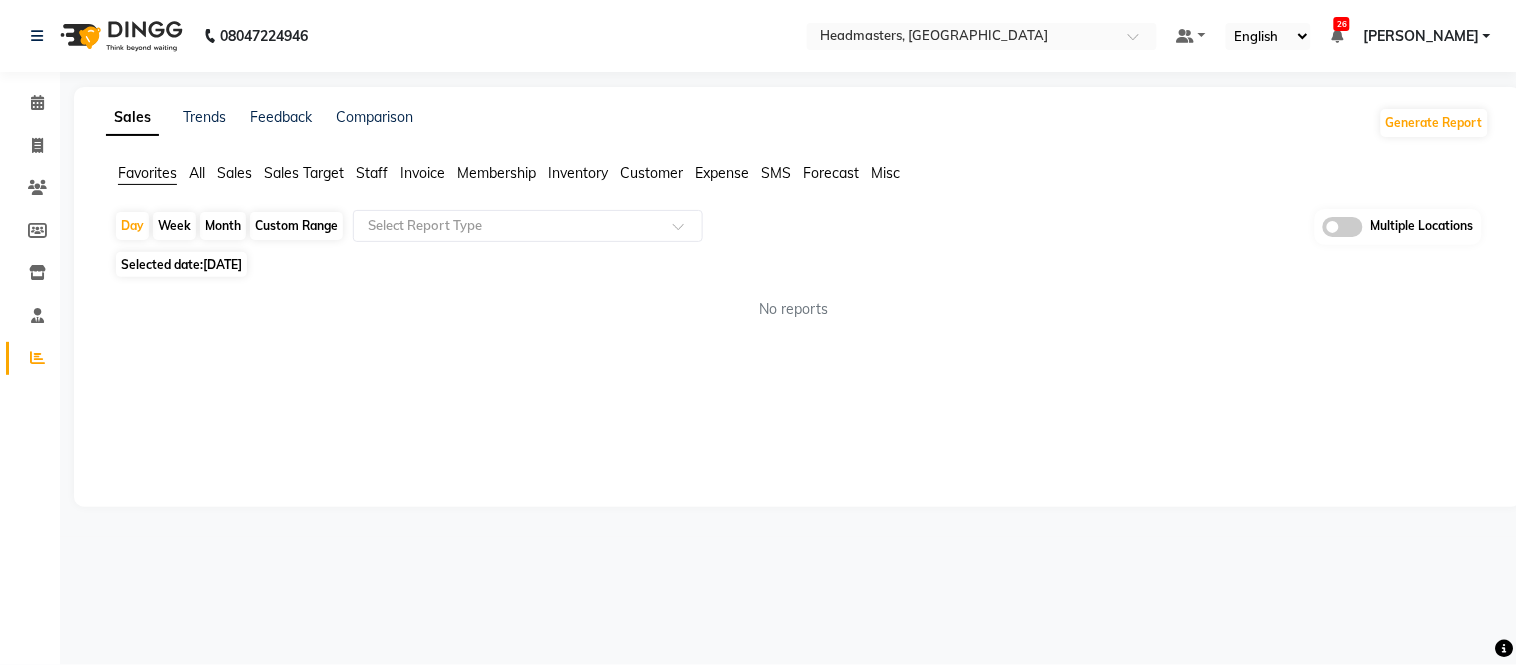 click on "Selected date:  10-07-2025" 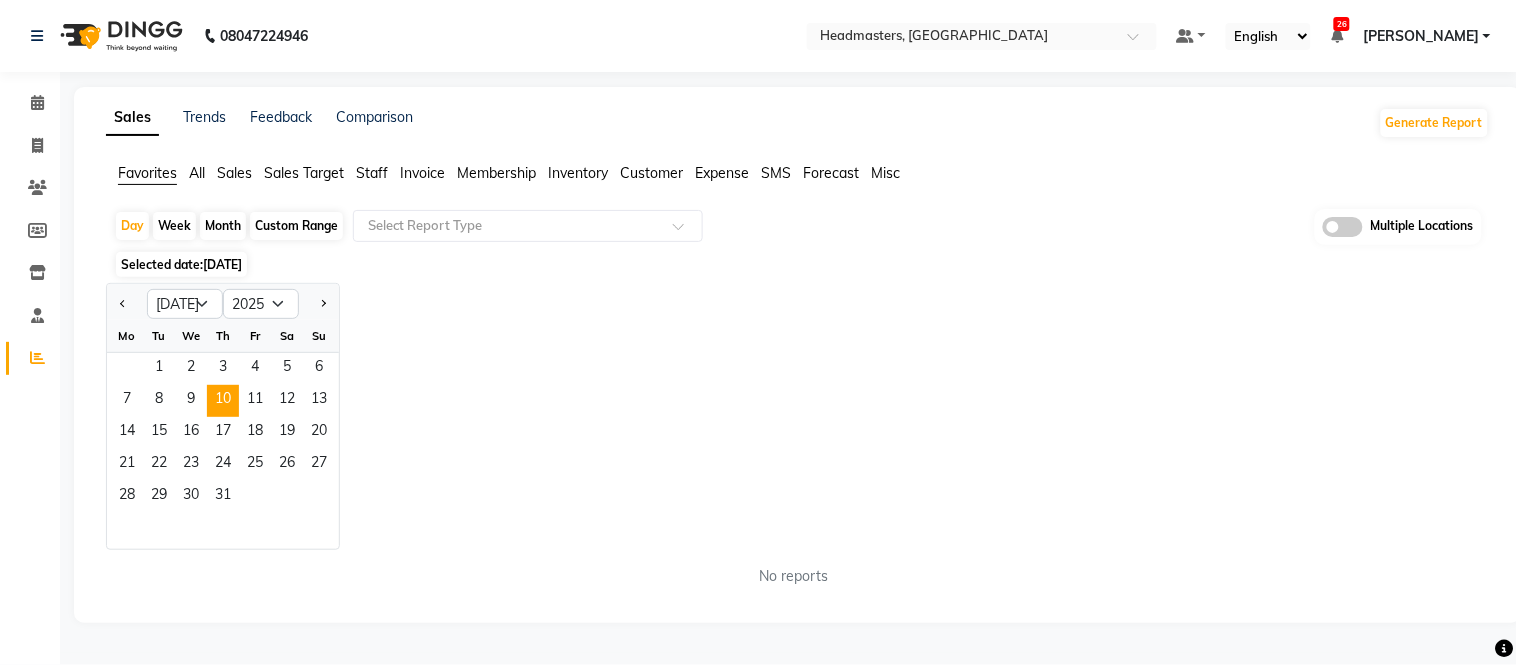 click on "Month" 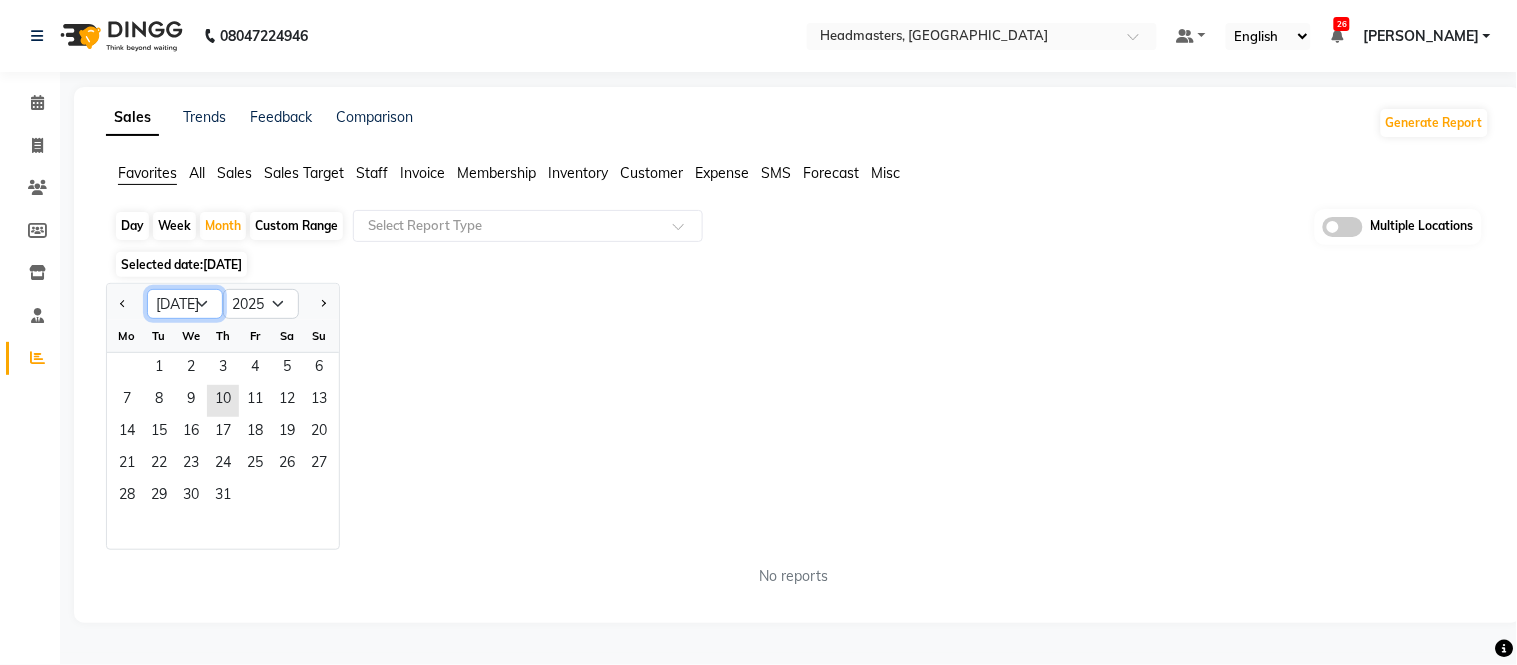click on "Jan Feb Mar Apr May Jun Jul Aug Sep Oct Nov Dec" 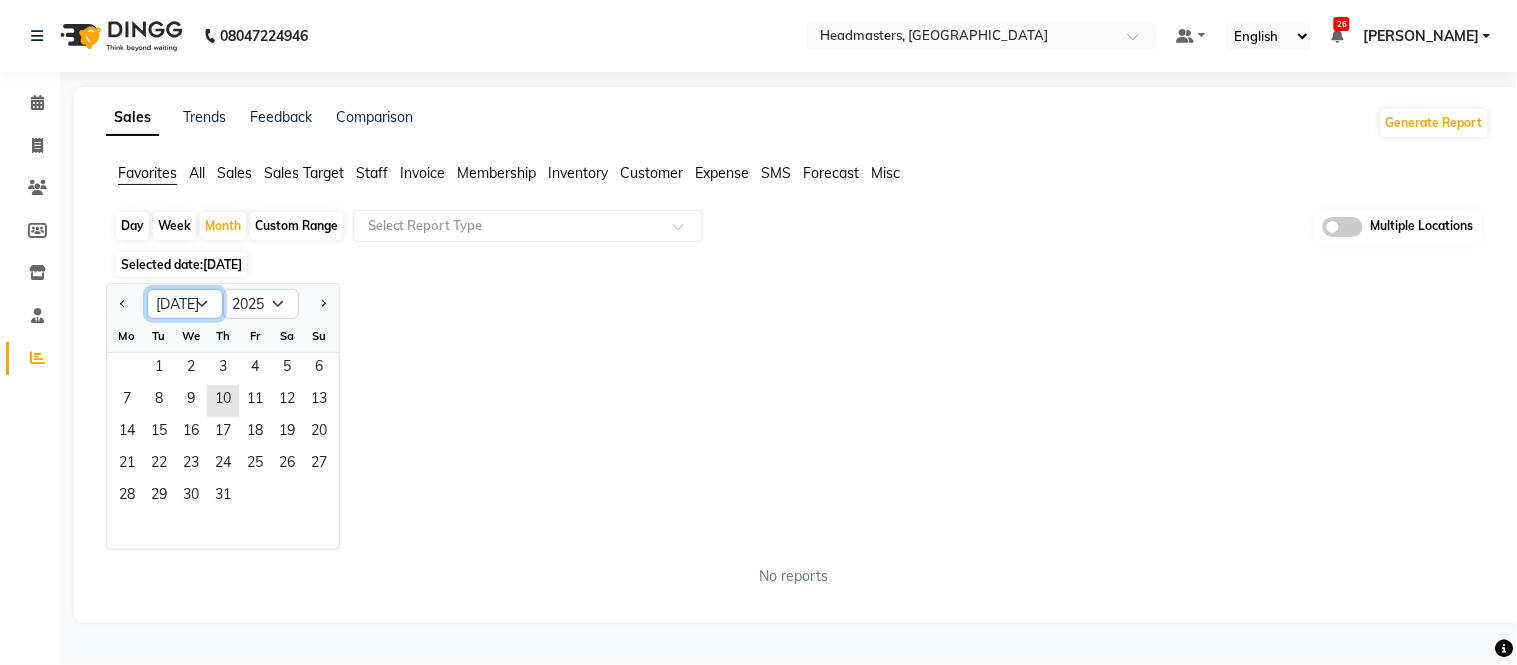 select on "6" 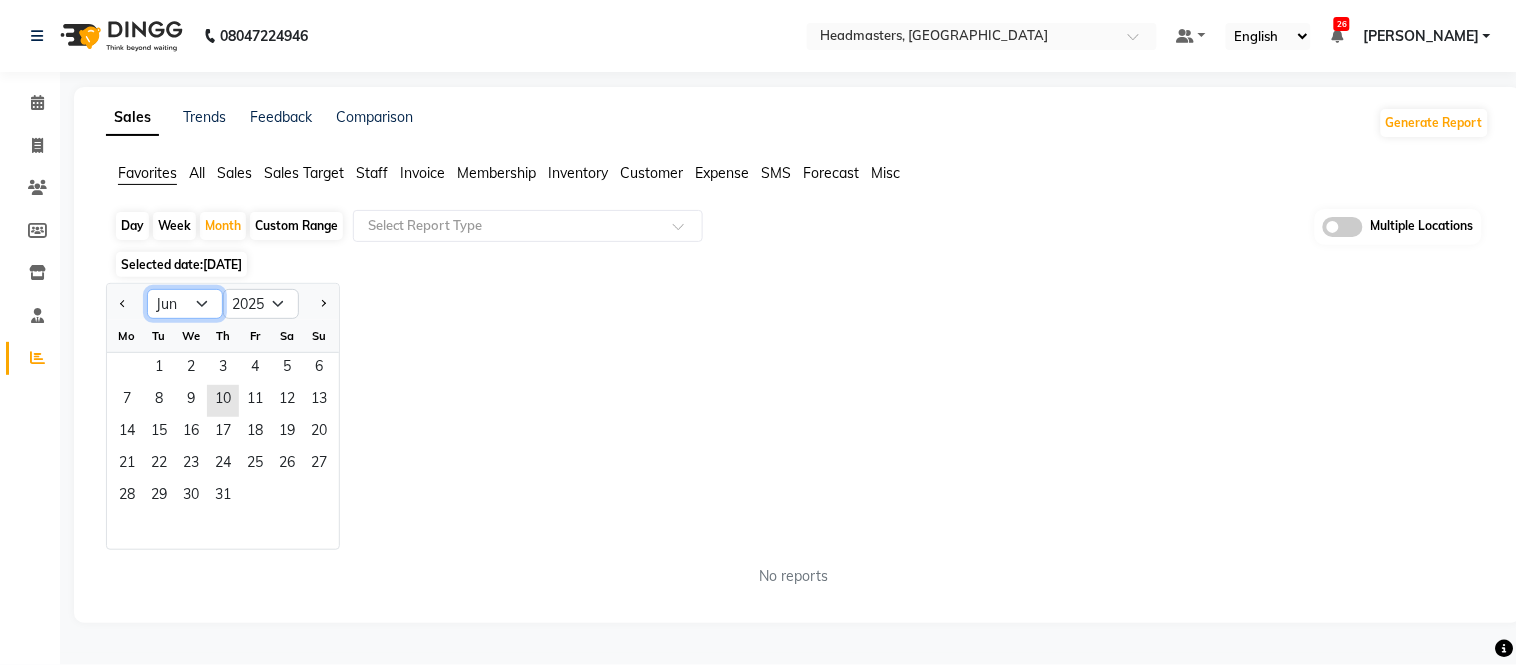 click on "Jan Feb Mar Apr May Jun Jul Aug Sep Oct Nov Dec" 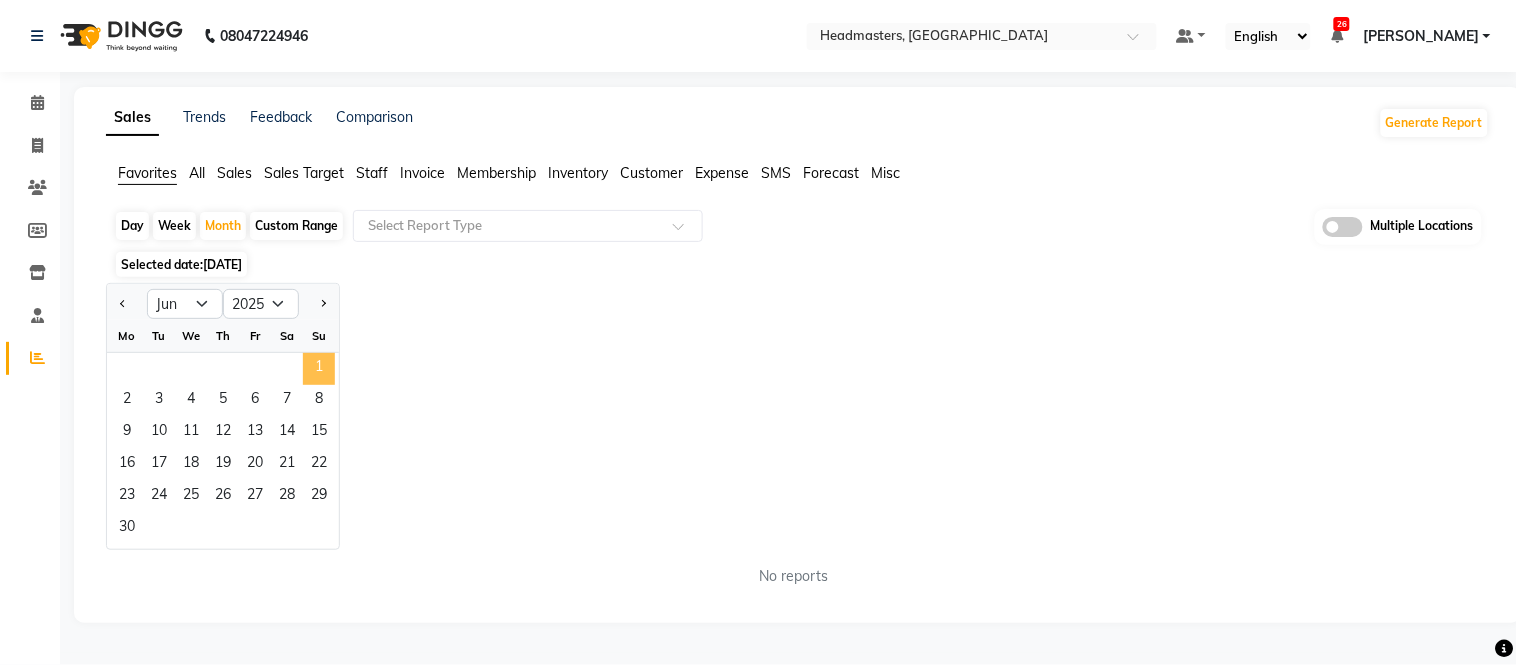 click on "1" 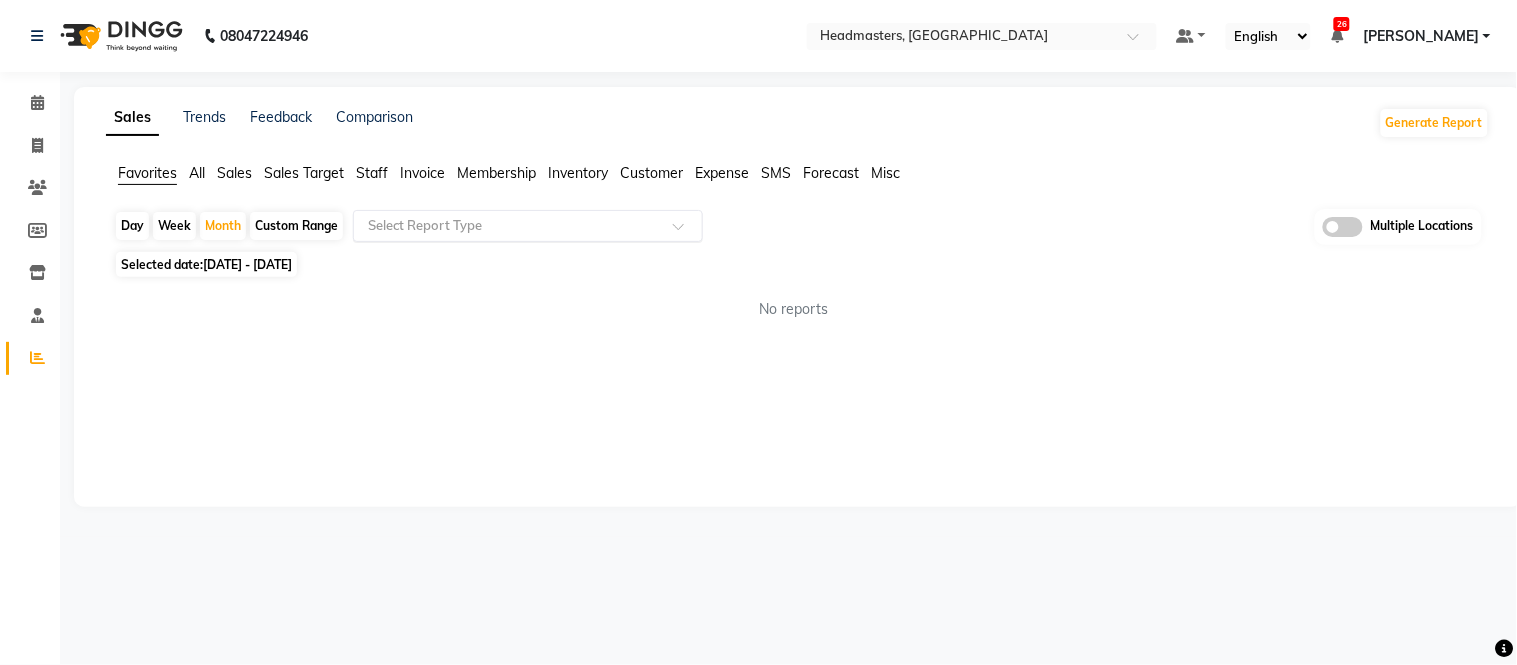 click 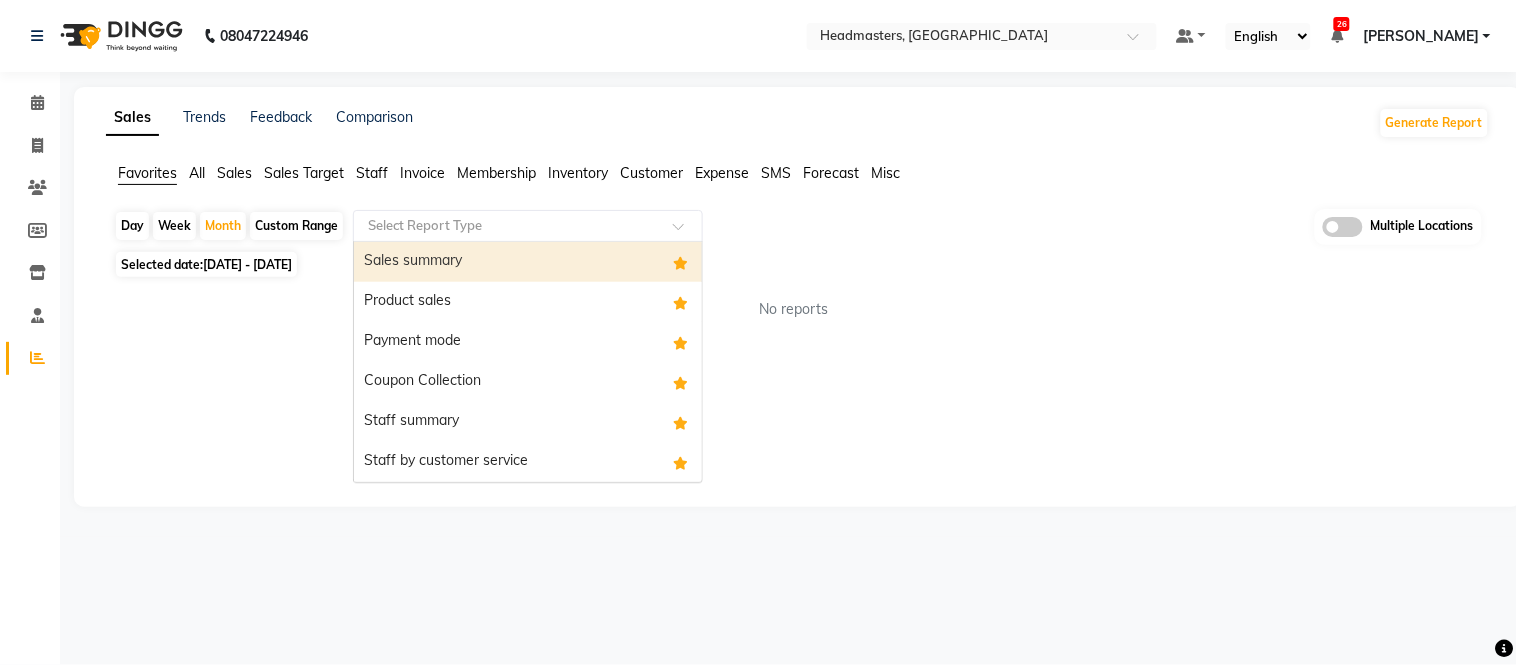 click on "Sales summary" at bounding box center (528, 262) 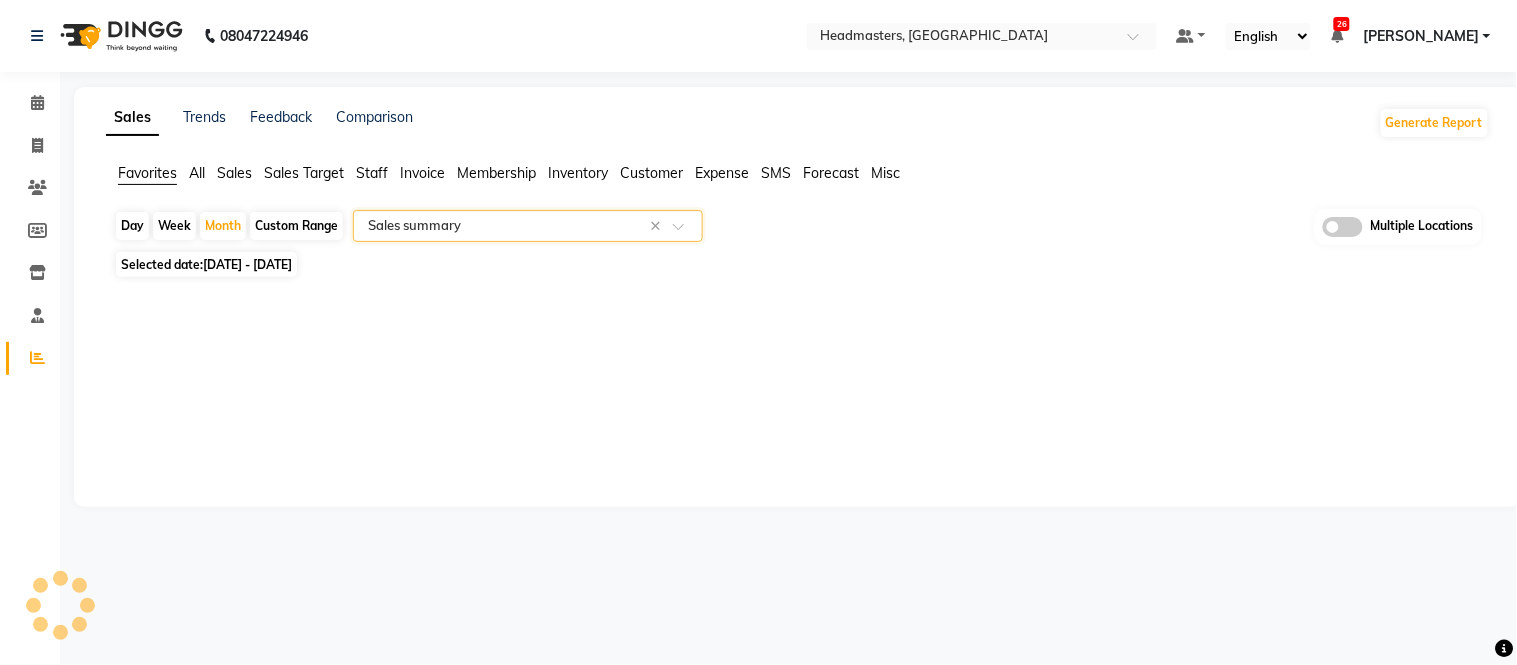 select on "full_report" 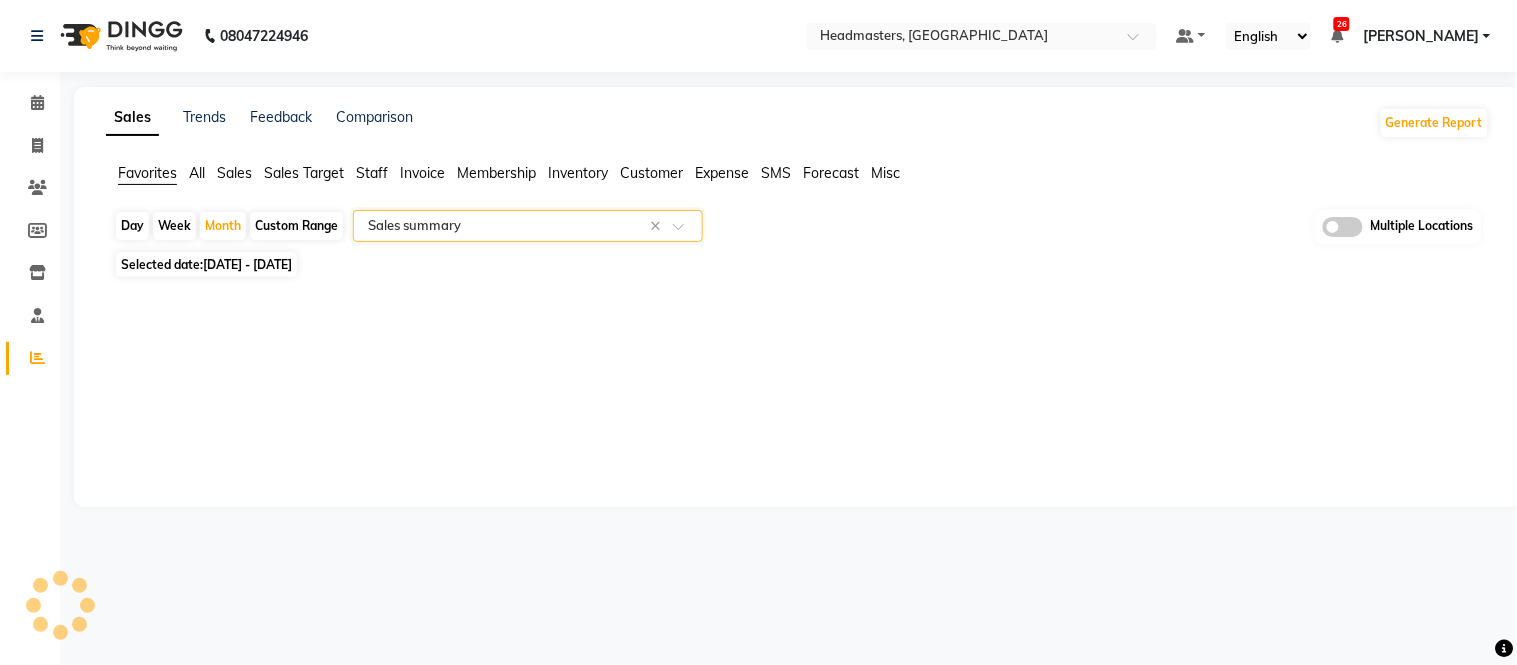 select on "csv" 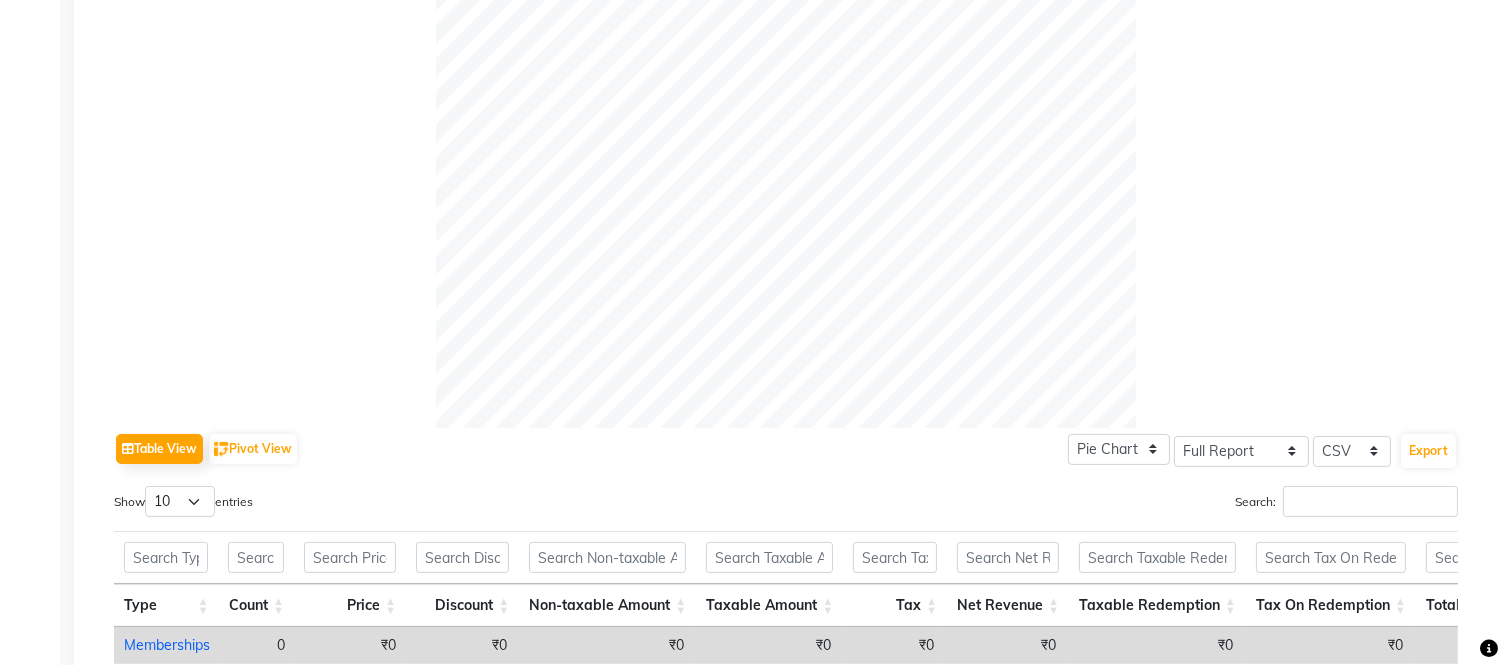 scroll, scrollTop: 102, scrollLeft: 0, axis: vertical 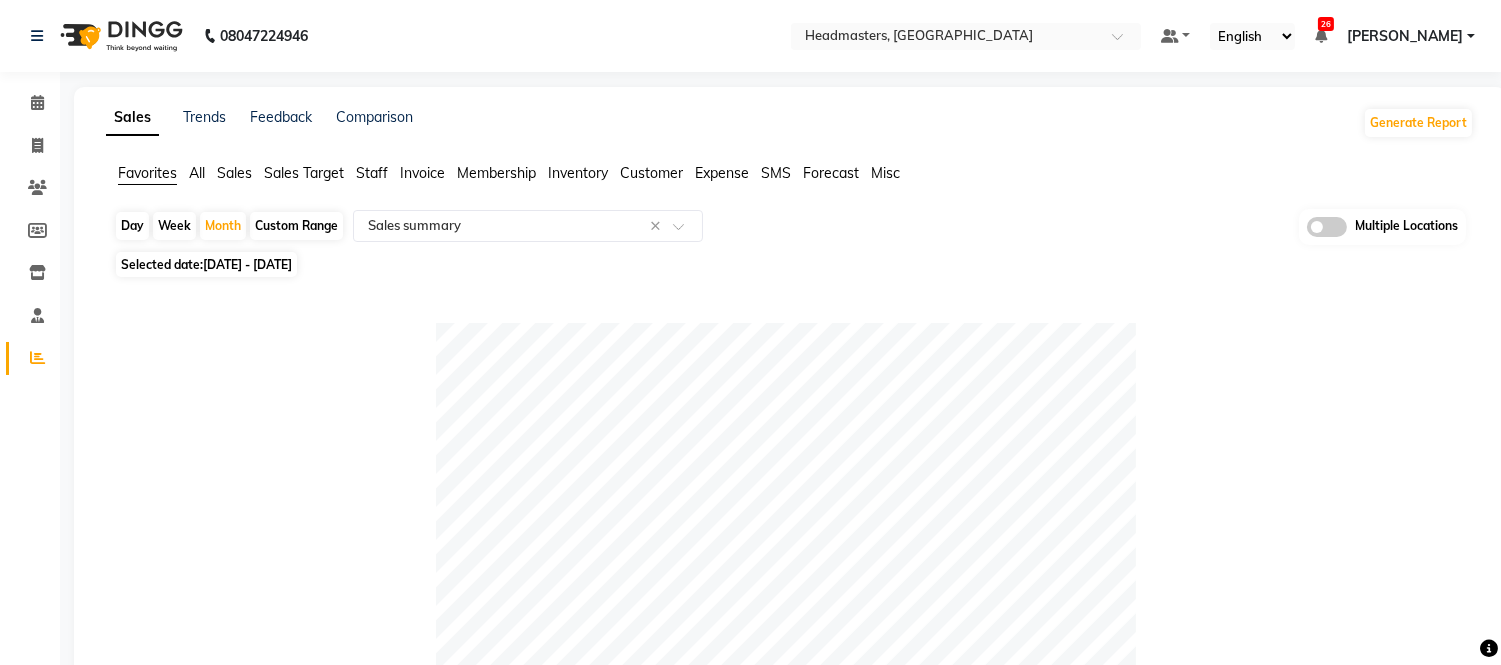 click on "08047224946 Select Location × Headmasters, Amritsar Default Panel My Panel English ENGLISH Español العربية मराठी हिंदी ગુજરાતી தமிழ் 中文 26 Notifications nothing to show Ajay Kumar Manage Profile Change Password Sign out  Version:3.15.4  ☀ Headmasters, Malerkotla ☀ Headmasters , Pehowa ☀ Headmasters, Panchkula ☀ Headmasters, Phagwara ☀ Headmasters, Patiala ☀ Headmasters, Mohali ☀ Headmasters, Gurugram - Elan Epic Mall  ☀ HEADMASTERS , JAGRAON ☀ Headmasters, Pathankot ☀ Headmasters, Barnala  ☀ Headmasters, Jalandhar ☀ Headmasters, Gurugram - Golf Course Road ☀ Headmasters, Batala ☀ Headmasters, Khanna ☀ Headmasters, Sangrur ☀ Headmasters, Amritsar ☀ Headmasters , Faridkot  ☀ Headmasters , Sri Muktsar Sahib  Calendar  Invoice  Clients  Members  Inventory  Staff  Reports Completed InProgress Upcoming Dropped Tentative Check-In Confirm Bookings Generate Report Segments Page Builder Sales Trends Feedback Comparison ×" at bounding box center [750, 853] 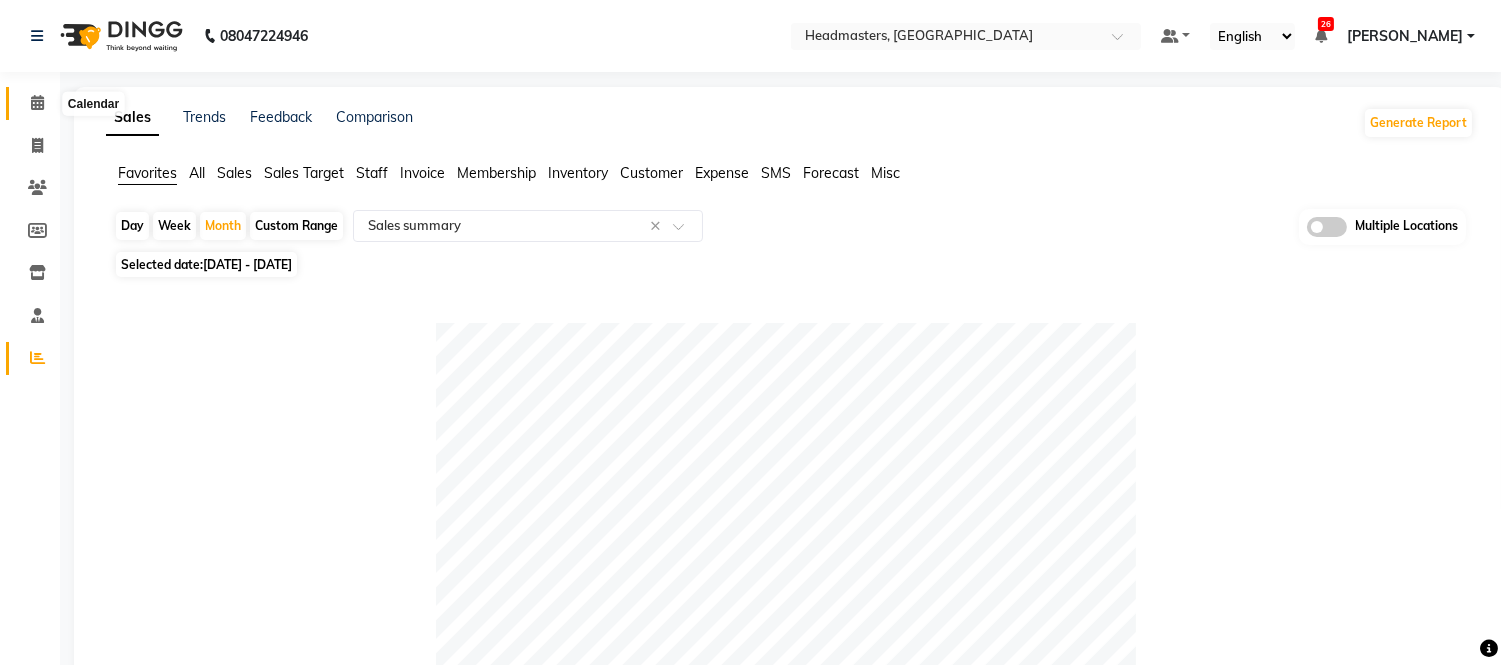 click 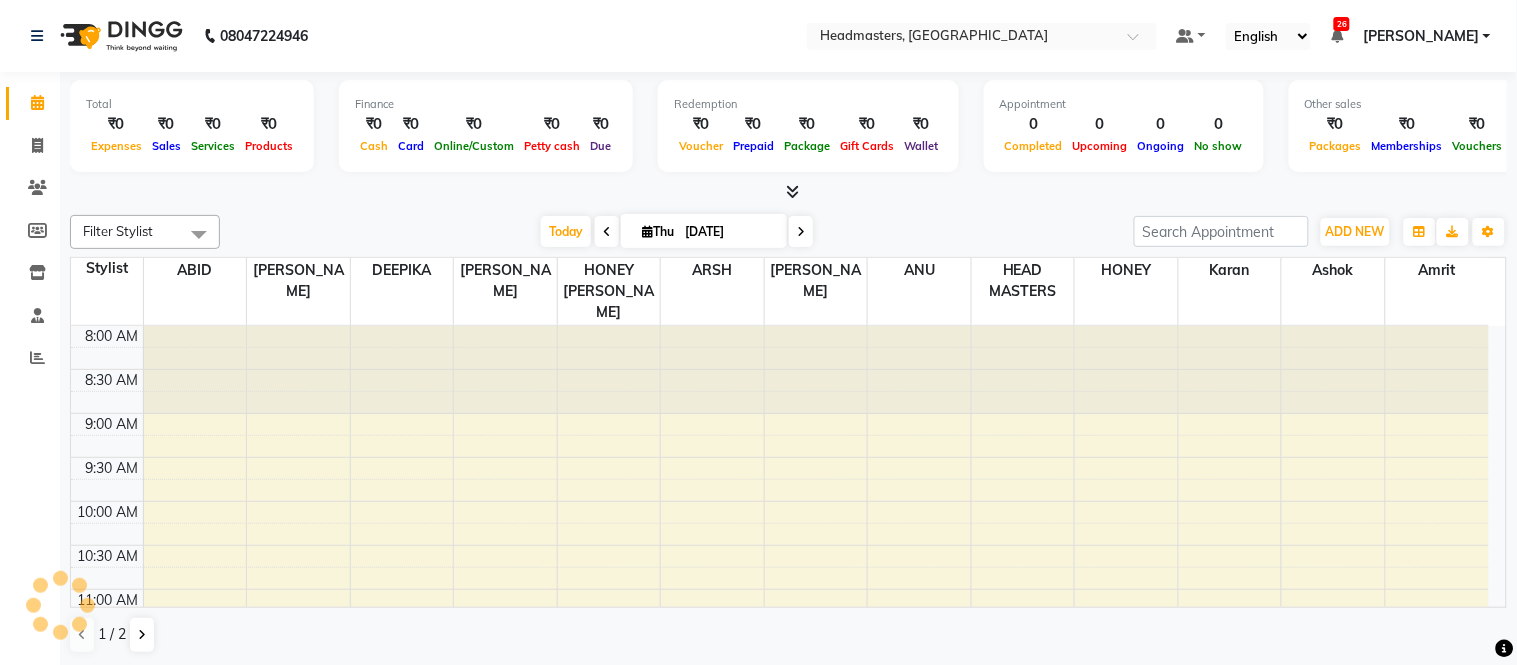 scroll, scrollTop: 0, scrollLeft: 0, axis: both 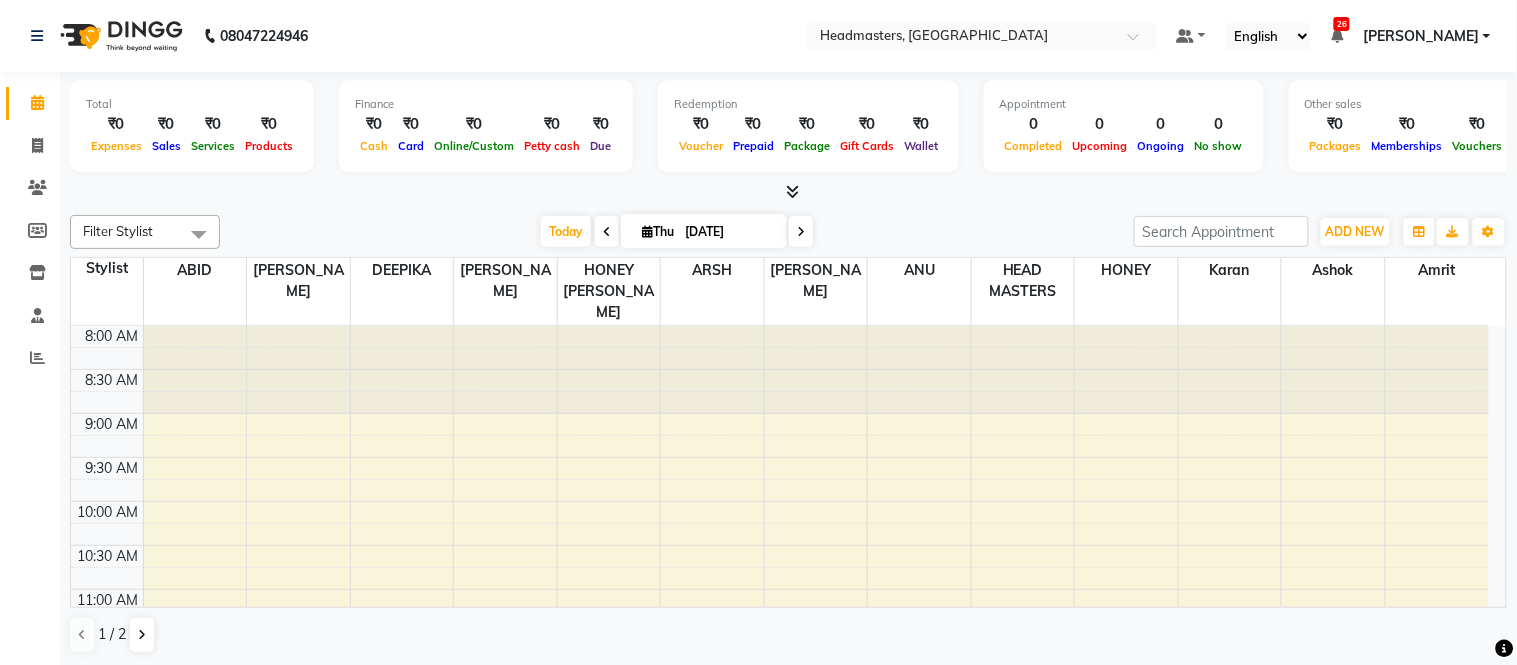 click on "08047224946 Select Location × Headmasters, Amritsar Default Panel My Panel English ENGLISH Español العربية मराठी हिंदी ગુજરાતી தமிழ் 中文 26 Notifications nothing to show Ajay Kumar Manage Profile Change Password Sign out  Version:3.15.4" 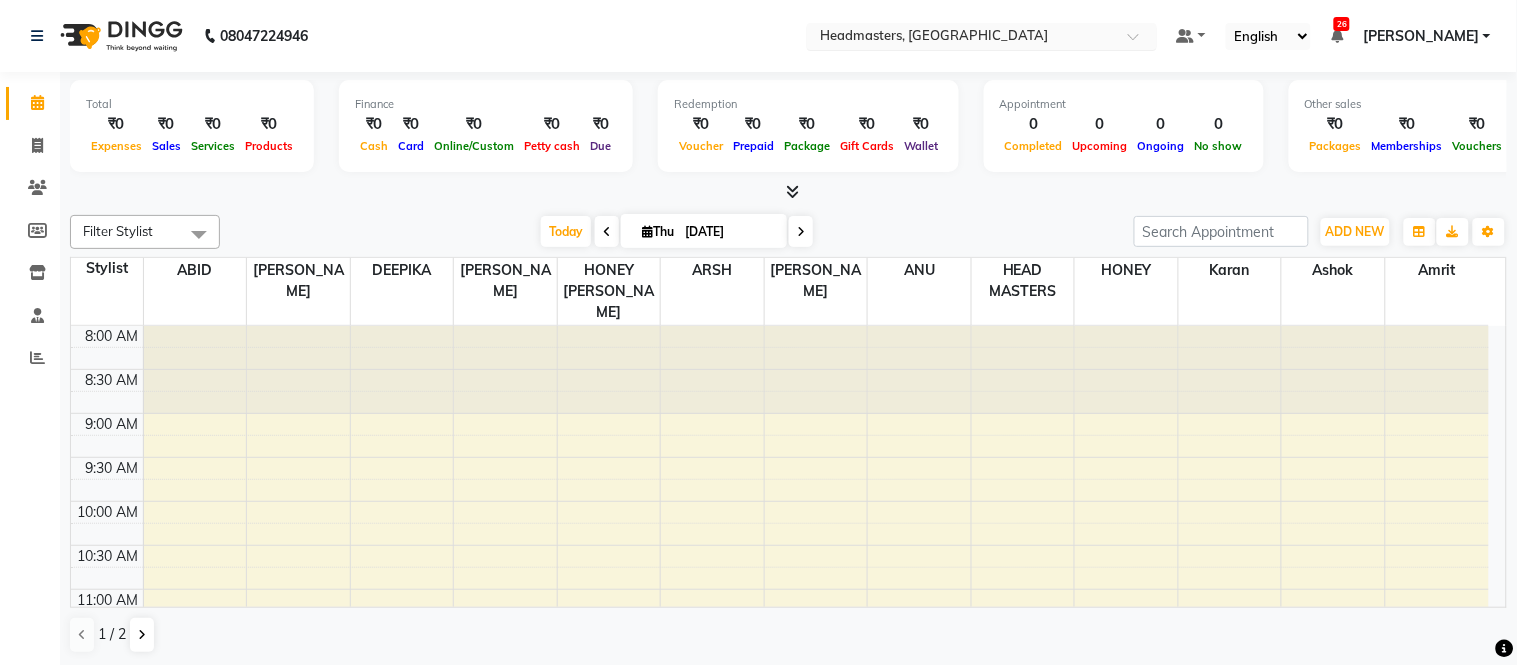 click at bounding box center [962, 38] 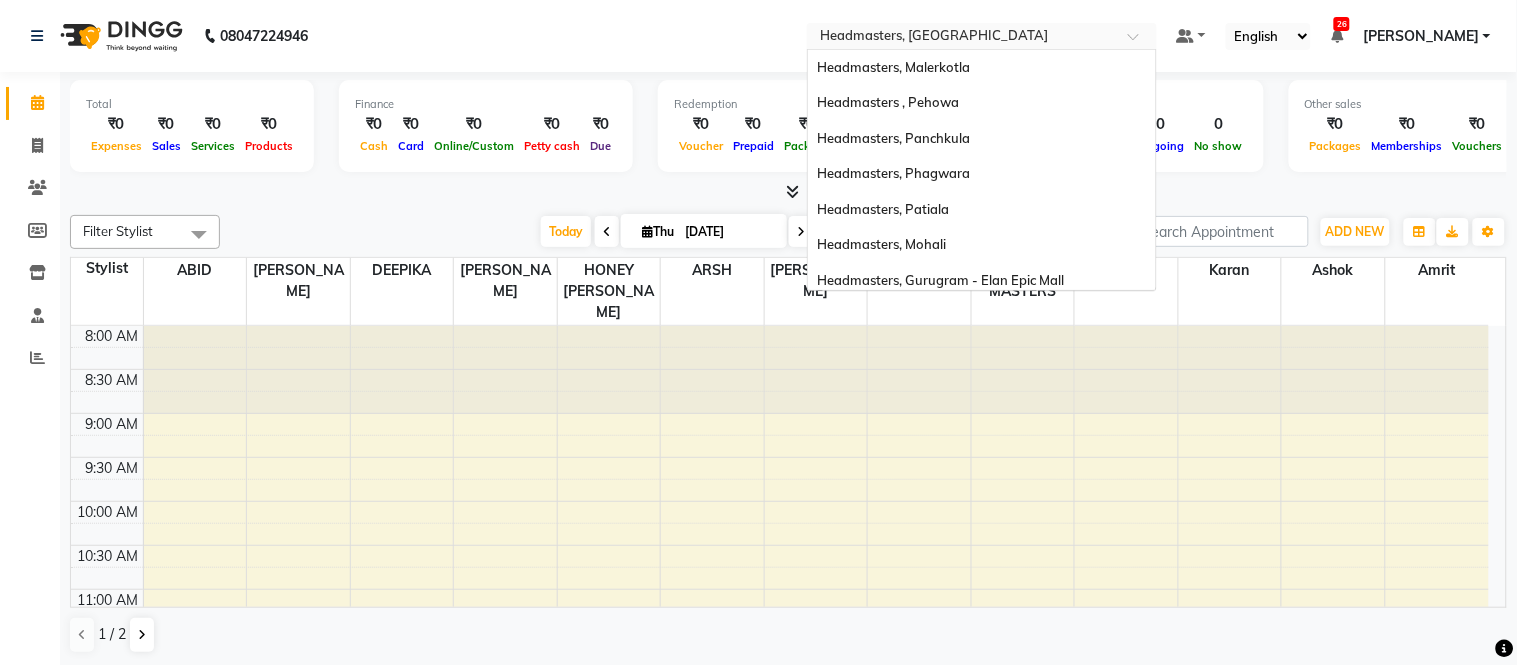 scroll, scrollTop: 398, scrollLeft: 0, axis: vertical 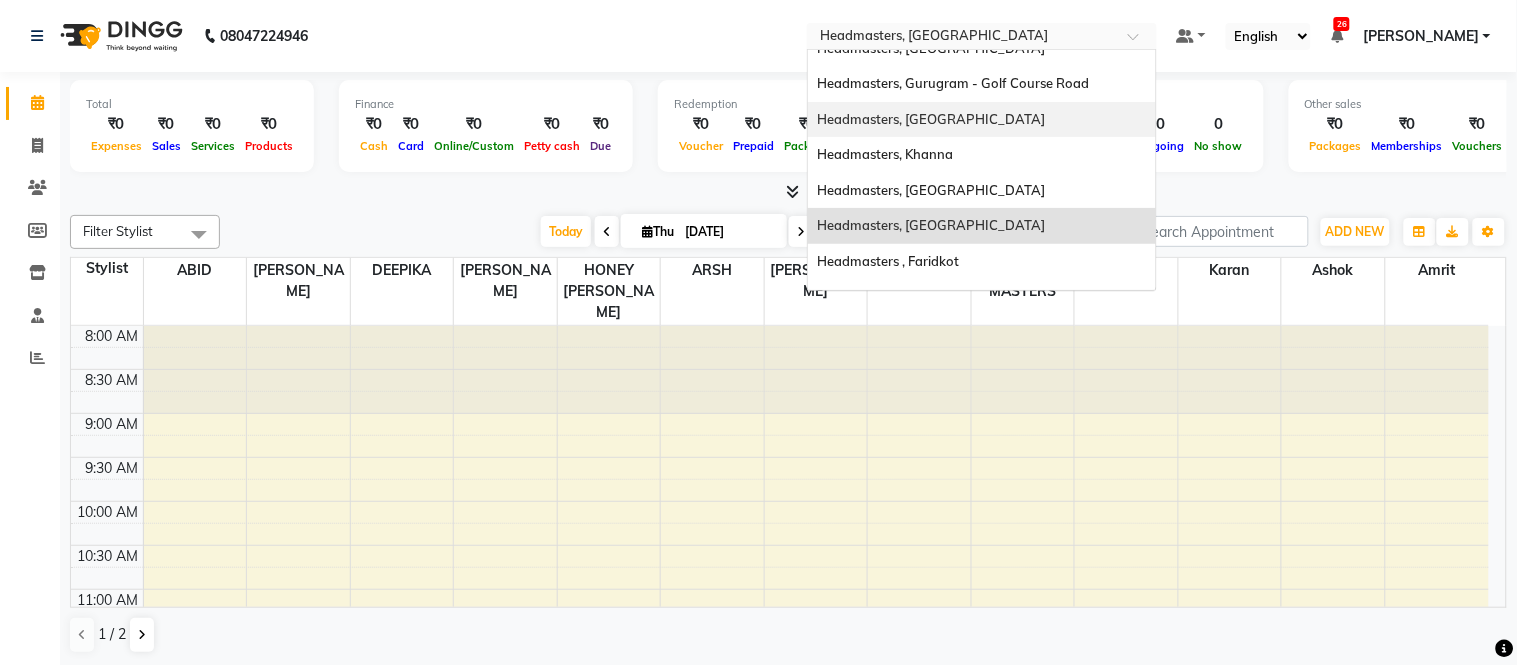 click on "Headmasters, [GEOGRAPHIC_DATA]" at bounding box center (982, 120) 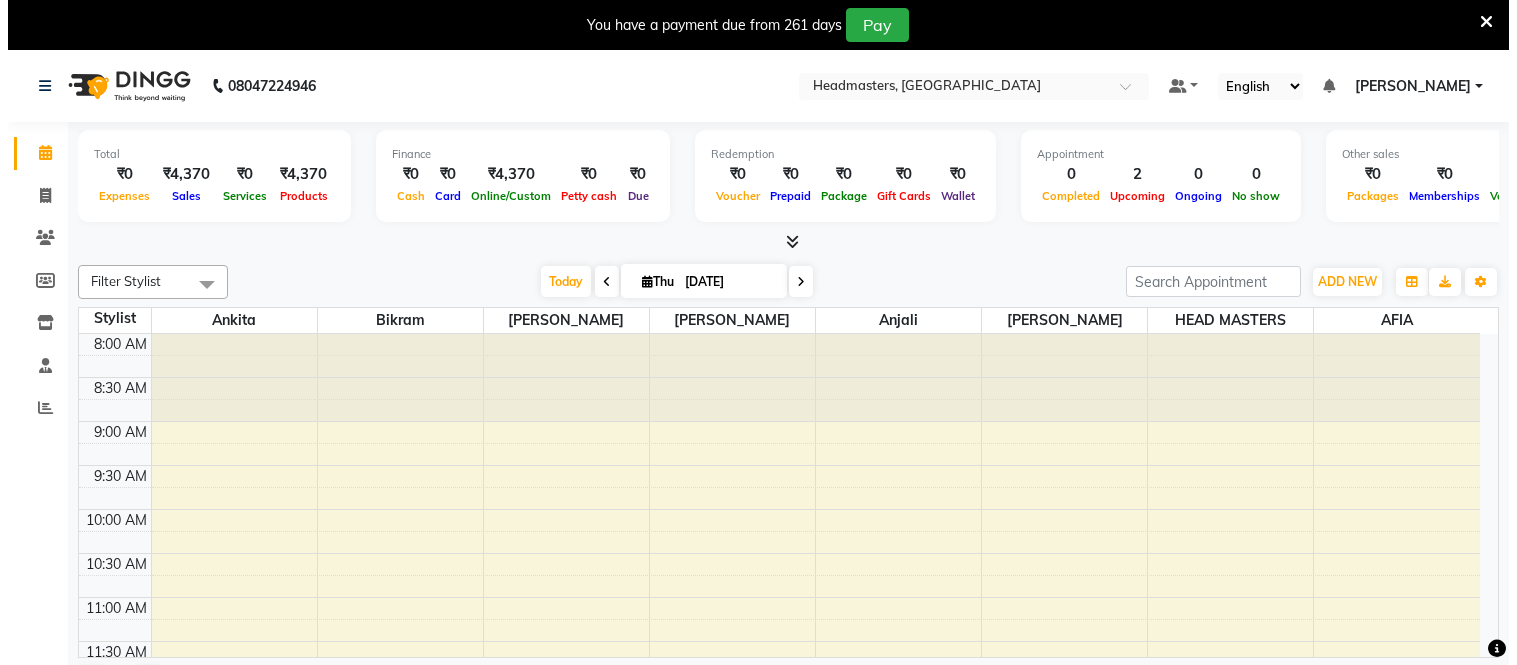 scroll, scrollTop: 0, scrollLeft: 0, axis: both 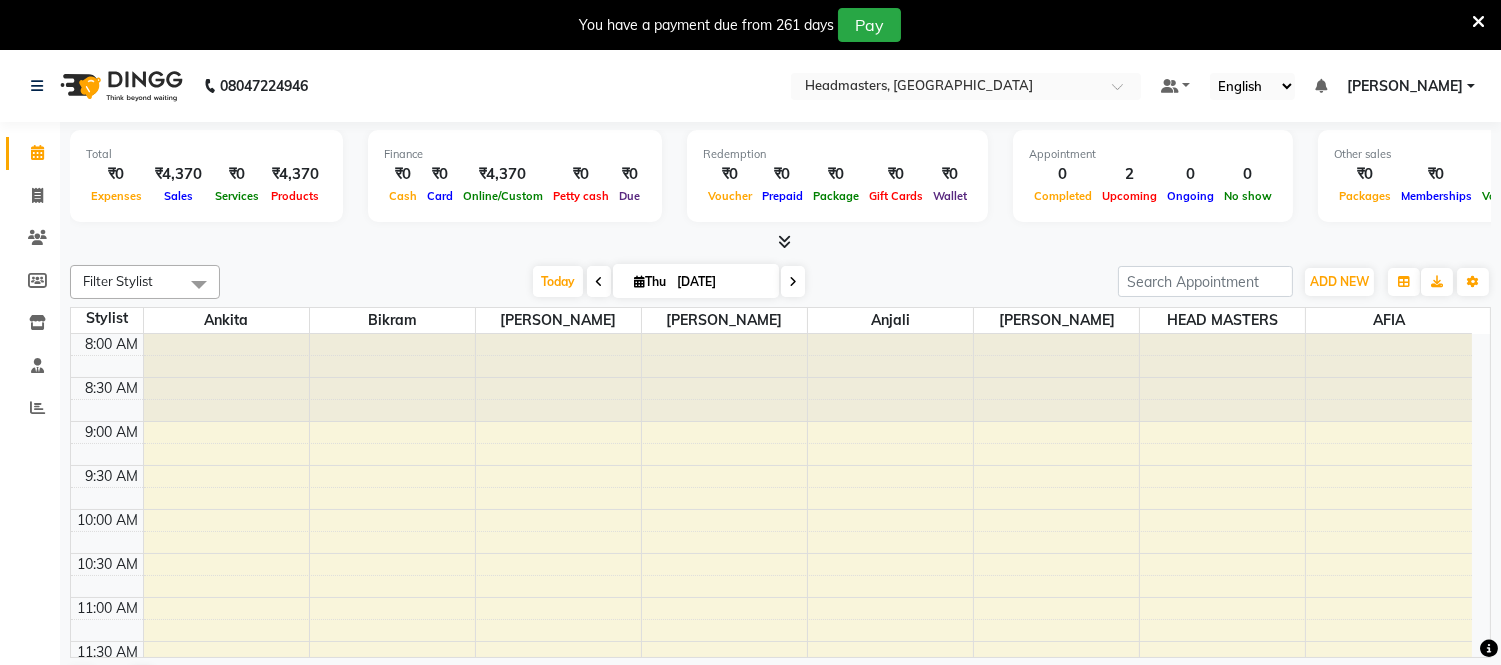 click at bounding box center (1478, 22) 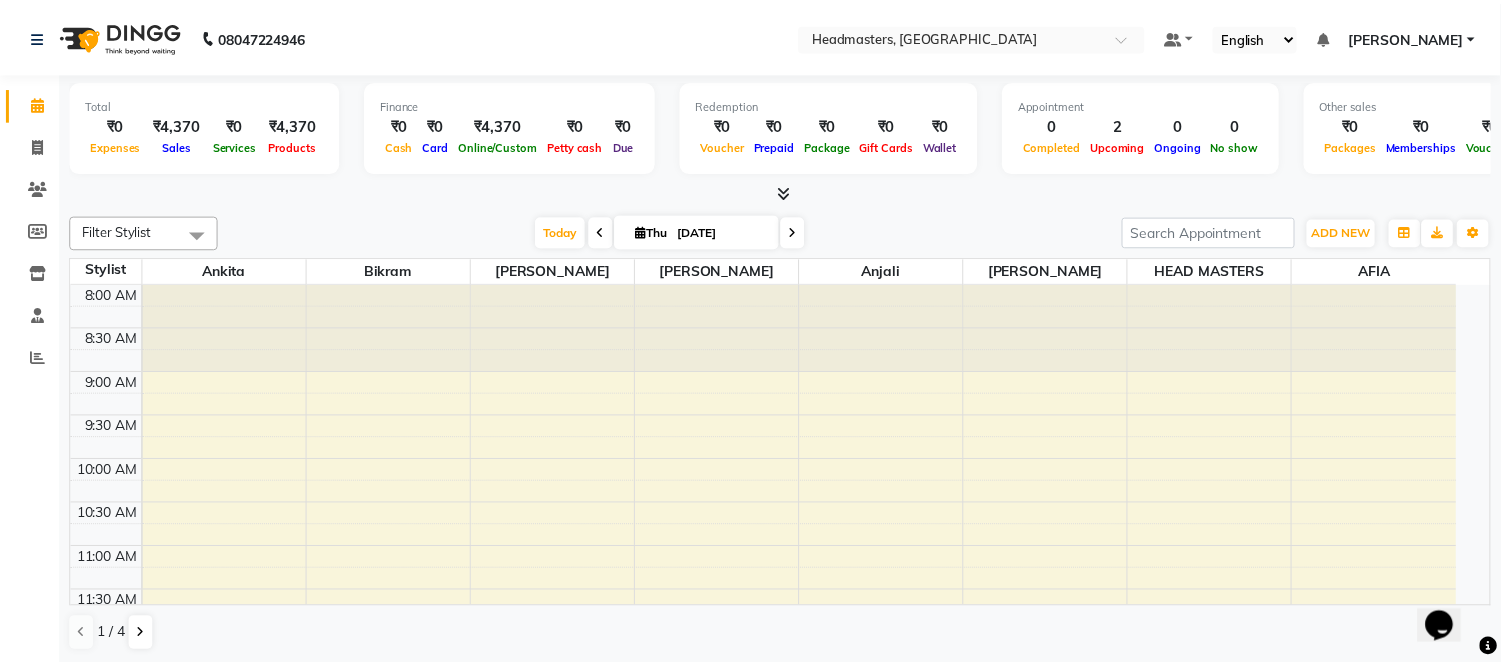 scroll, scrollTop: 0, scrollLeft: 0, axis: both 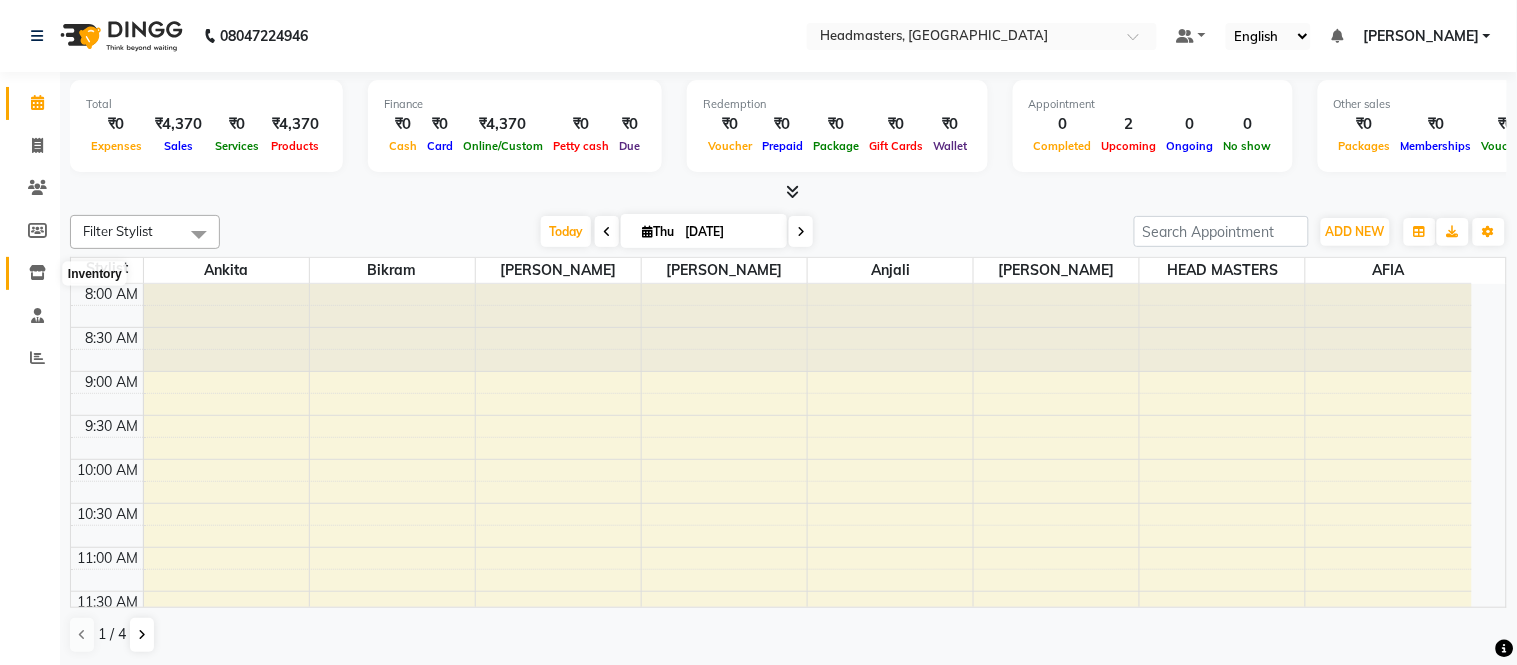 click 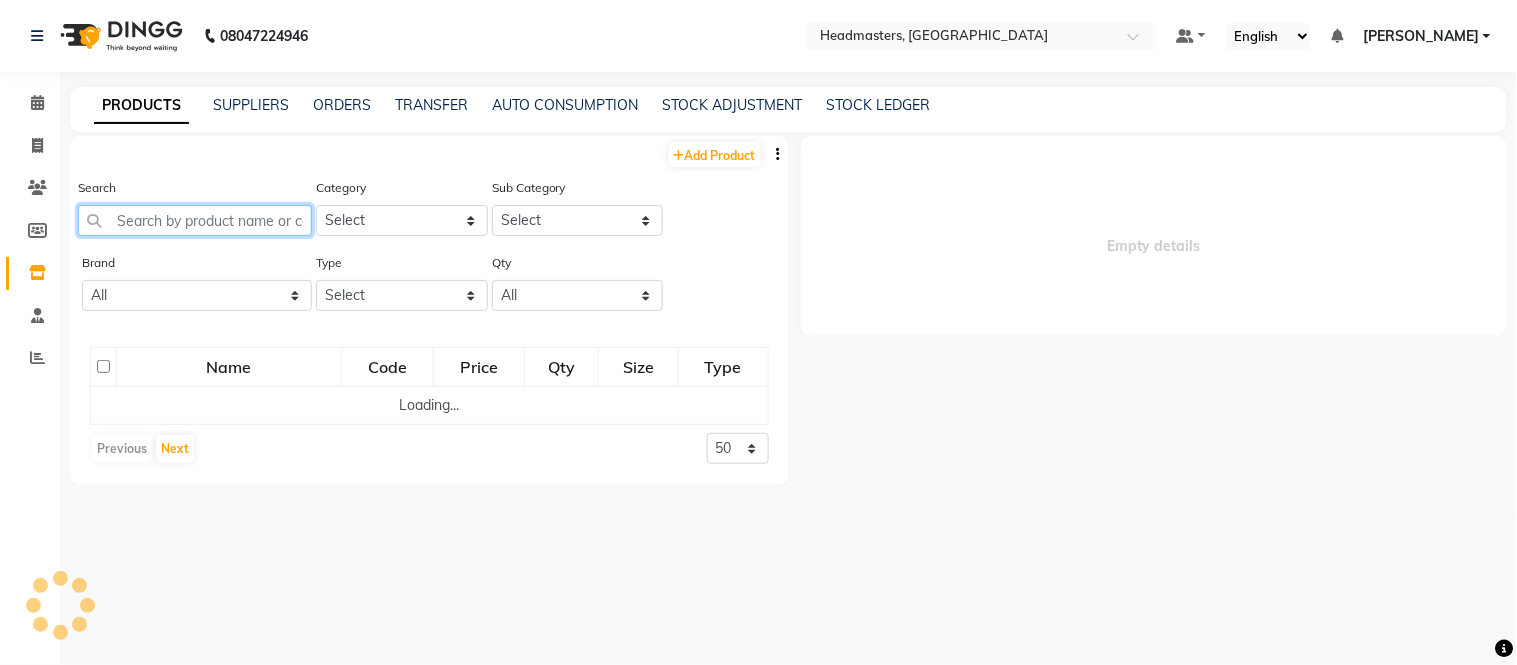 click 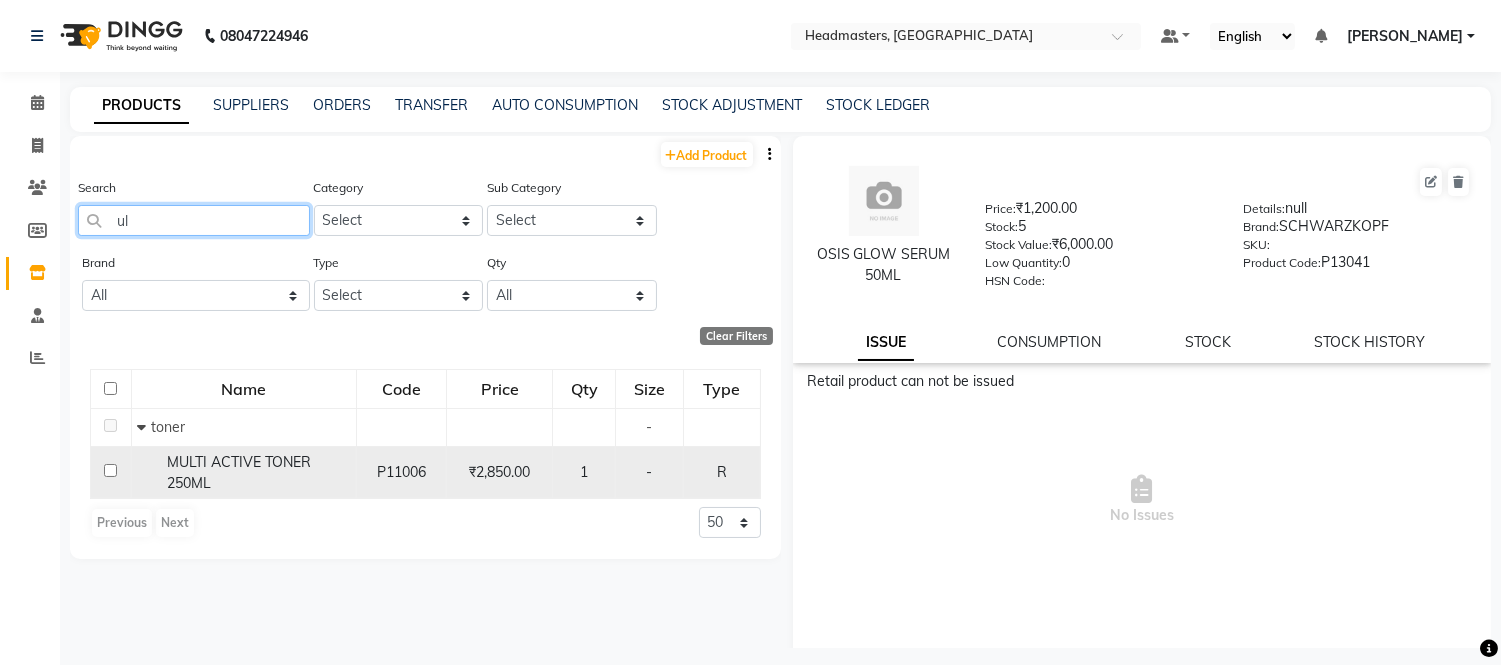 type on "u" 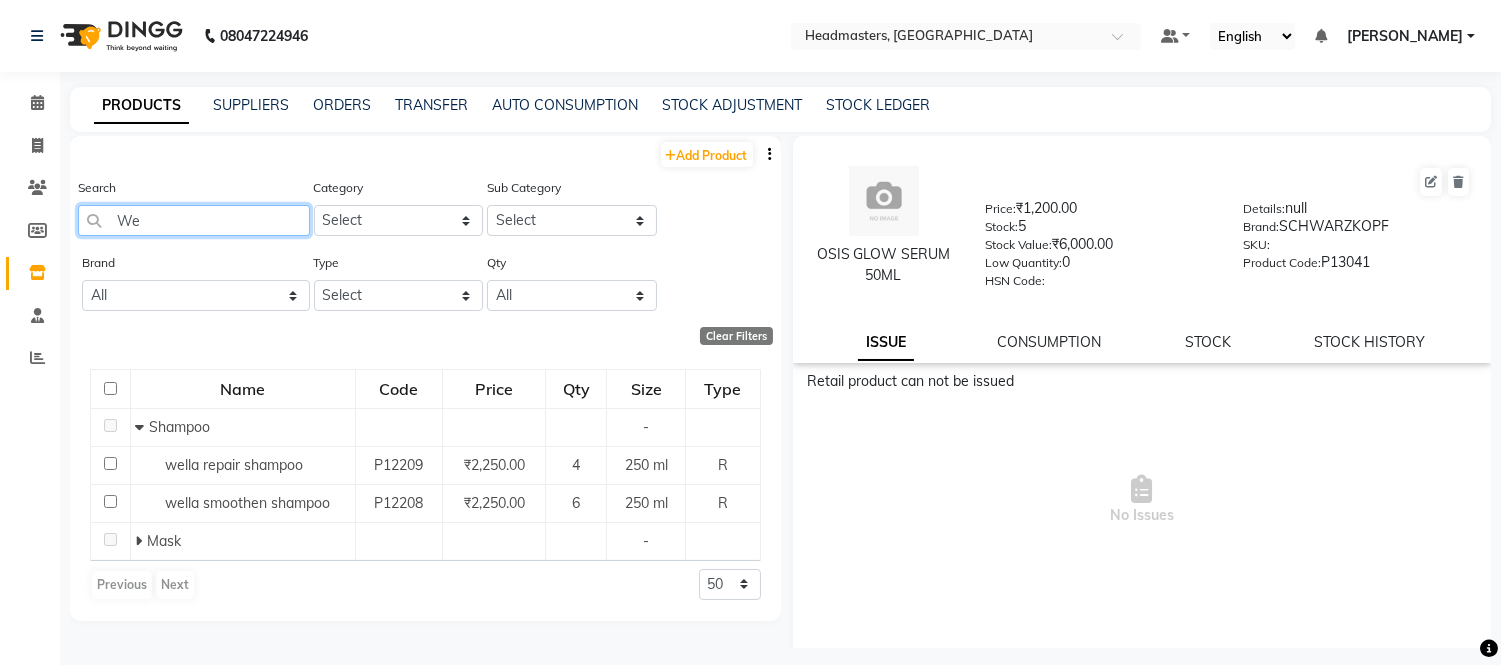 type on "W" 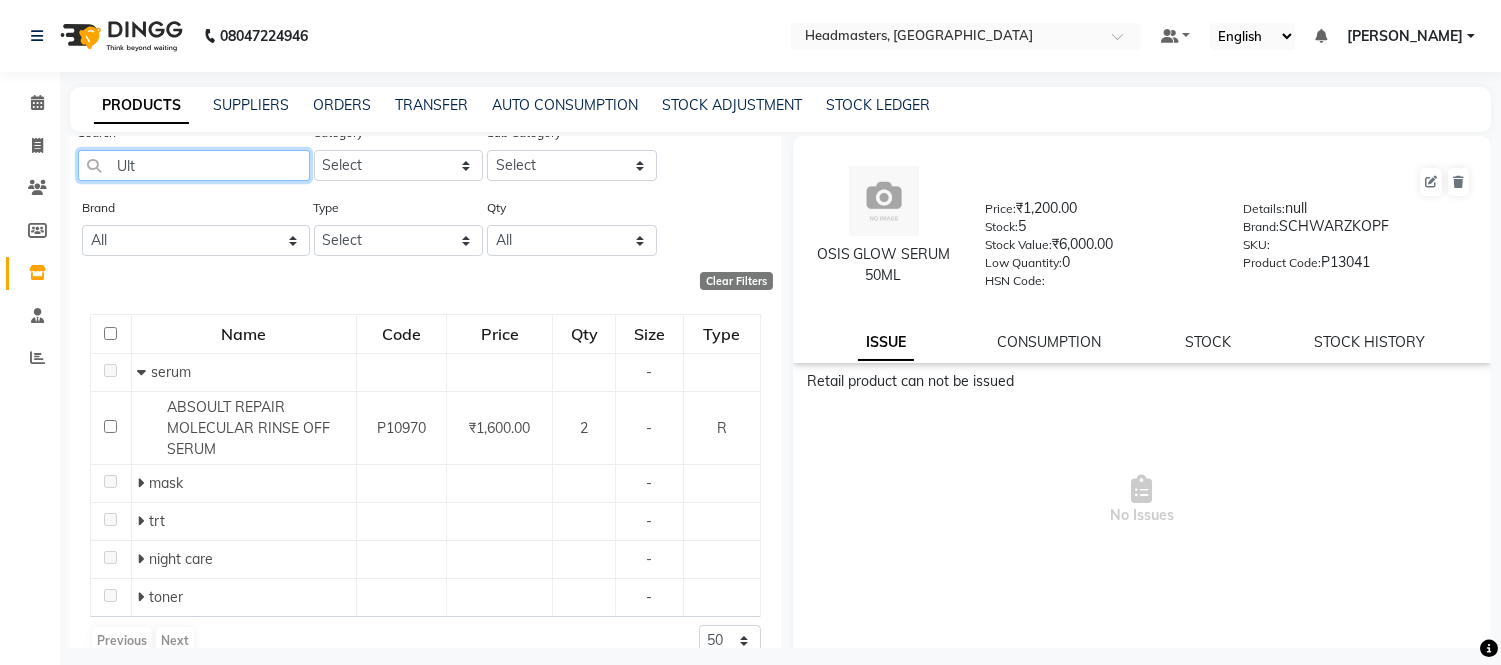 scroll, scrollTop: 85, scrollLeft: 0, axis: vertical 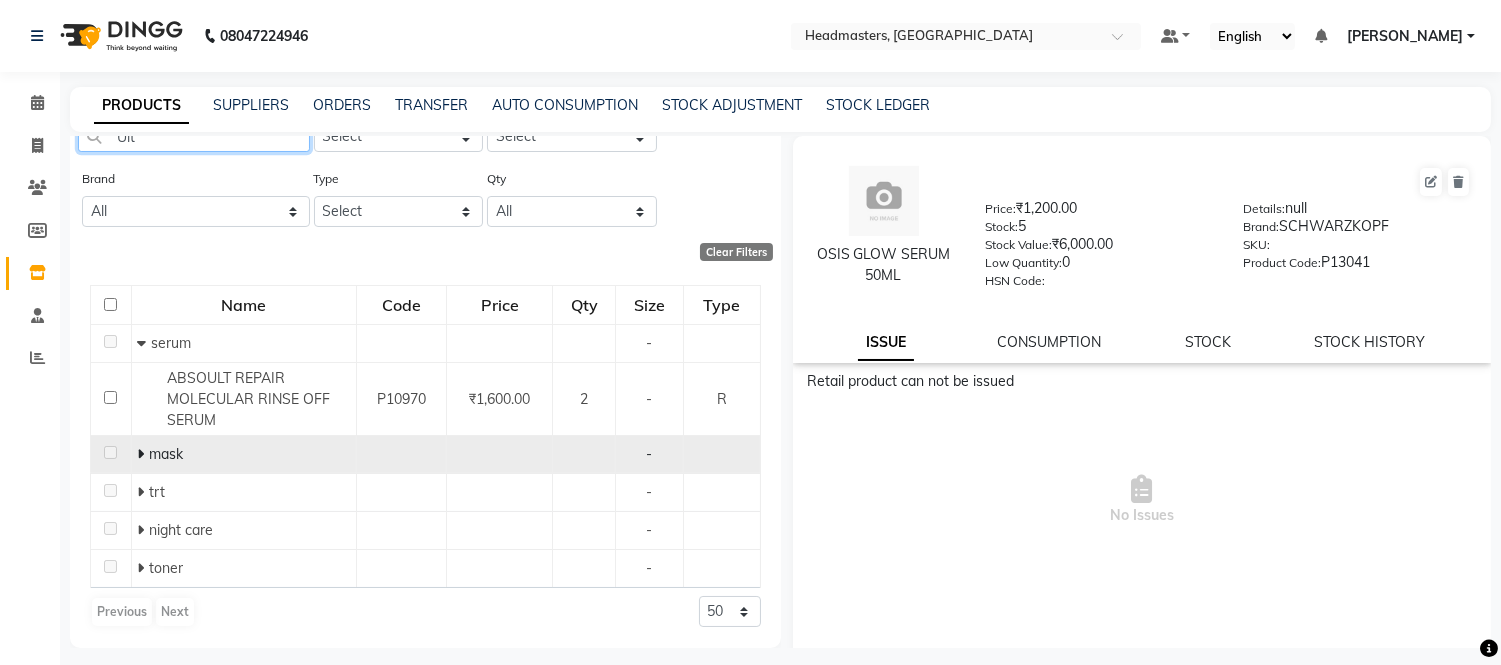 type on "Ult" 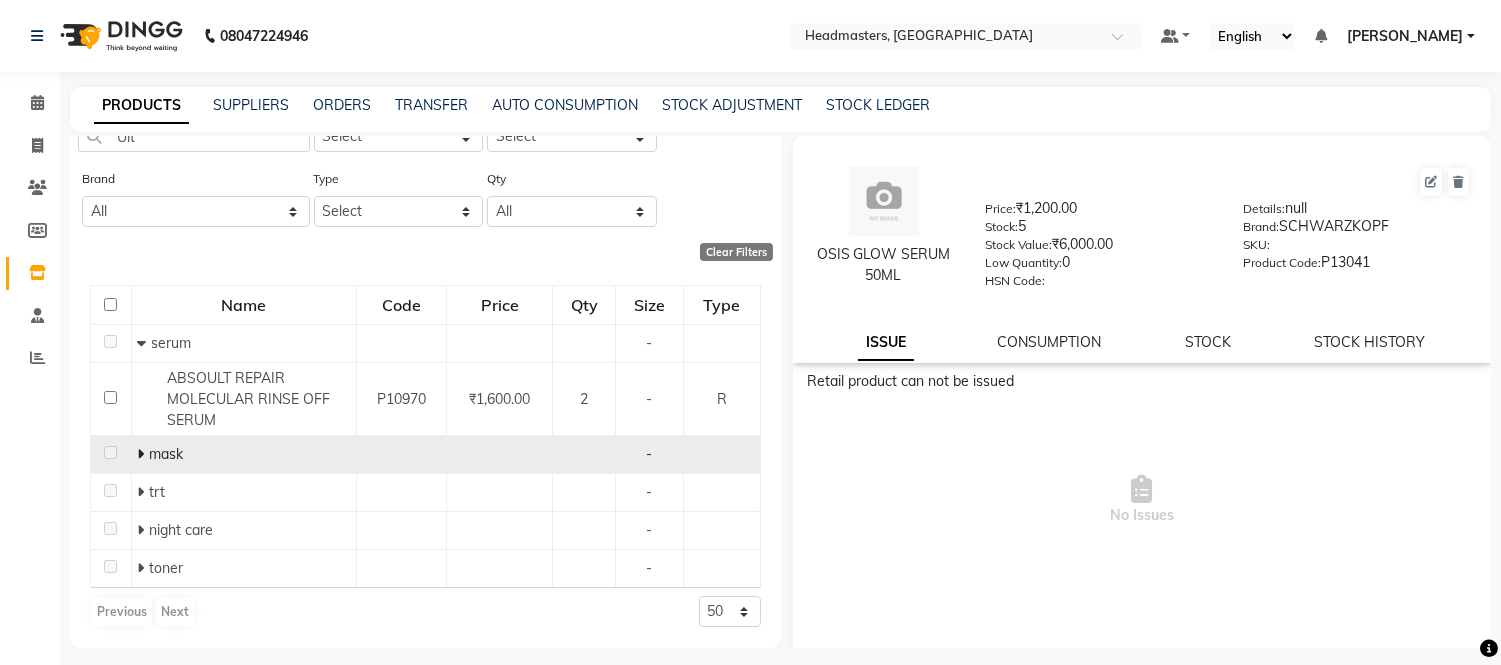 click on "mask" 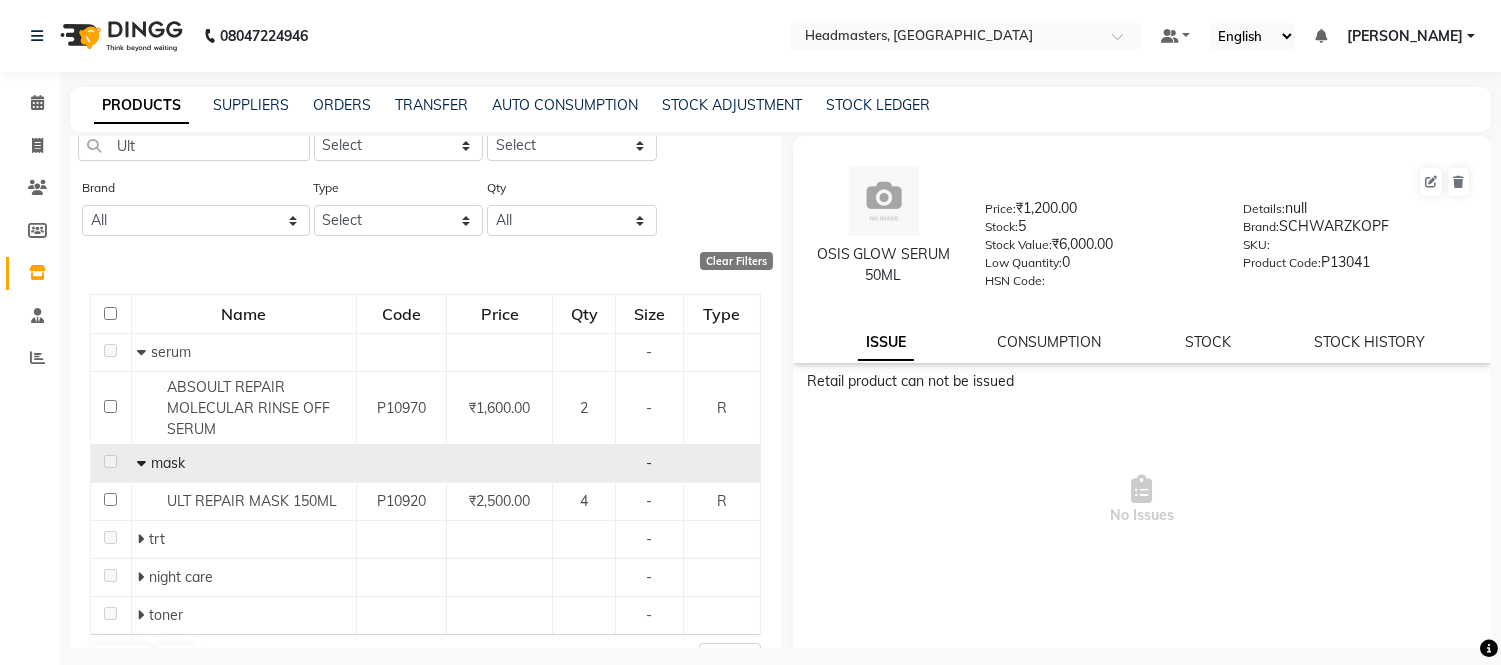 scroll, scrollTop: 0, scrollLeft: 0, axis: both 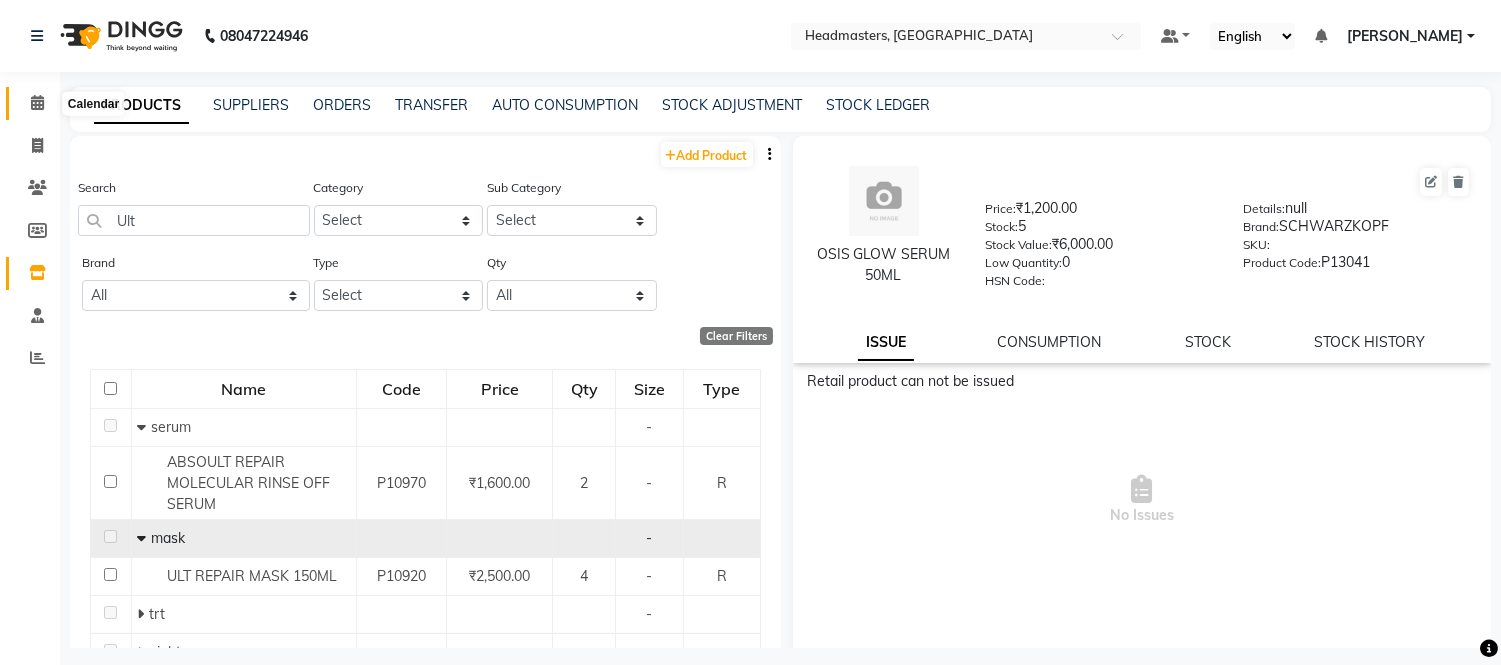 click 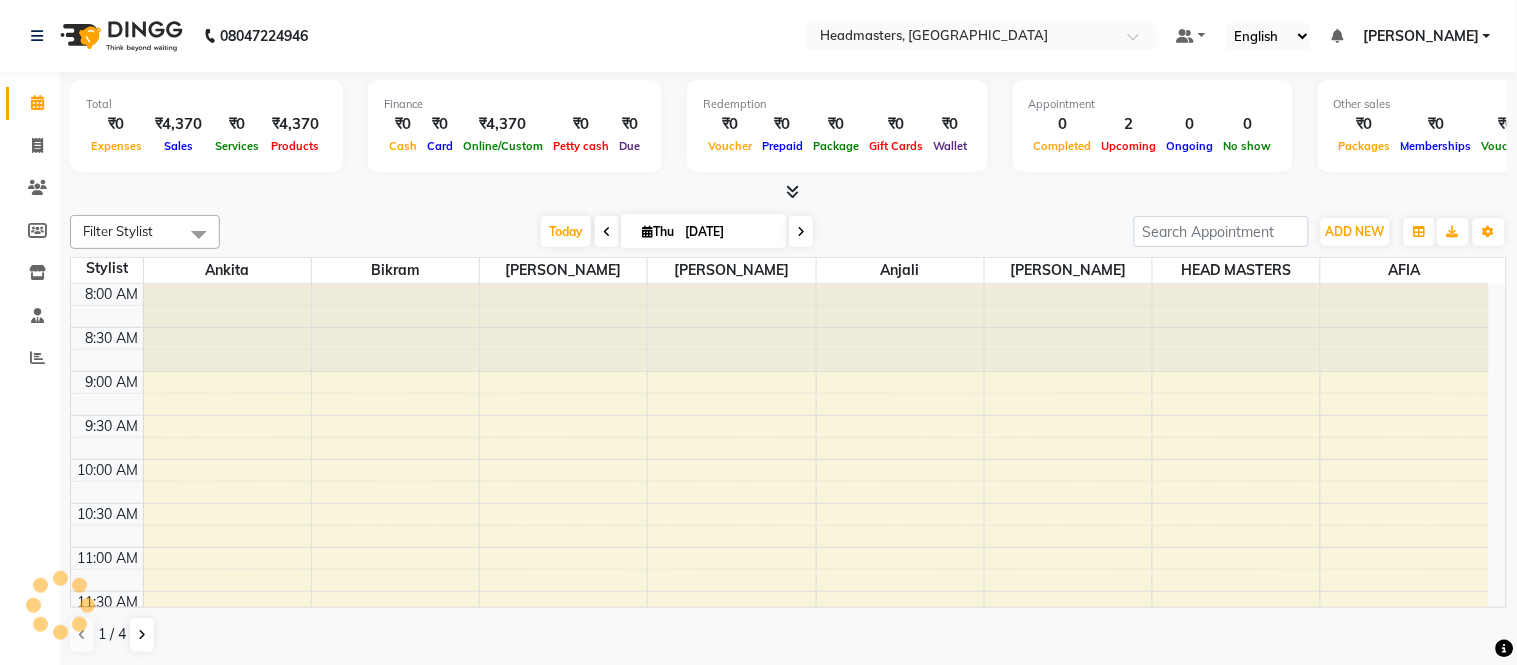 scroll, scrollTop: 355, scrollLeft: 0, axis: vertical 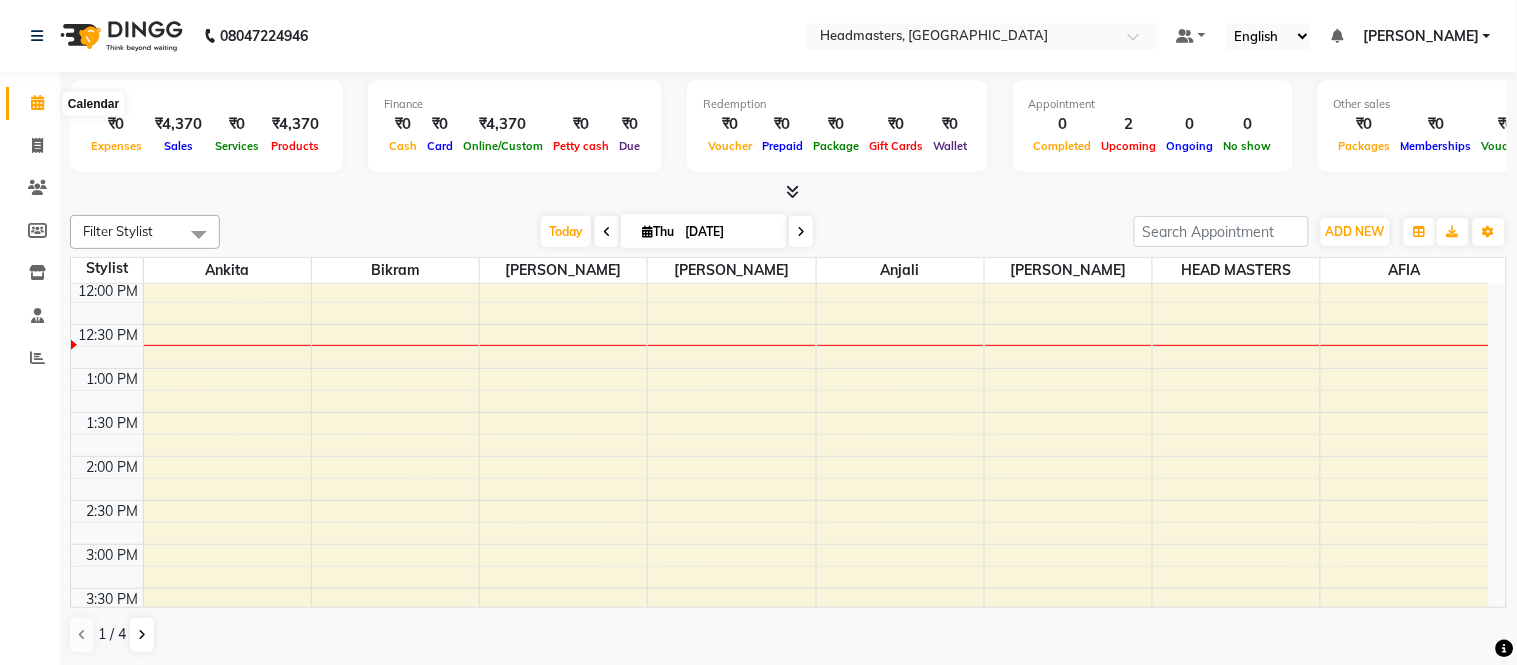click 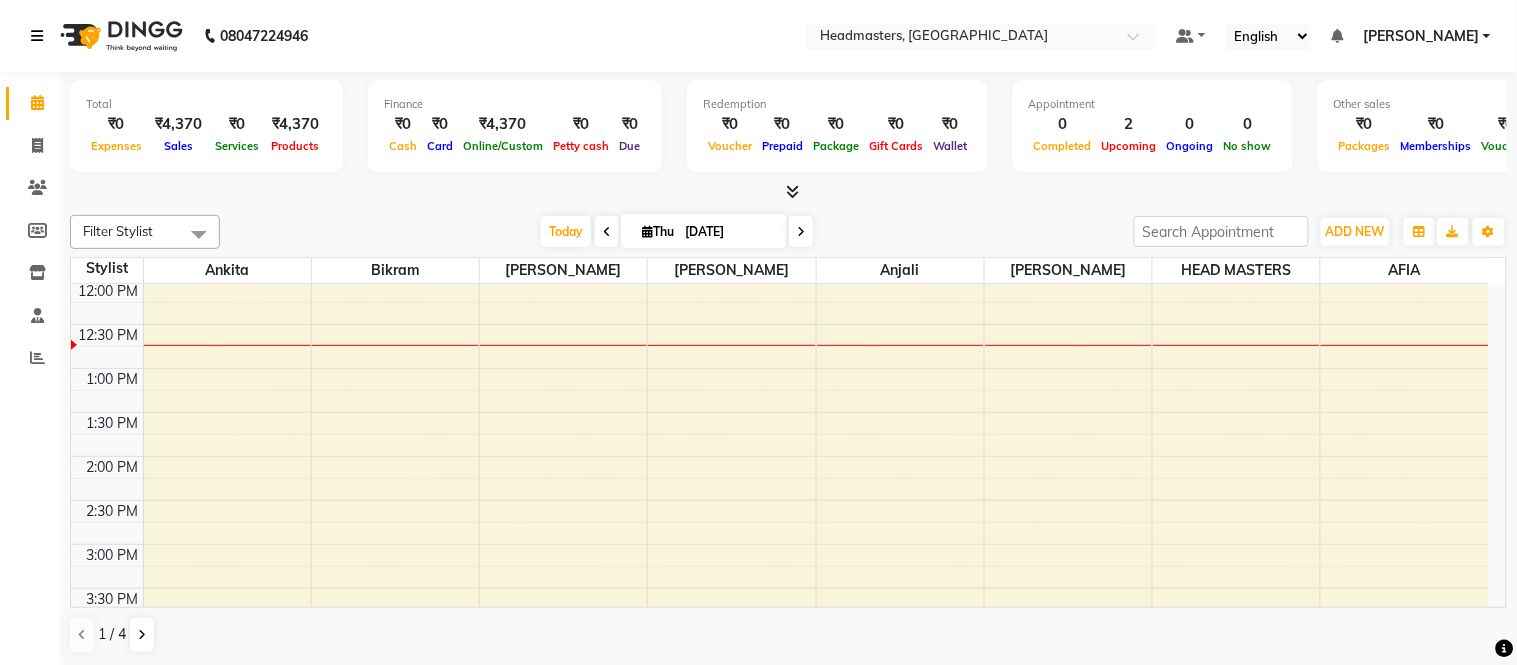 click at bounding box center [37, 36] 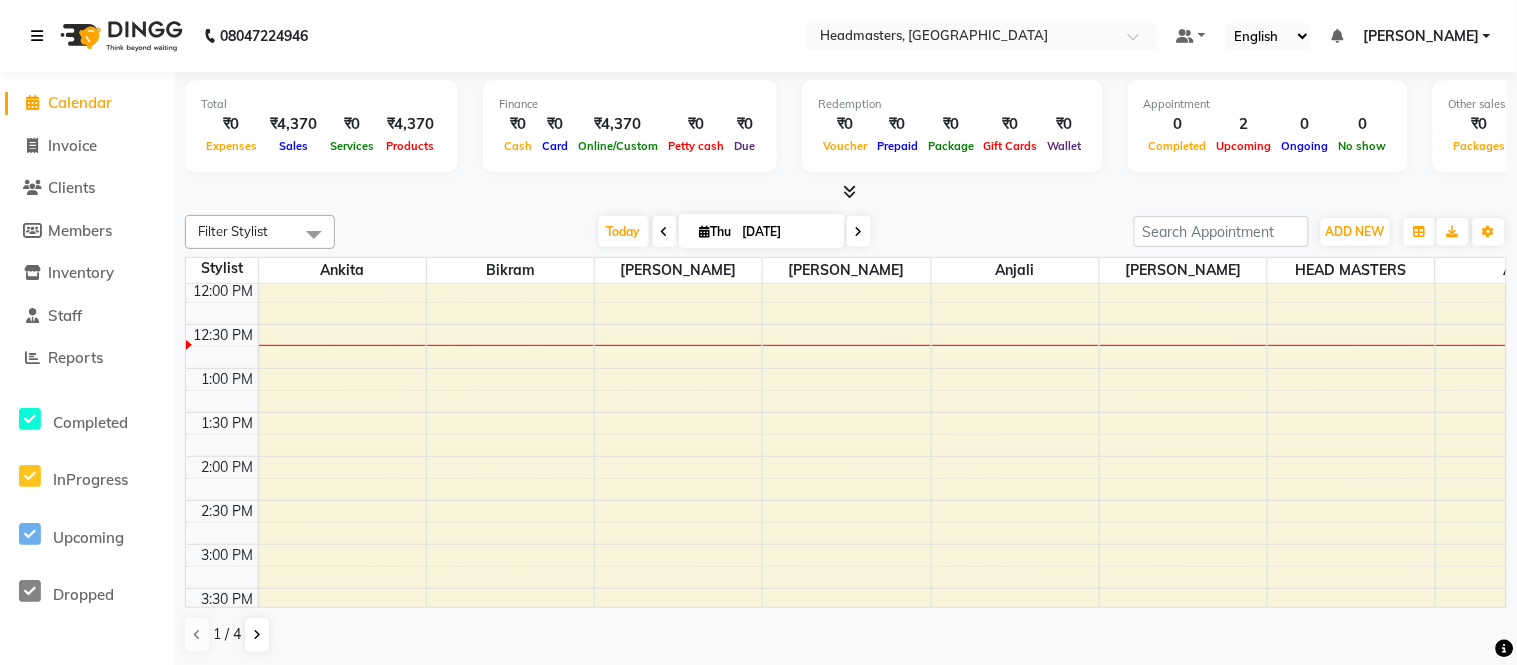 click at bounding box center [37, 36] 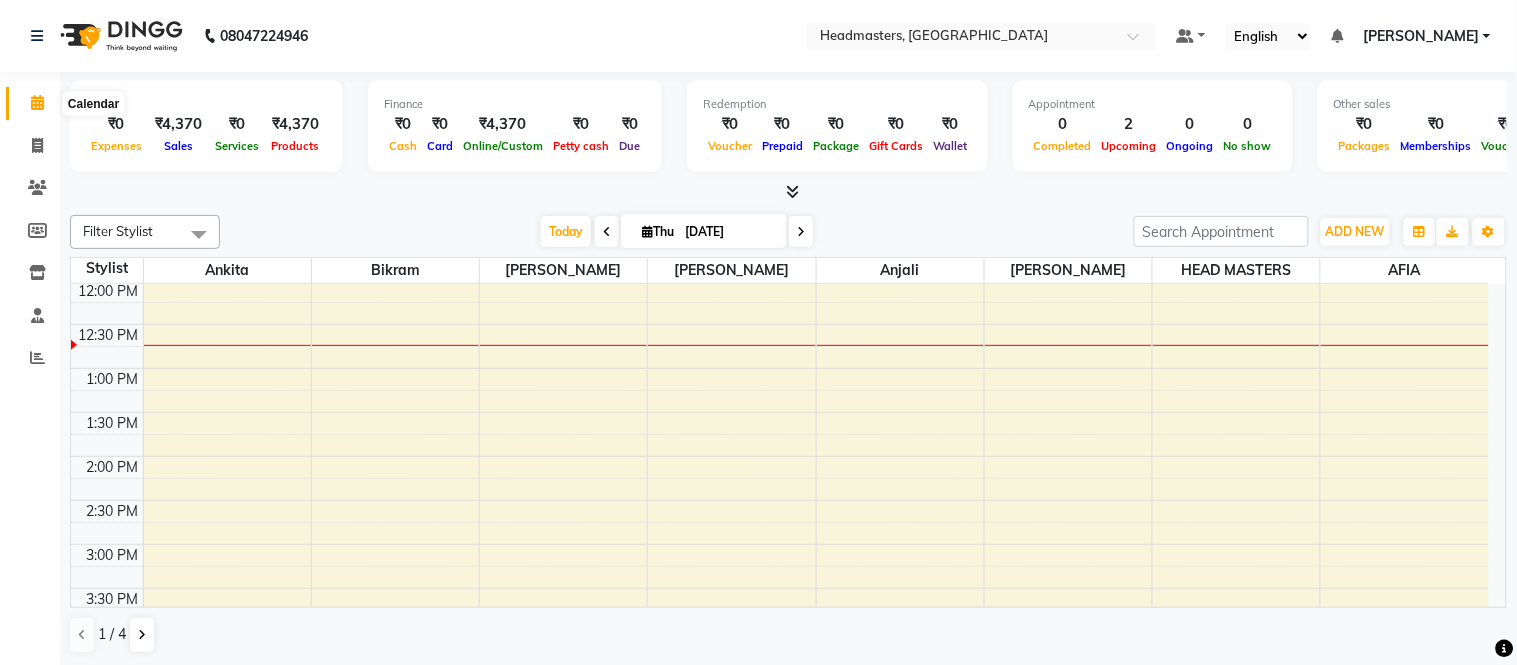 click 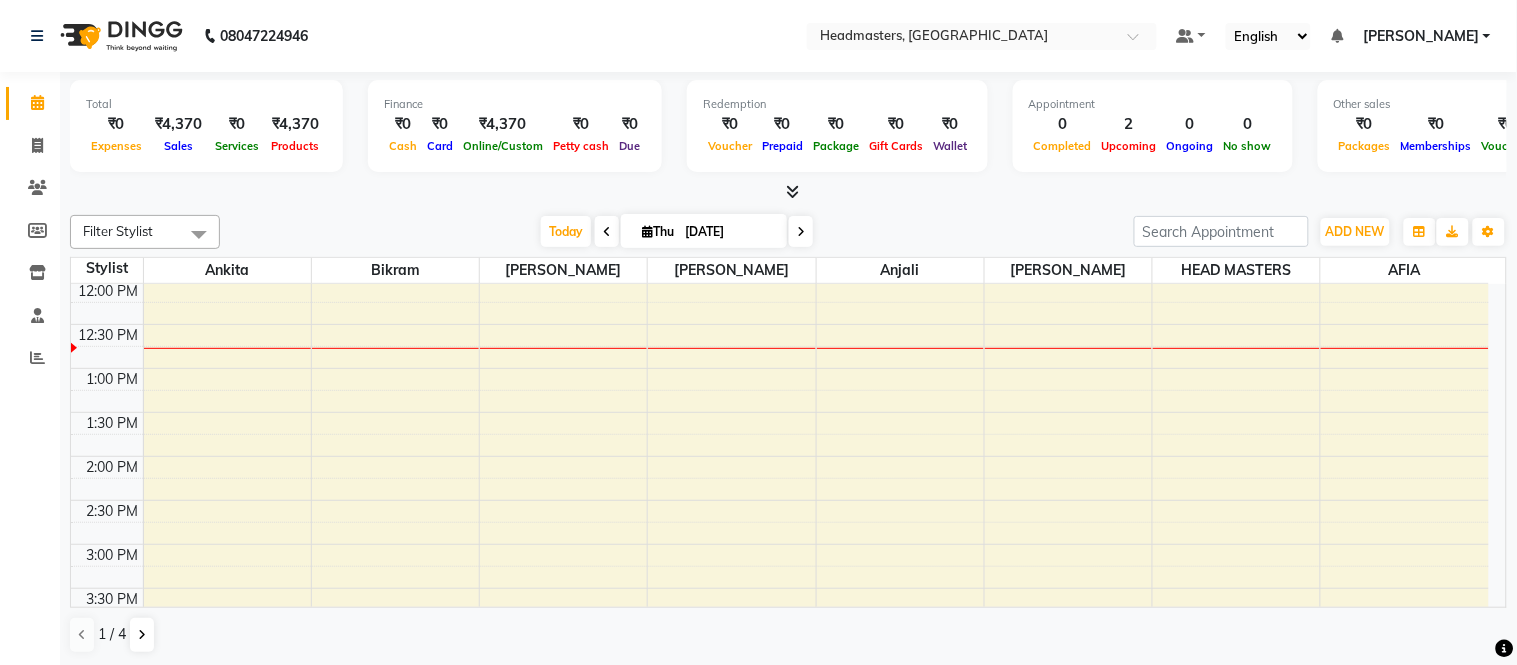 click on "08047224946 Select Location × Headmasters, Batala Default Panel My Panel English ENGLISH Español العربية मराठी हिंदी ગુજરાતી தமிழ் 中文 Notifications nothing to show Ajay Kumar Manage Profile Change Password Sign out  Version:3.15.4" 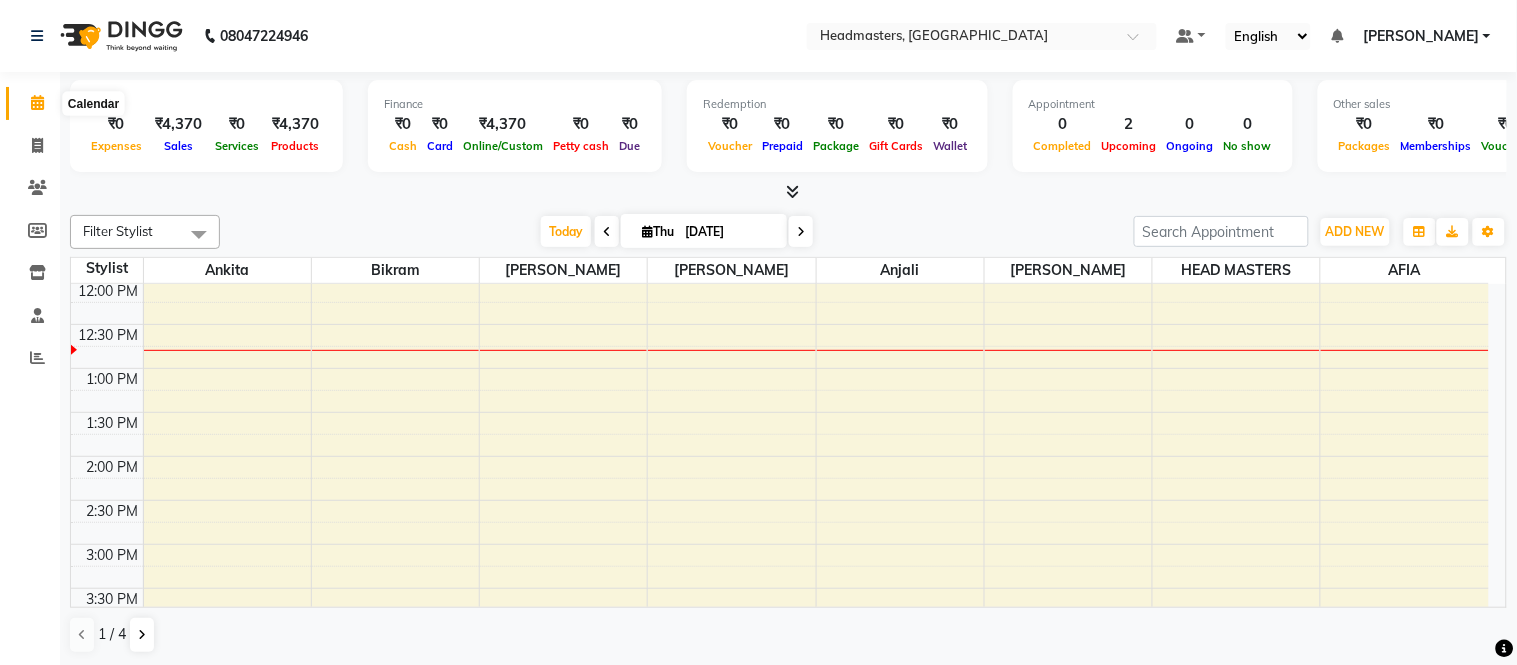 click 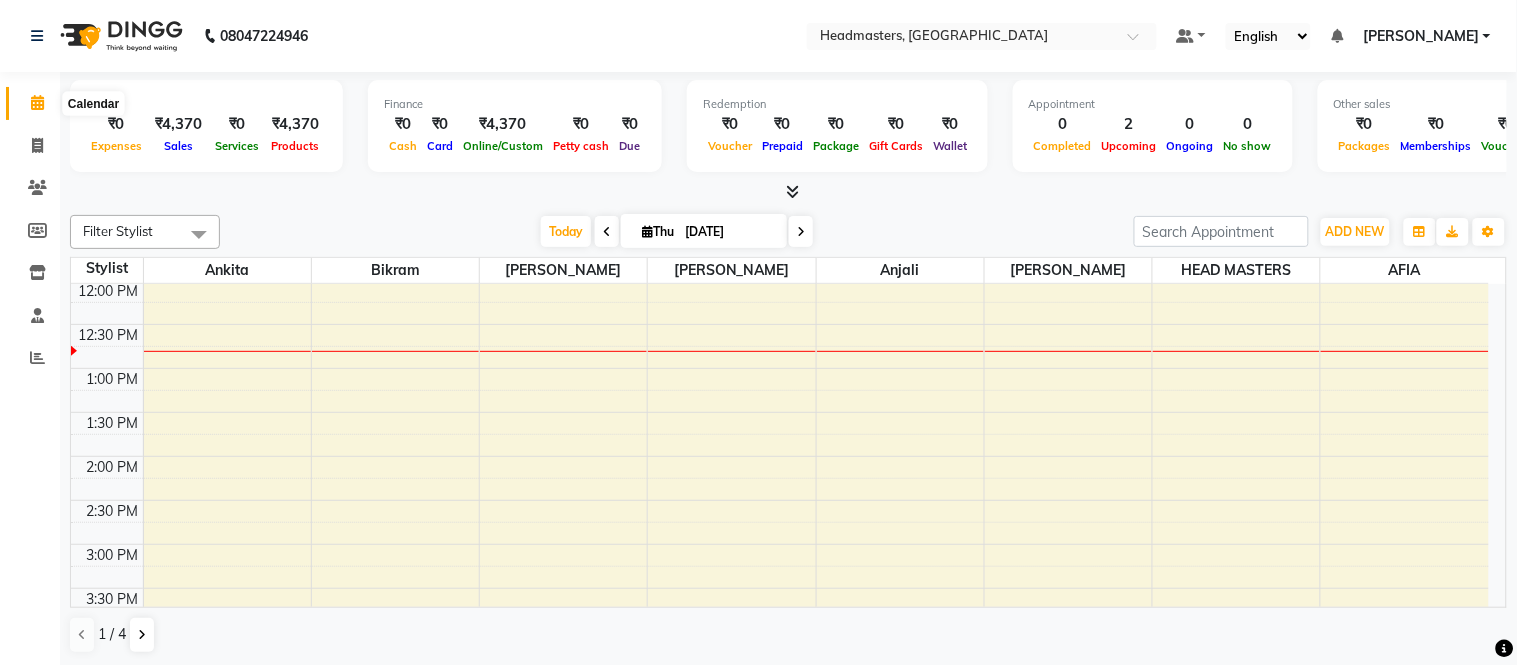 click 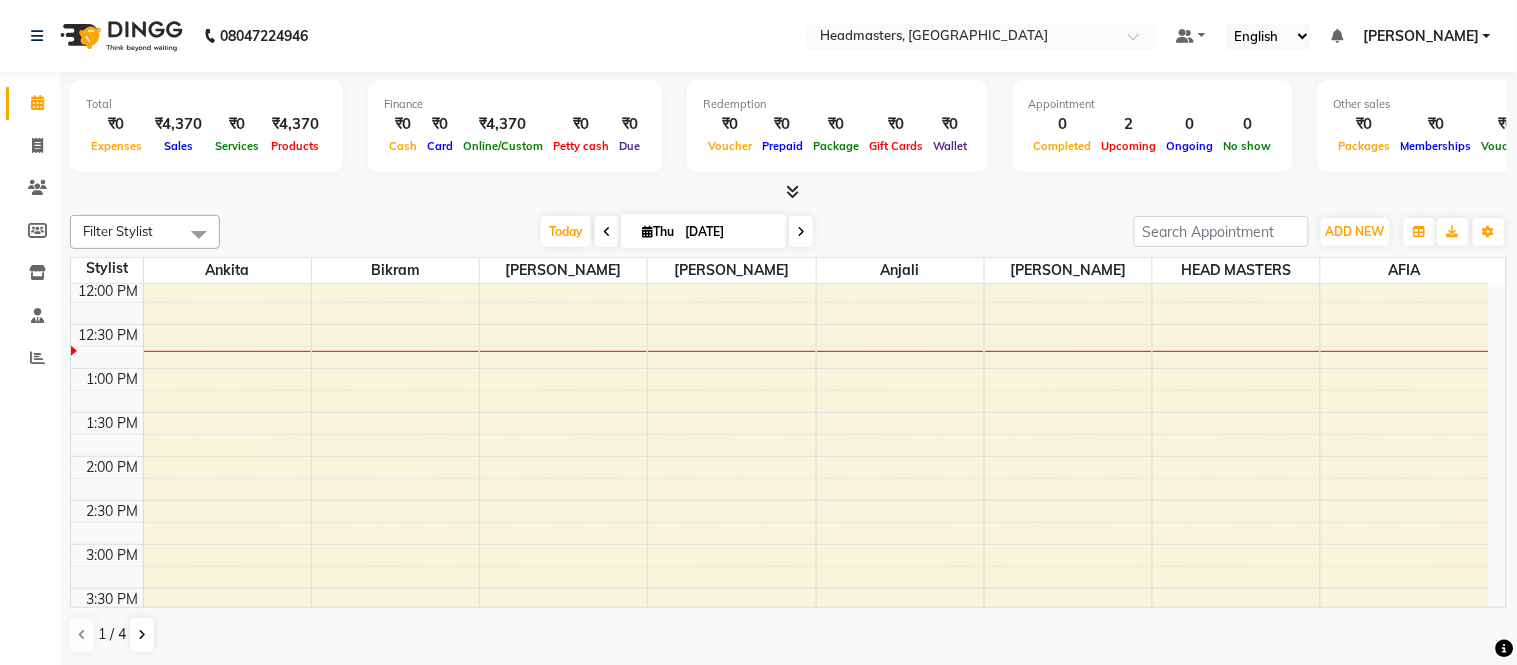 click at bounding box center [962, 38] 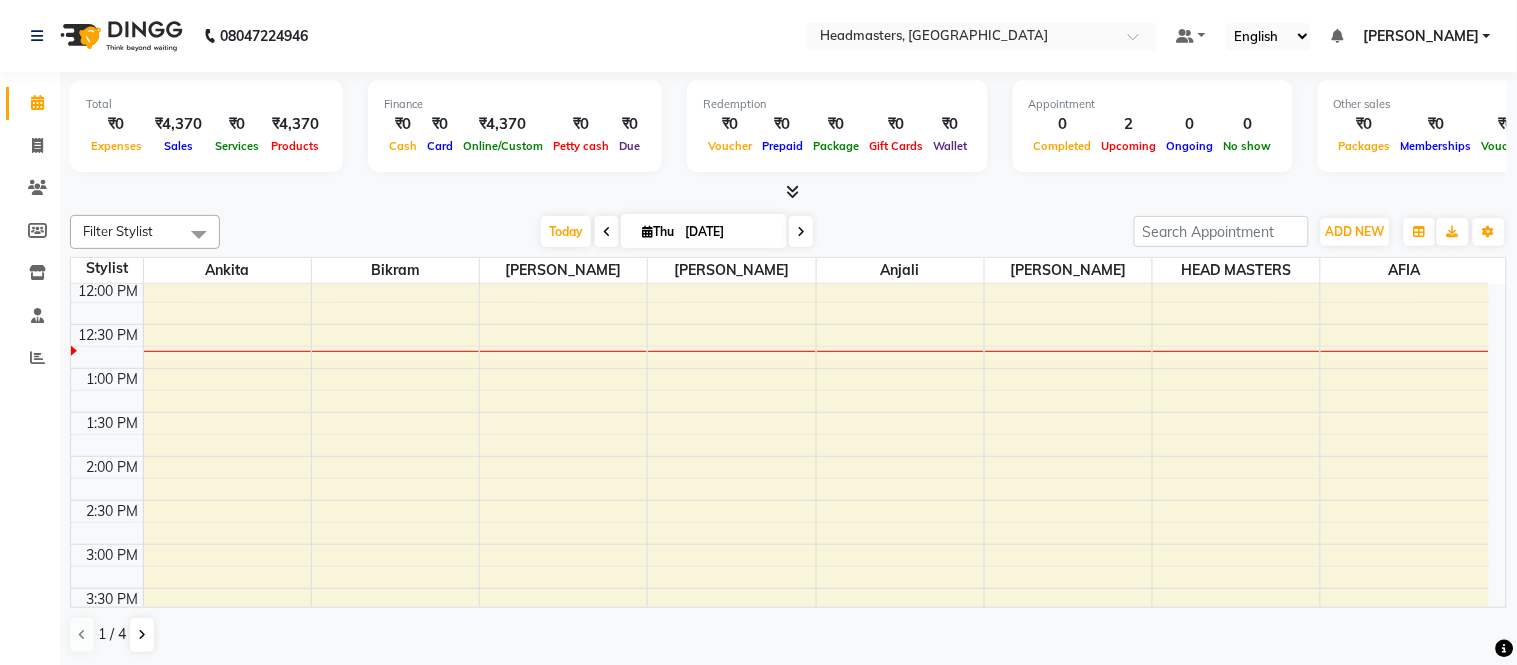 click on "08047224946 Select Location × Headmasters, Batala Default Panel My Panel English ENGLISH Español العربية मराठी हिंदी ગુજરાતી தமிழ் 中文 Notifications nothing to show Ajay Kumar Manage Profile Change Password Sign out  Version:3.15.4" 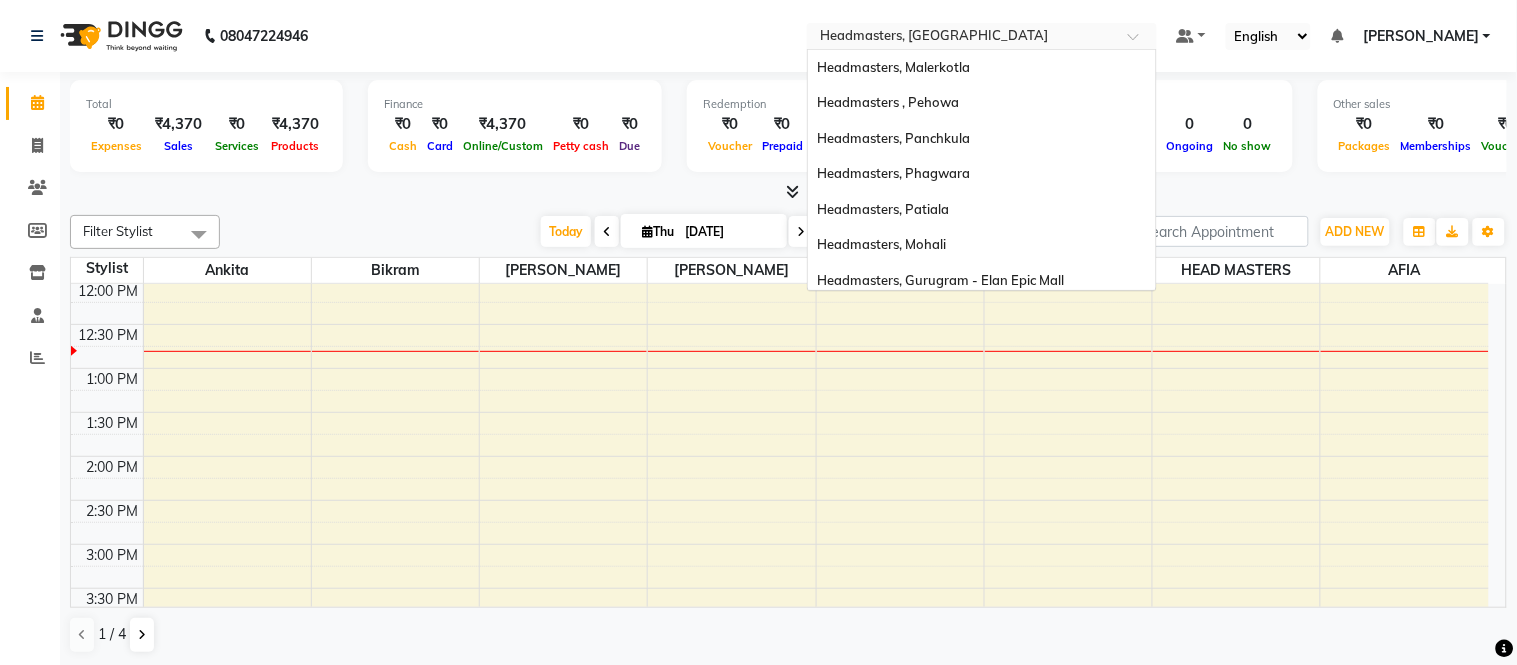 click on "Select Location × Headmasters, Batala Headmasters, Malerkotla Headmasters , Pehowa Headmasters, Panchkula Headmasters, Phagwara Headmasters, Patiala Headmasters, Mohali Headmasters, Gurugram - Elan Epic Mall  Headmasters , Jagraon Headmasters, Pathankot Headmasters, Barnala  Headmasters, Jalandhar Headmasters, Gurugram - Golf Course Road Headmasters, Batala Headmasters, Khanna Headmasters, Sangrur Headmasters, Amritsar Headmasters , Faridkot  Headmasters , Sri Muktsar Sahib" at bounding box center [982, 36] 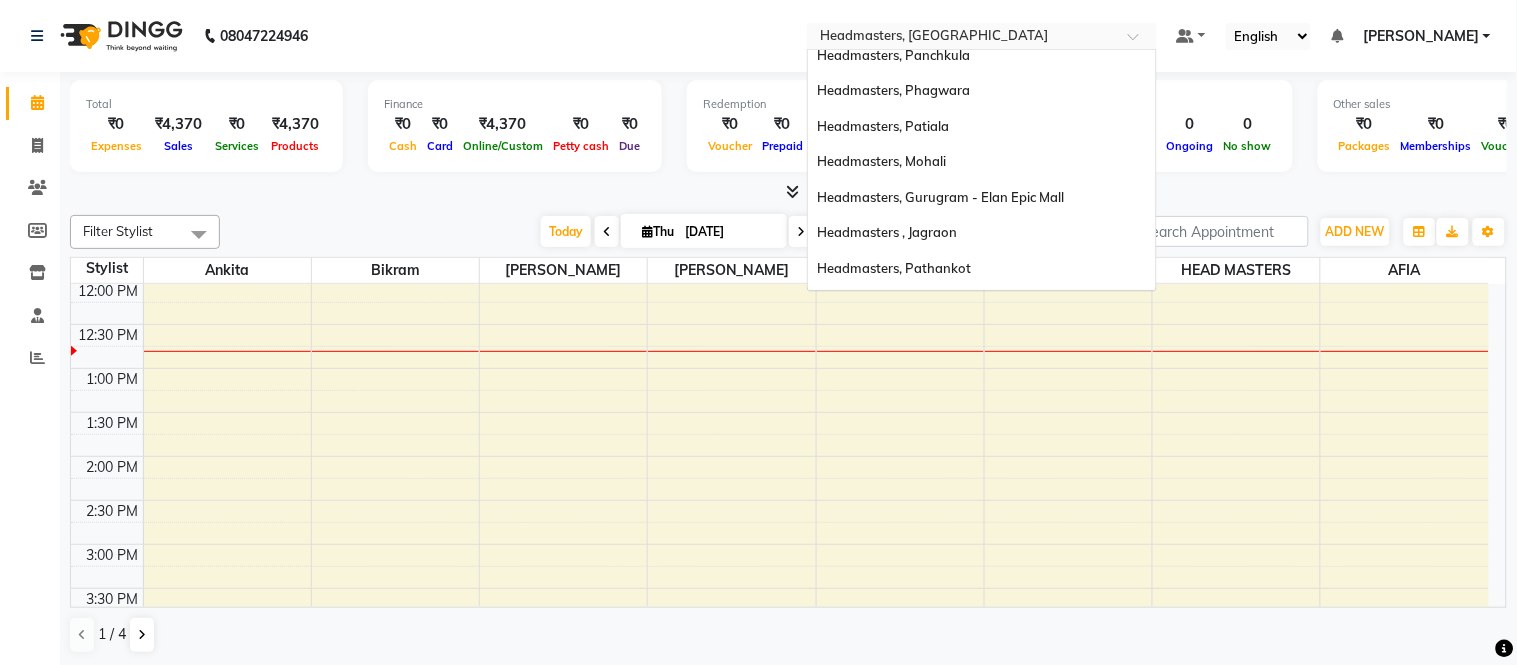 scroll, scrollTop: 86, scrollLeft: 0, axis: vertical 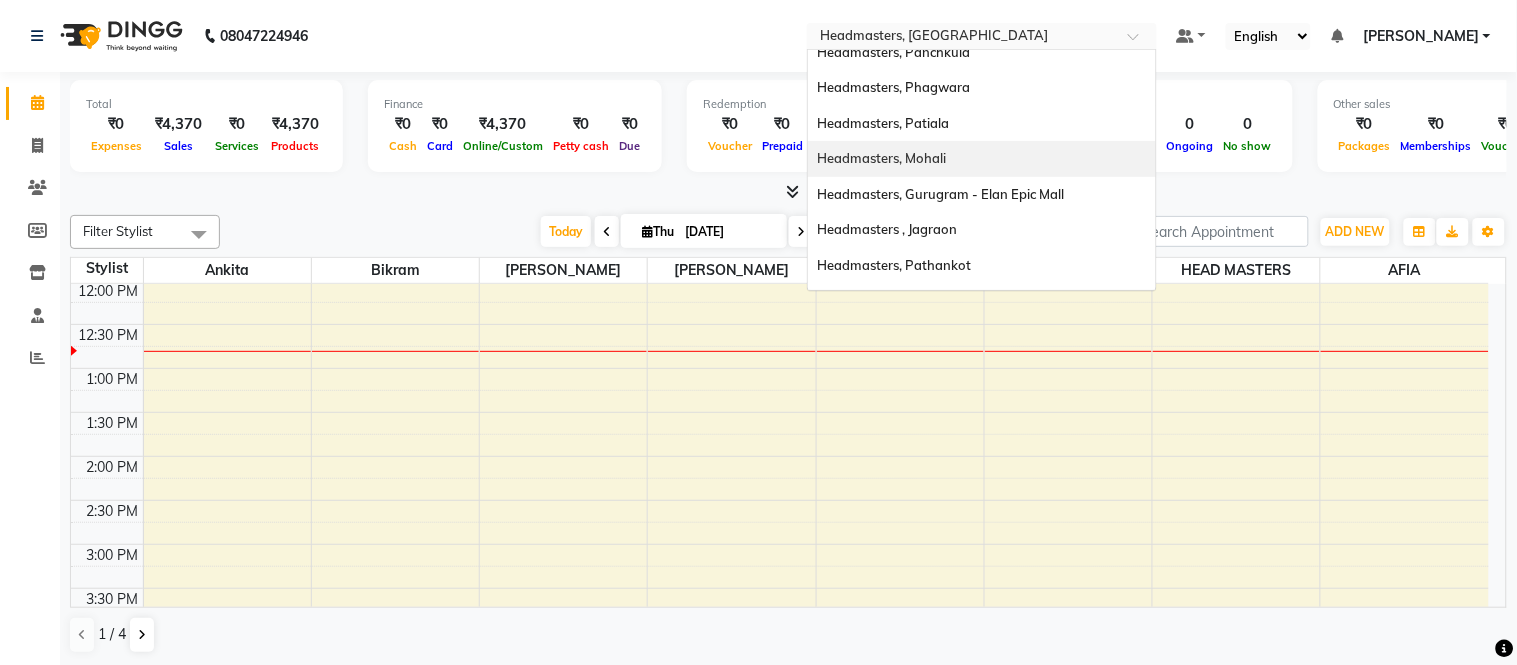 click on "Headmasters, Mohali" at bounding box center [982, 159] 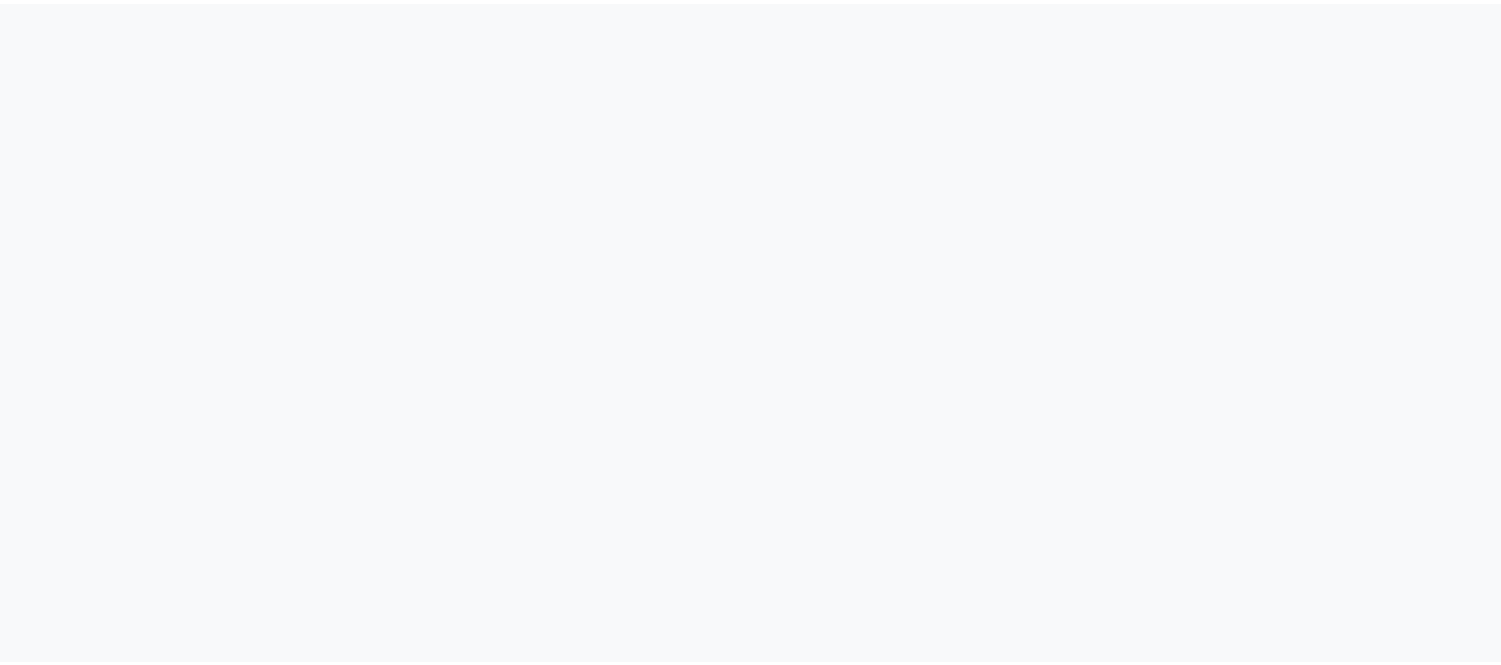 scroll, scrollTop: 0, scrollLeft: 0, axis: both 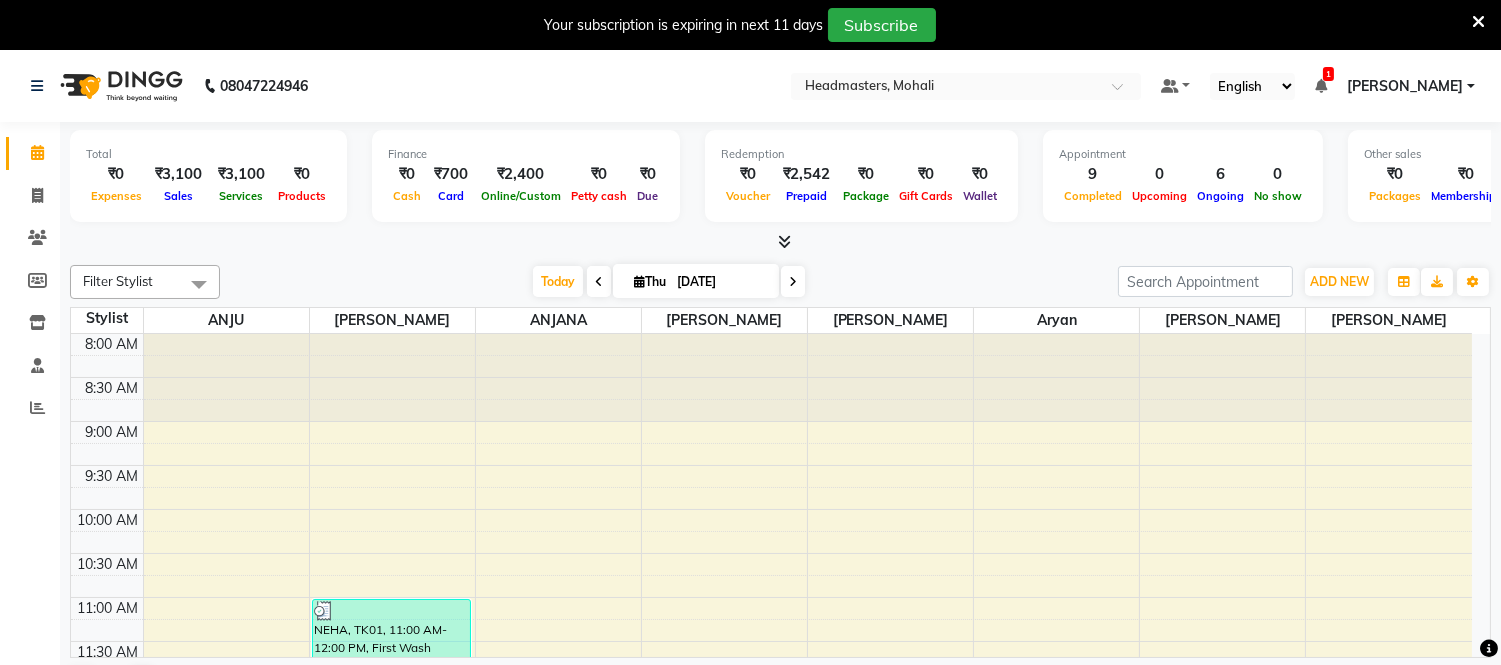 click at bounding box center [1478, 22] 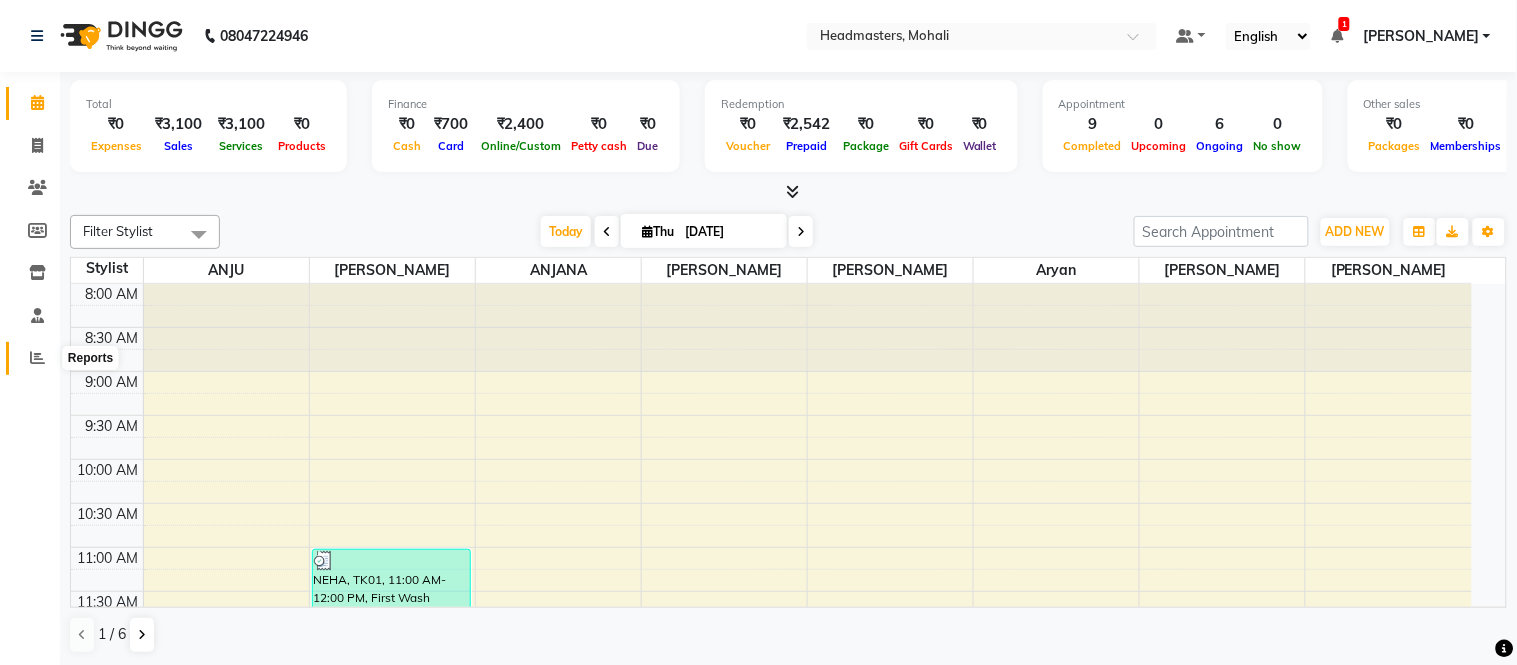click 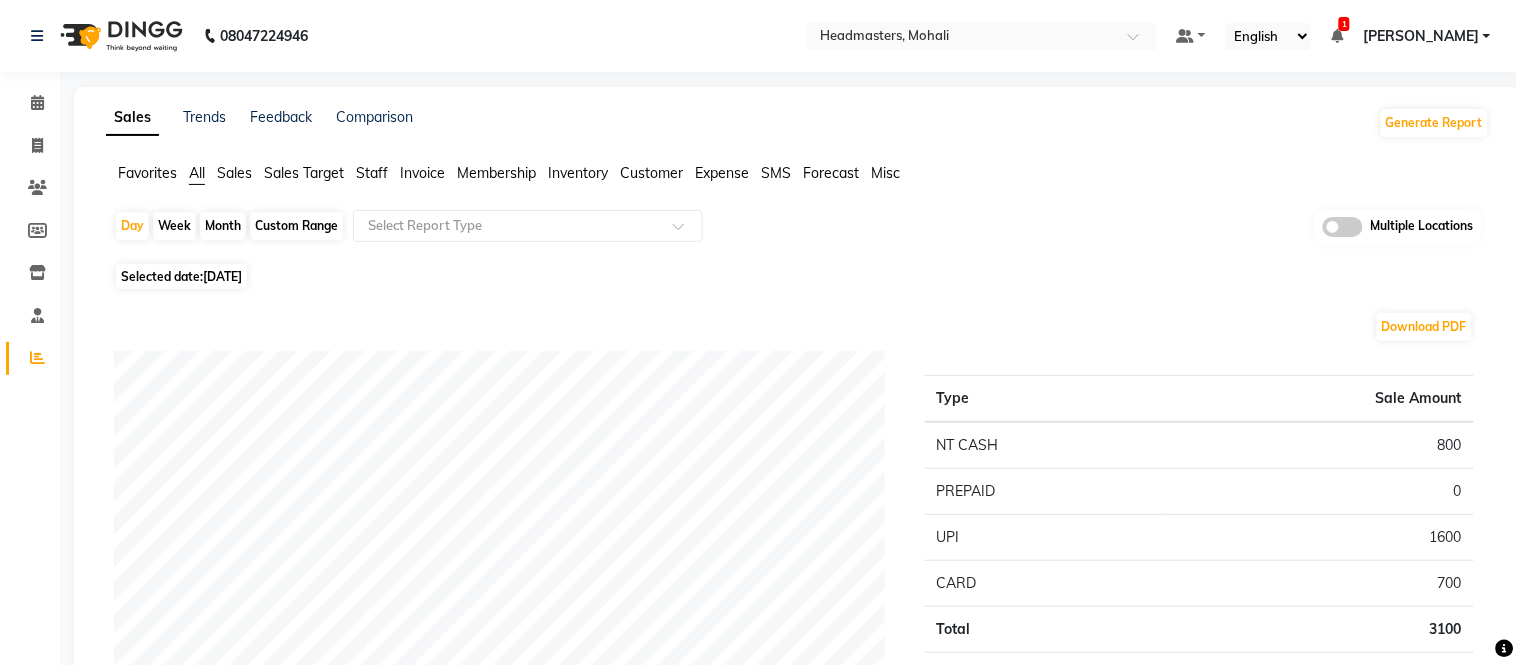 click on "Favorites" 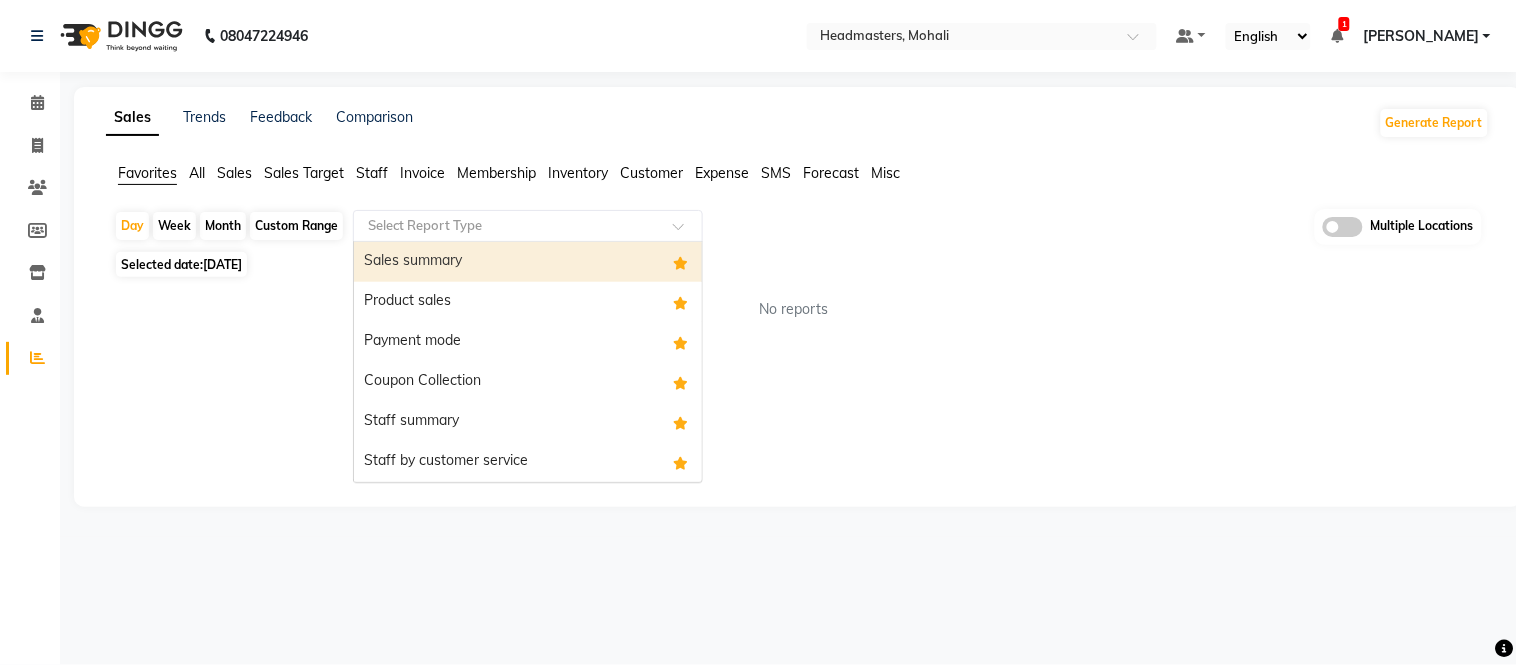 click 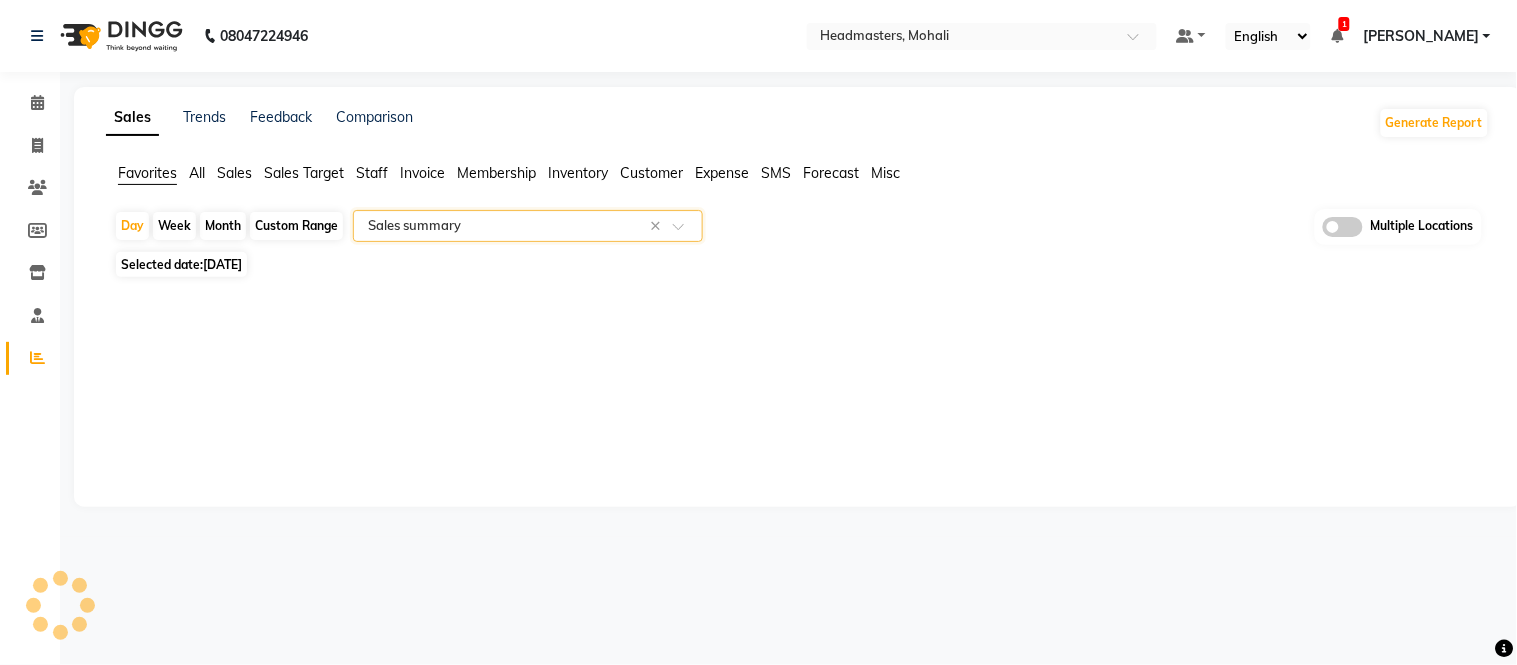 select on "full_report" 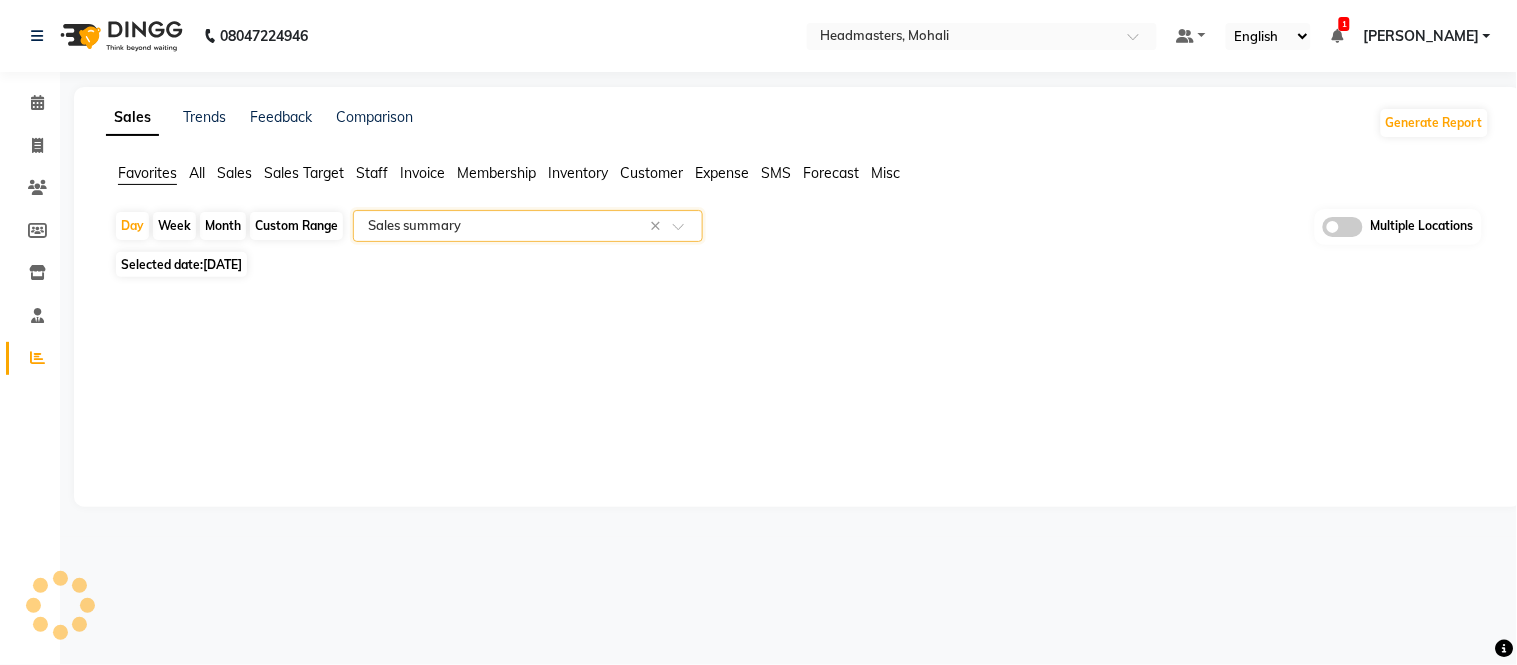 select on "csv" 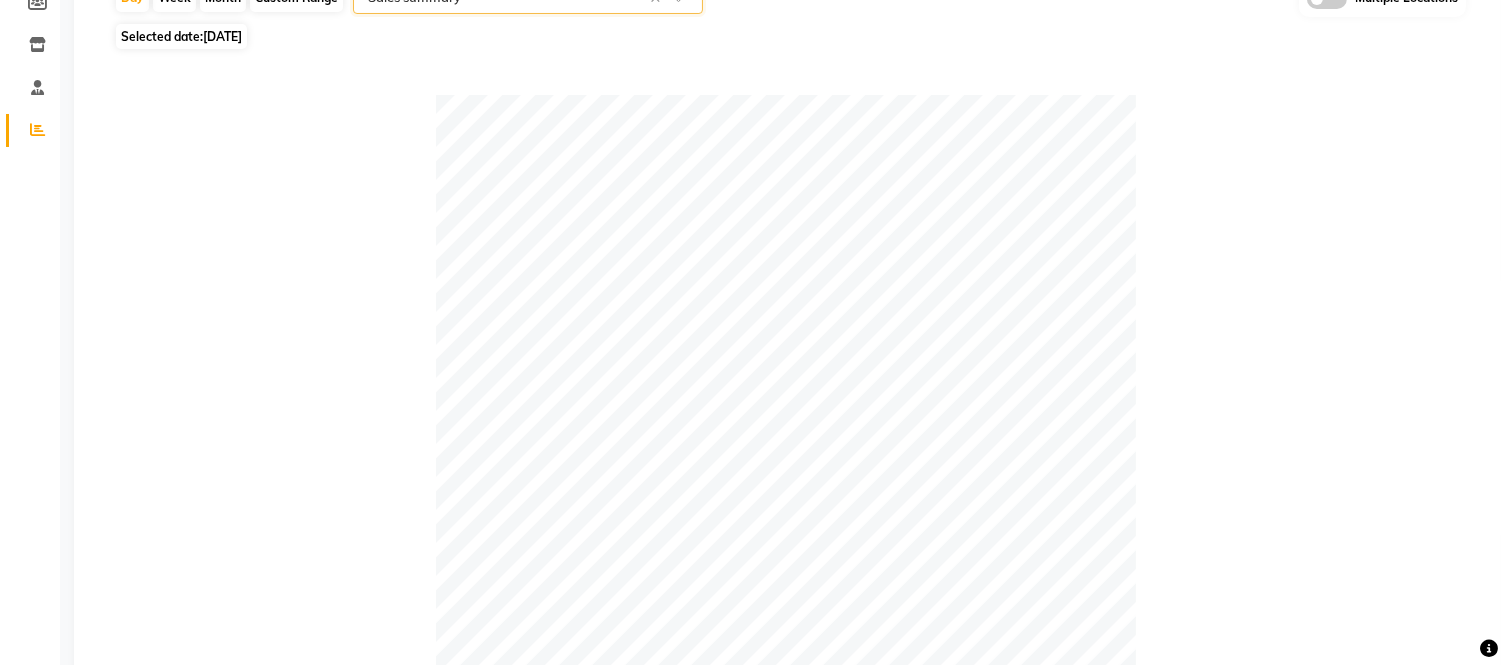 scroll, scrollTop: 151, scrollLeft: 0, axis: vertical 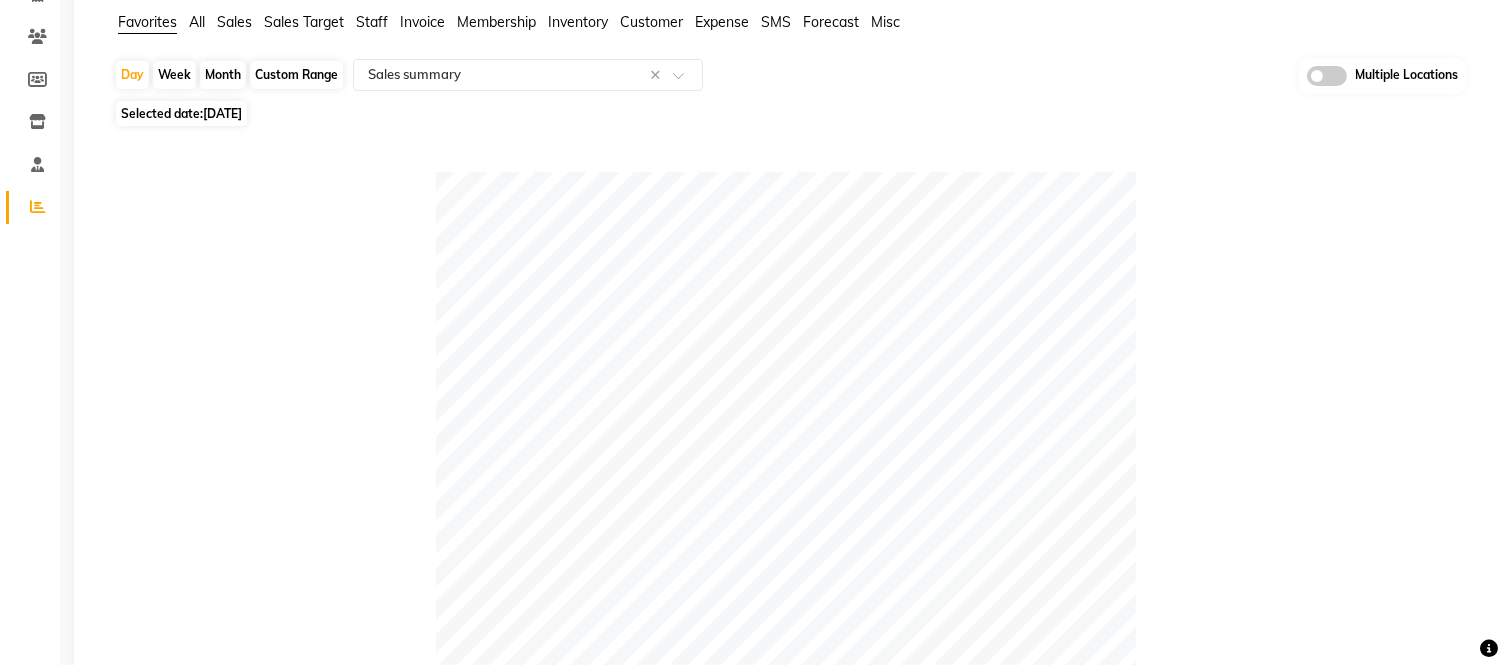 click on "[DATE]" 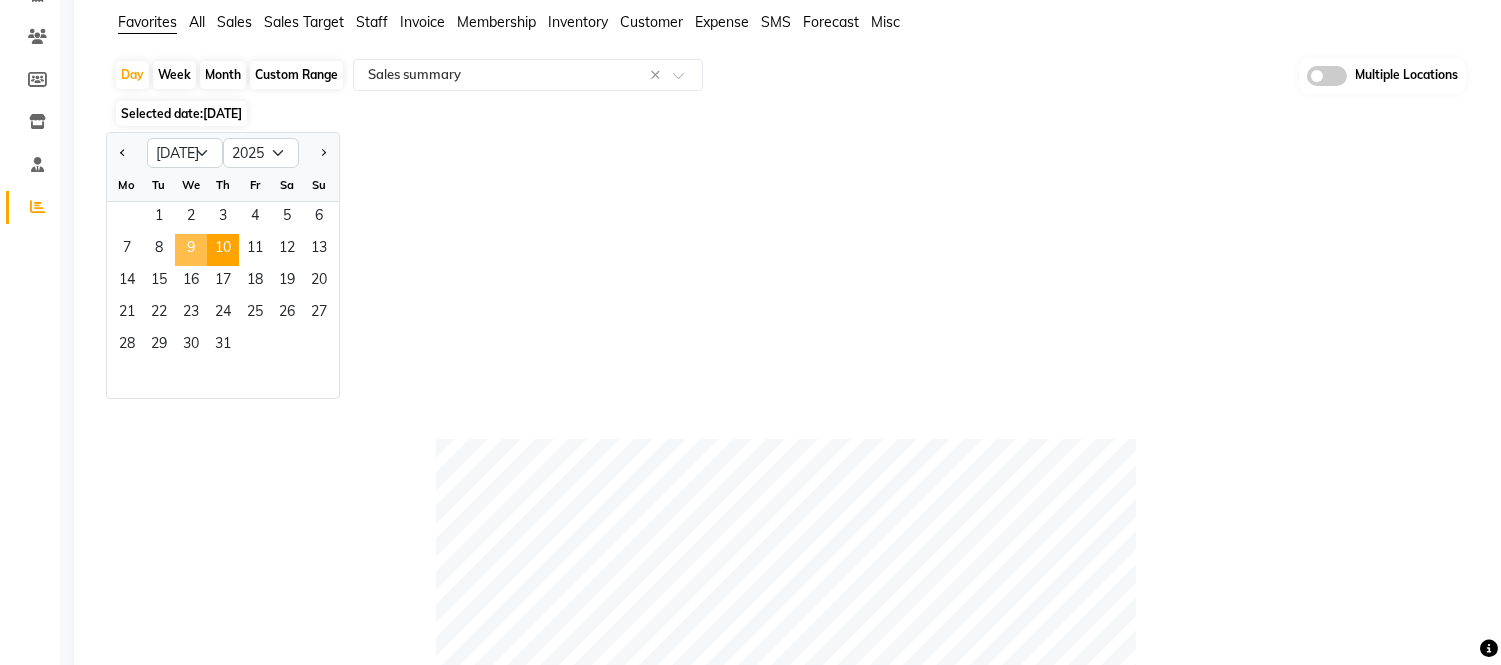 click on "9" 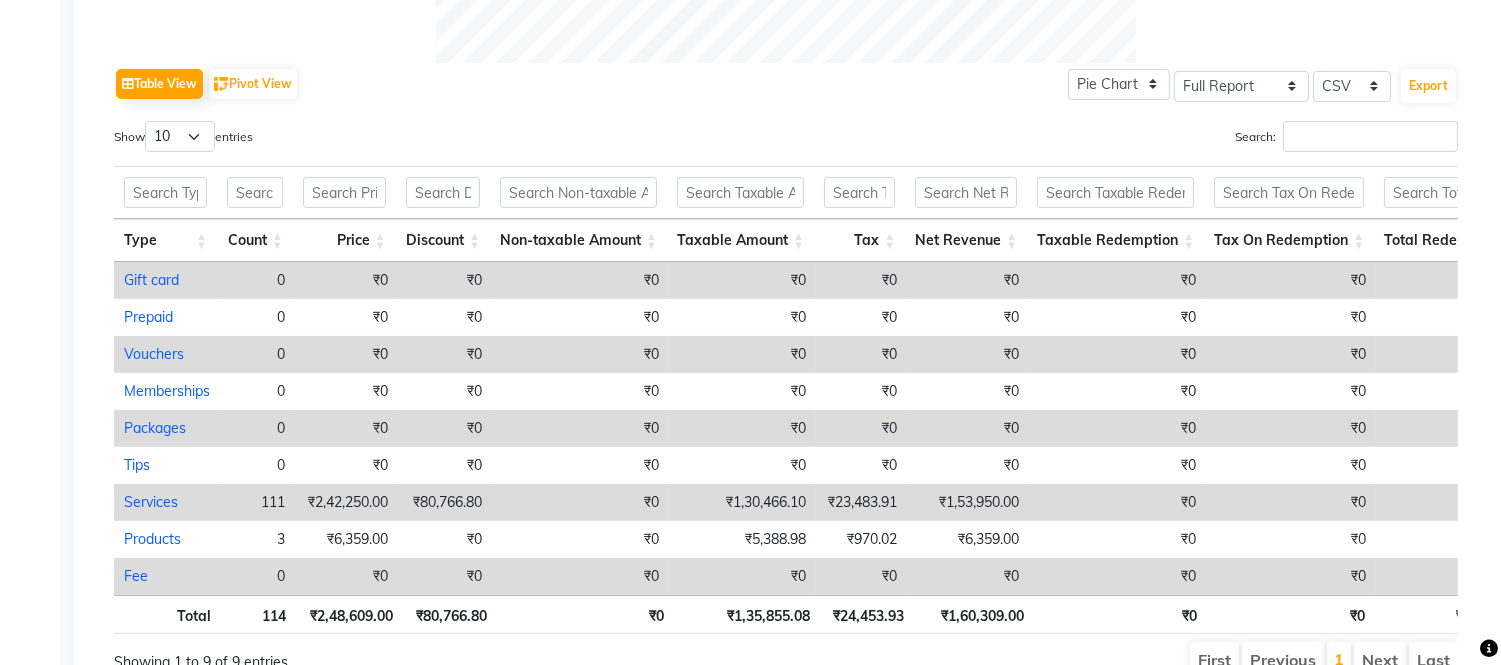 scroll, scrollTop: 963, scrollLeft: 0, axis: vertical 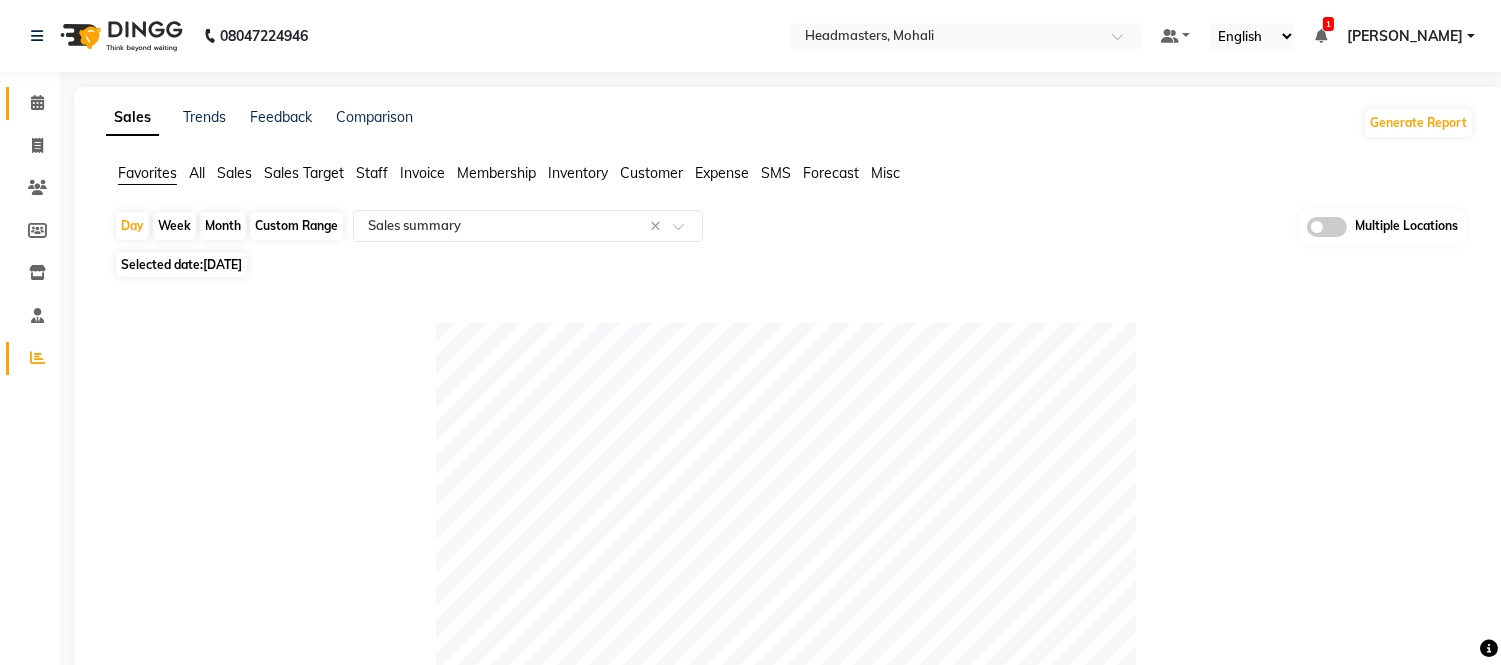 click 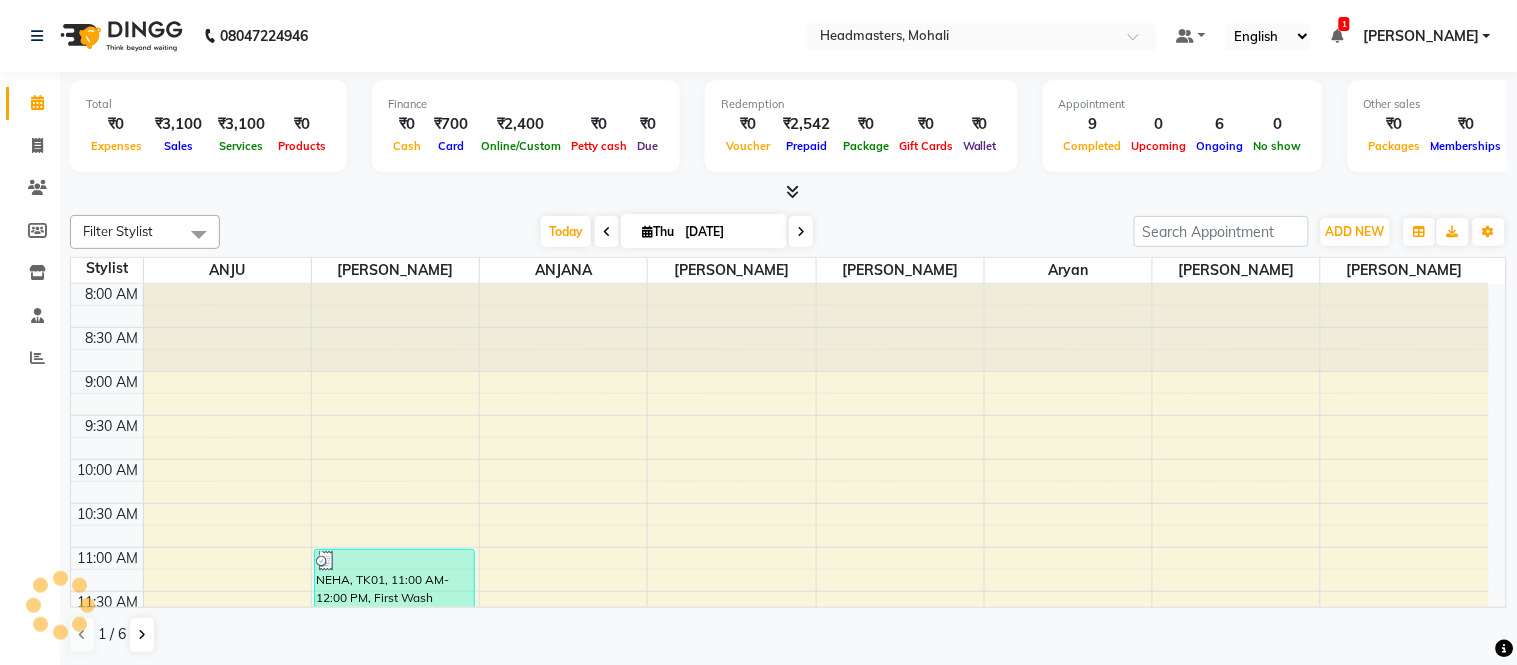 scroll, scrollTop: 0, scrollLeft: 0, axis: both 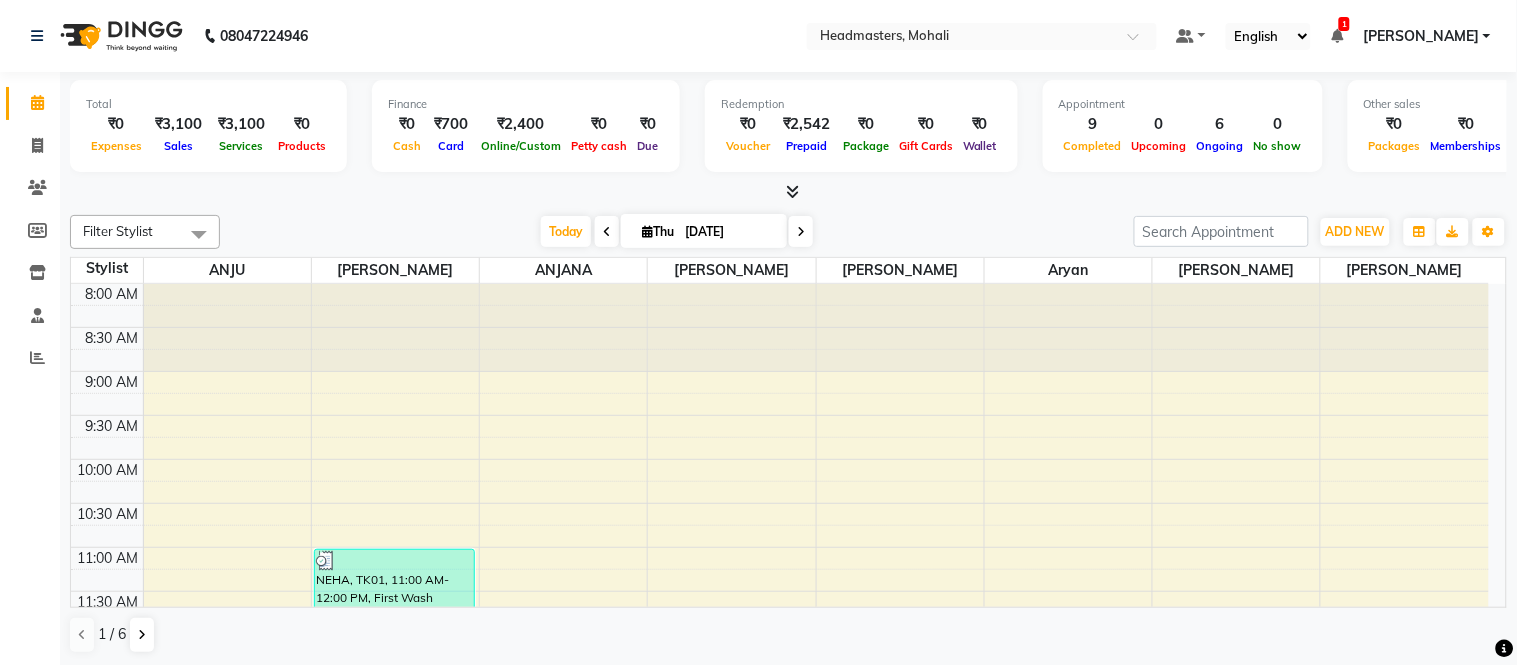 click at bounding box center [1337, 36] 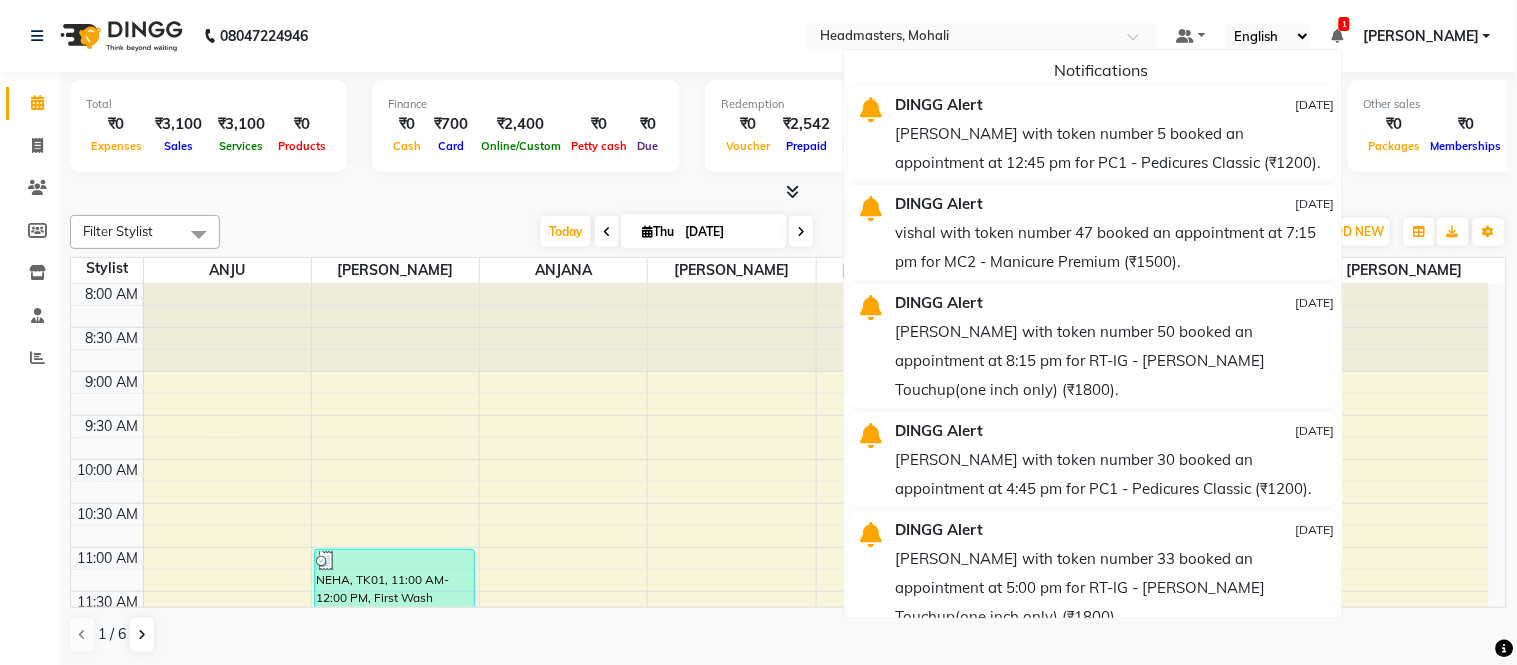 click on "08047224946 Select Location × Headmasters, Mohali Default Panel My Panel English ENGLISH Español العربية मराठी हिंदी ગુજરાતી தமிழ் 中文 1 Notifications  DINGG Alert   10-07-2025   vibha with token number 5 booked an appointment at 12:45 pm for PC1 - Pedicures Classic (₹1200).   DINGG Alert   09-07-2025   vishal with token number 47 booked an appointment at 7:15 pm for MC2 - Manicure Premium (₹1500).   DINGG Alert   09-07-2025   ASTHA with token number 50 booked an appointment at 8:15 pm for RT-IG - Igora Root Touchup(one inch only) (₹1800).   DINGG Alert   09-07-2025   MANPREET with token number 30 booked an appointment at 4:45 pm for PC1 - Pedicures Classic (₹1200).   DINGG Alert   09-07-2025   GURDEEP with token number 33 booked an appointment at 5:00 pm for RT-IG - Igora Root Touchup(one inch only) (₹1800).   DINGG Alert   09-07-2025   MANPREET with token number 30 booked an appointment at 4:45 pm for PC1 - Pedicures Classic (₹1200)." 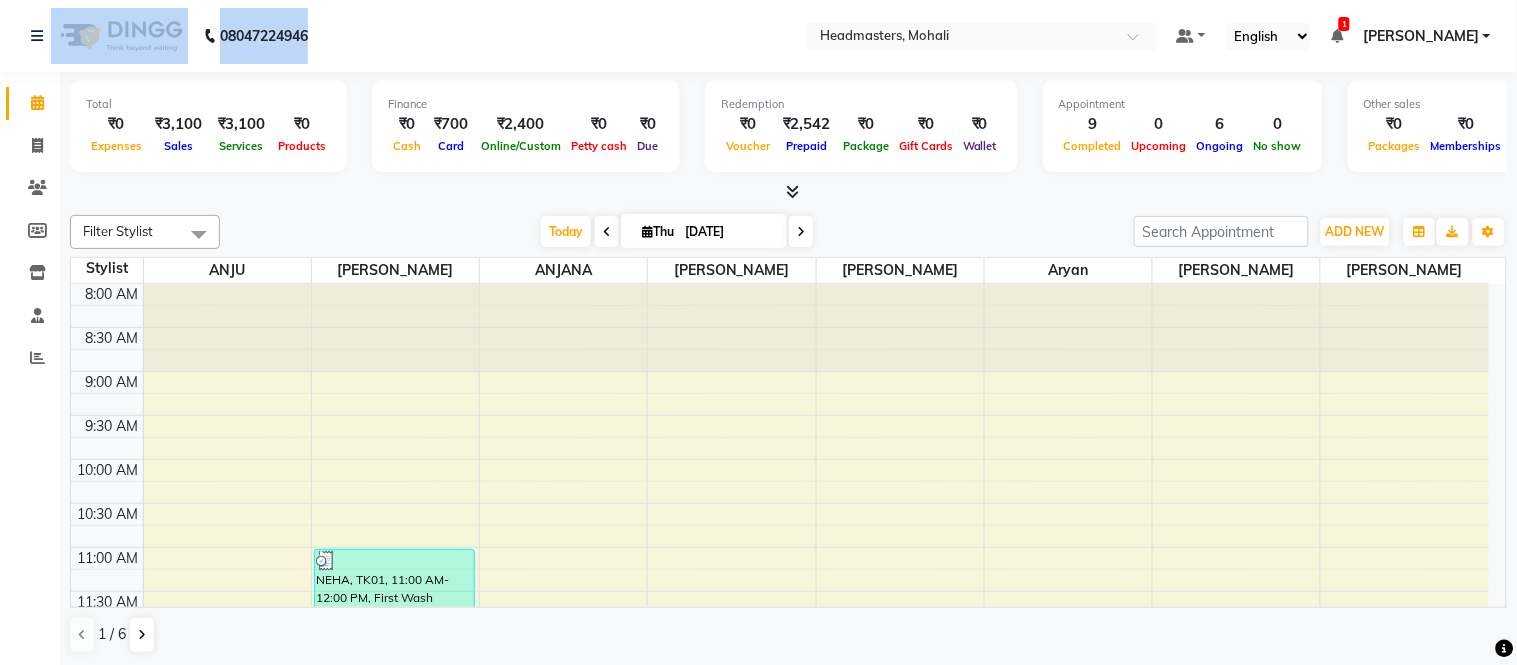 drag, startPoint x: 362, startPoint y: 30, endPoint x: 90, endPoint y: -135, distance: 318.1336 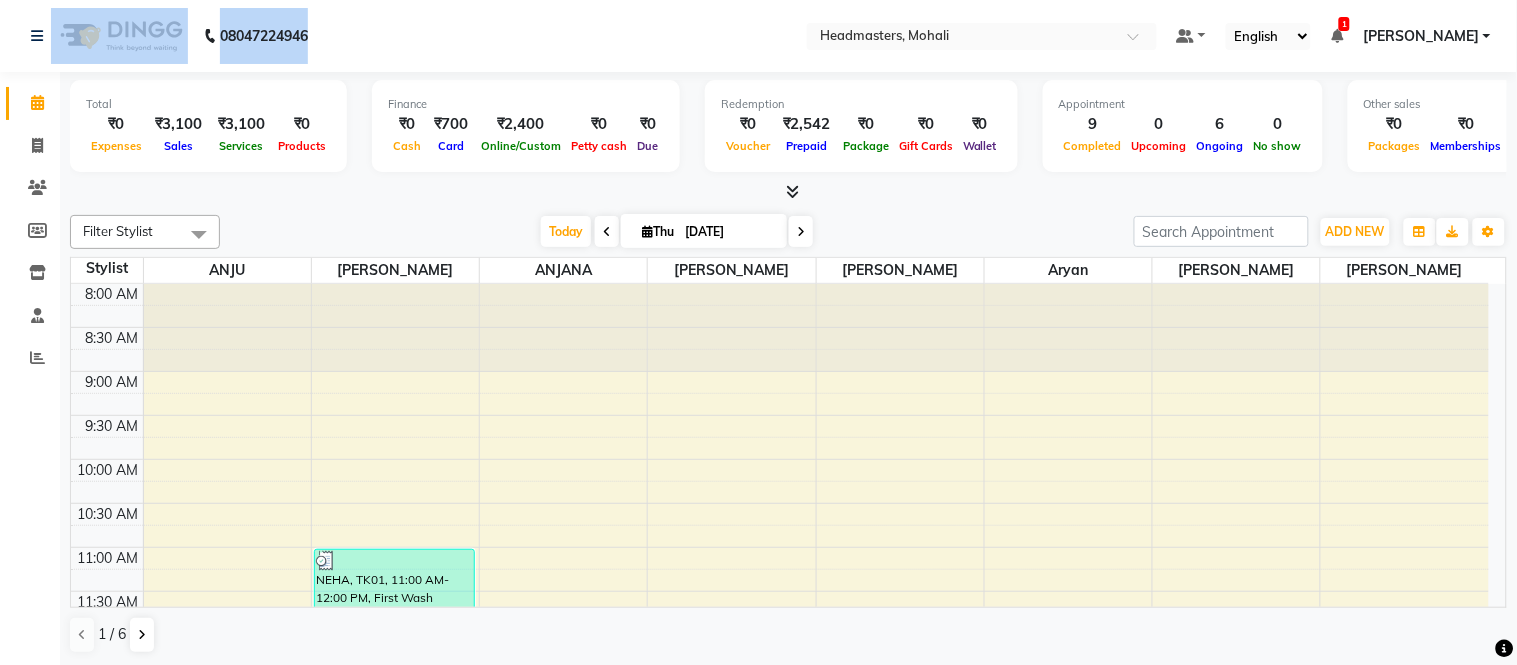 click on "08047224946 Select Location × Headmasters, Mohali Default Panel My Panel English ENGLISH Español العربية मराठी हिंदी ગુજરાતી தமிழ் 中文 1 Notifications  DINGG Alert   10-07-2025   vibha with token number 5 booked an appointment at 12:45 pm for PC1 - Pedicures Classic (₹1200).   DINGG Alert   09-07-2025   vishal with token number 47 booked an appointment at 7:15 pm for MC2 - Manicure Premium (₹1500).   DINGG Alert   09-07-2025   ASTHA with token number 50 booked an appointment at 8:15 pm for RT-IG - Igora Root Touchup(one inch only) (₹1800).   DINGG Alert   09-07-2025   MANPREET with token number 30 booked an appointment at 4:45 pm for PC1 - Pedicures Classic (₹1200).   DINGG Alert   09-07-2025   GURDEEP with token number 33 booked an appointment at 5:00 pm for RT-IG - Igora Root Touchup(one inch only) (₹1800).   DINGG Alert   09-07-2025   MANPREET with token number 30 booked an appointment at 4:45 pm for PC1 - Pedicures Classic (₹1200)." 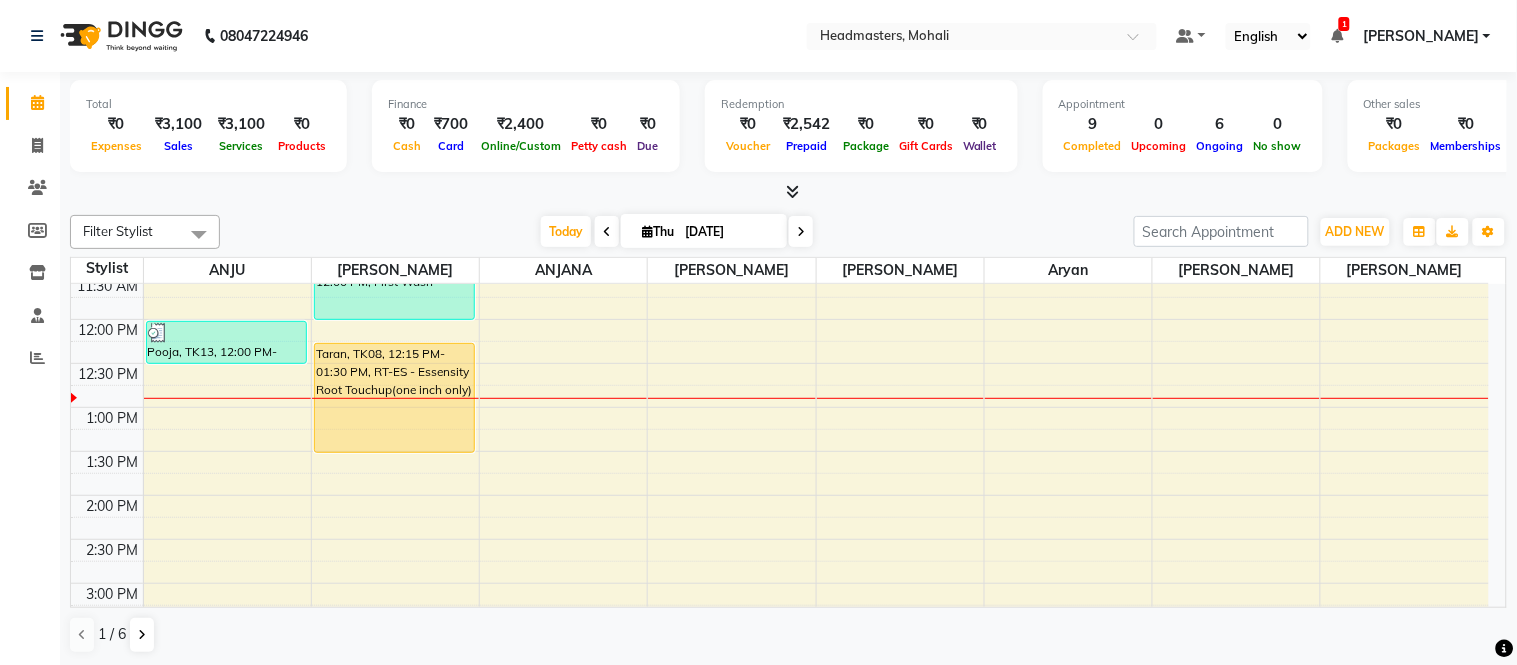 scroll, scrollTop: 331, scrollLeft: 0, axis: vertical 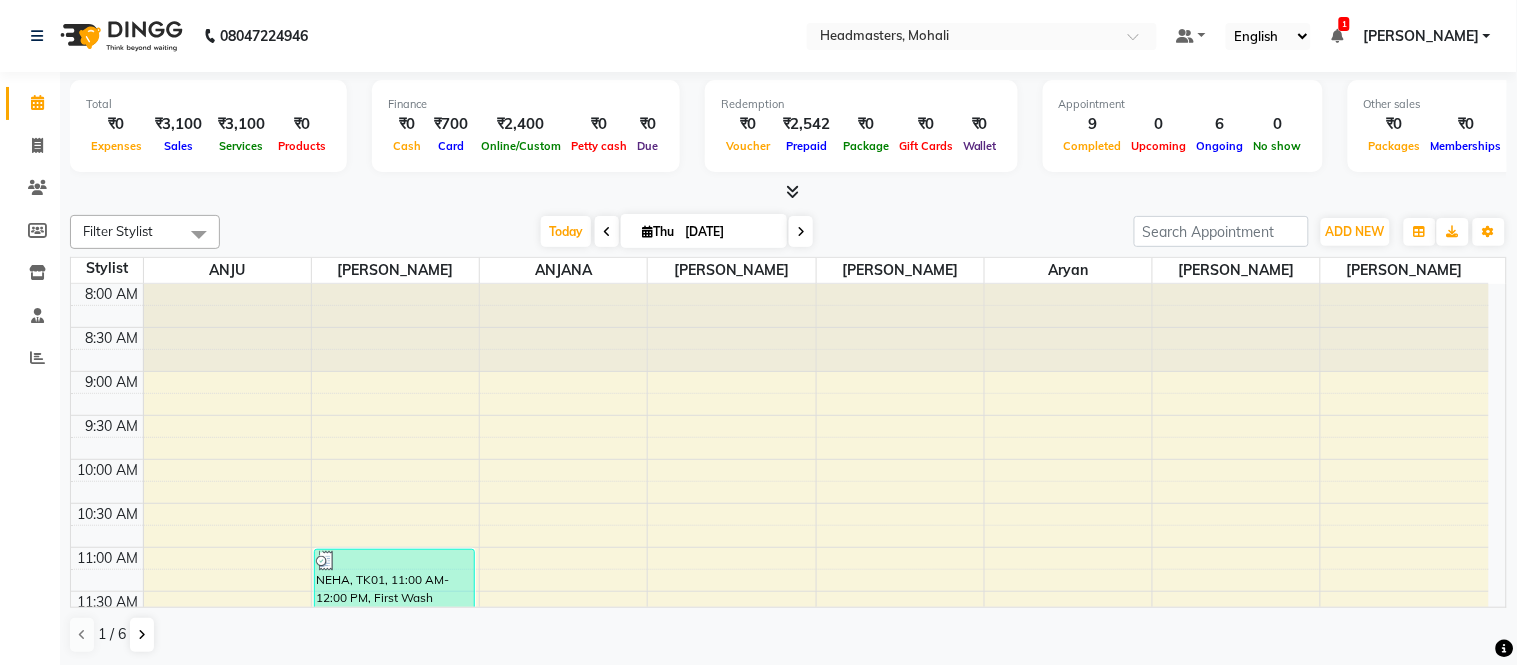 click at bounding box center [792, 191] 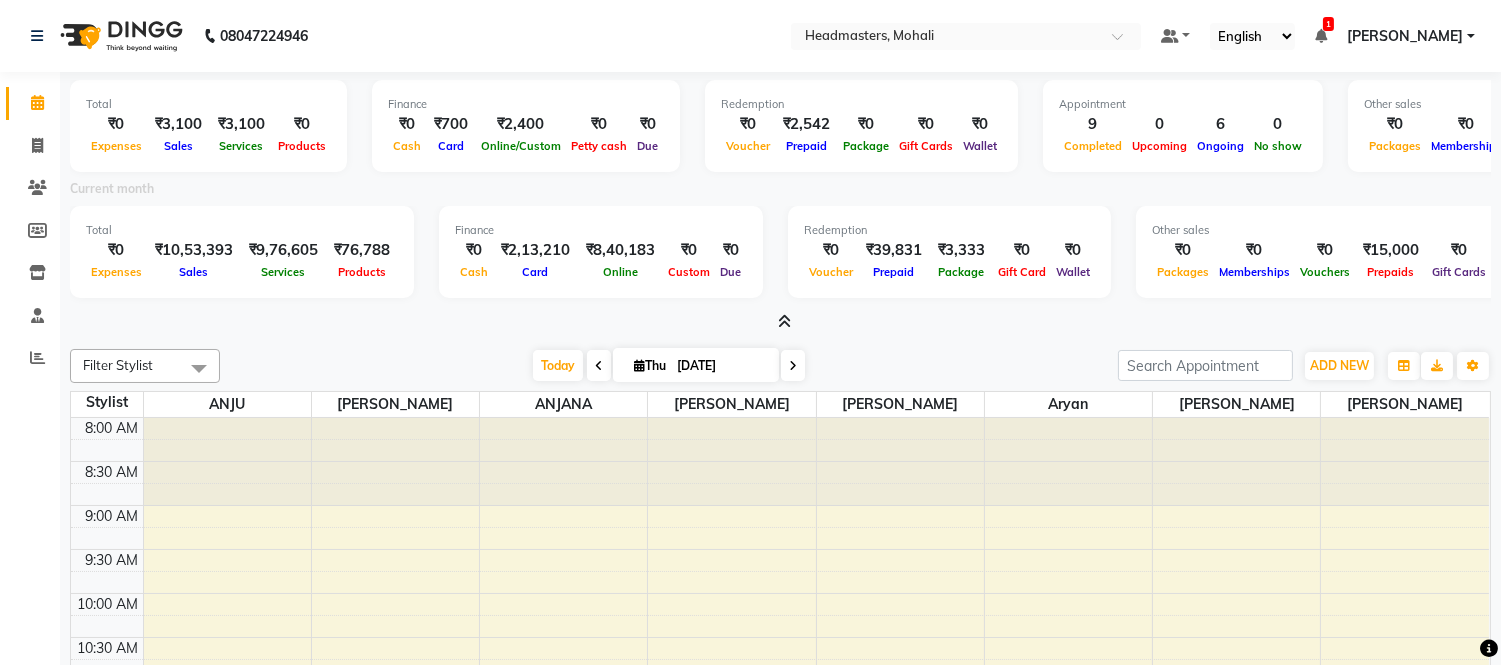 click at bounding box center [1321, 36] 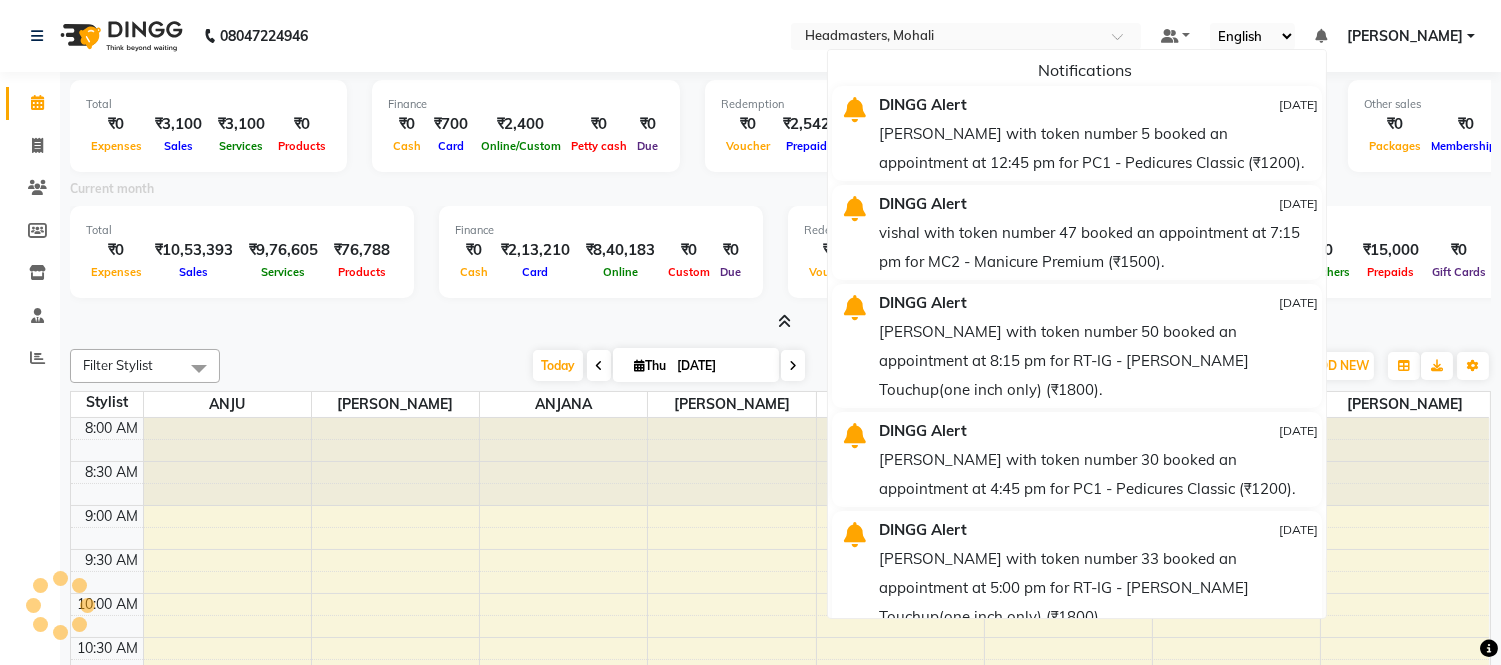 click on "08047224946 Select Location × Headmasters, Mohali Default Panel My Panel English ENGLISH Español العربية मराठी हिंदी ગુજરાતી தமிழ் 中文 Notifications  DINGG Alert   10-07-2025   vibha with token number 5 booked an appointment at 12:45 pm for PC1 - Pedicures Classic (₹1200).   DINGG Alert   09-07-2025   vishal with token number 47 booked an appointment at 7:15 pm for MC2 - Manicure Premium (₹1500).   DINGG Alert   09-07-2025   ASTHA with token number 50 booked an appointment at 8:15 pm for RT-IG - Igora Root Touchup(one inch only) (₹1800).   DINGG Alert   09-07-2025   MANPREET with token number 30 booked an appointment at 4:45 pm for PC1 - Pedicures Classic (₹1200).   DINGG Alert   09-07-2025   GURDEEP with token number 33 booked an appointment at 5:00 pm for RT-IG - Igora Root Touchup(one inch only) (₹1800).   DINGG Alert   09-07-2025   MANPREET with token number 30 booked an appointment at 4:45 pm for PC1 - Pedicures Classic (₹1200)." 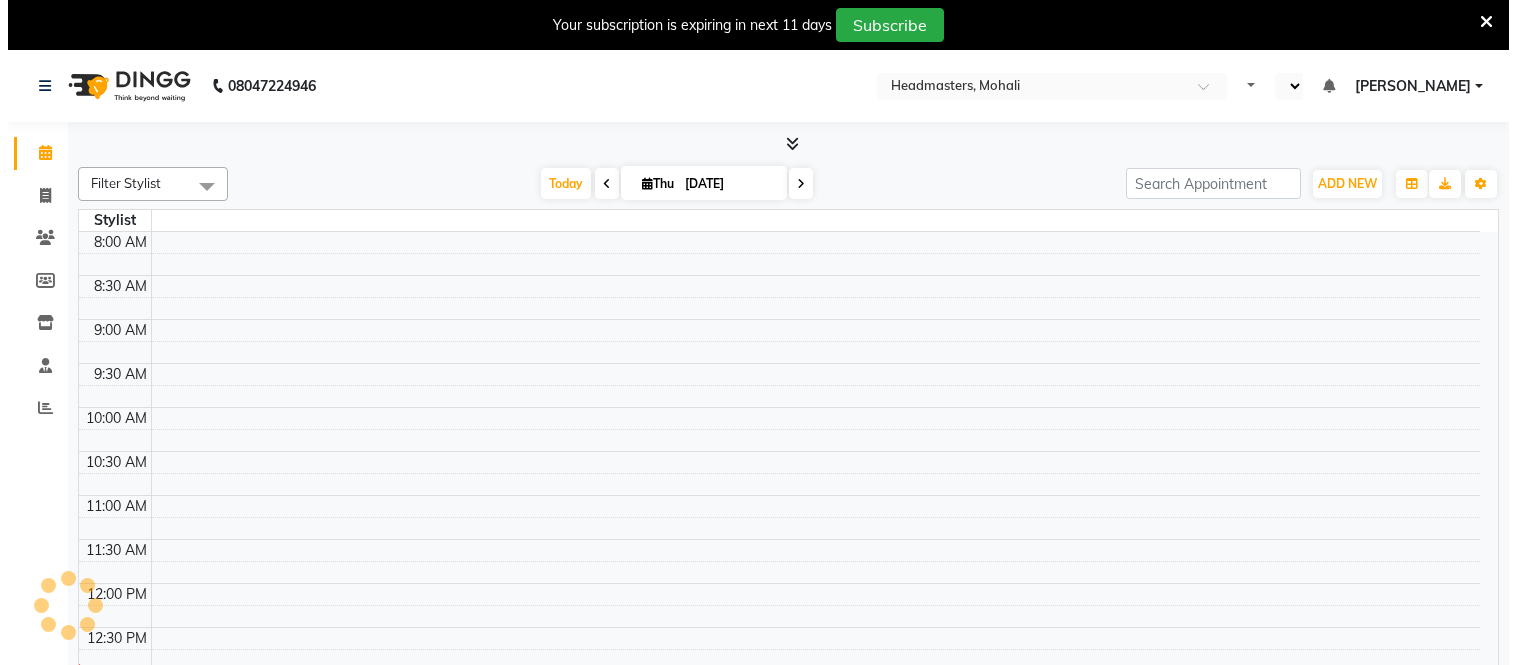 scroll, scrollTop: 0, scrollLeft: 0, axis: both 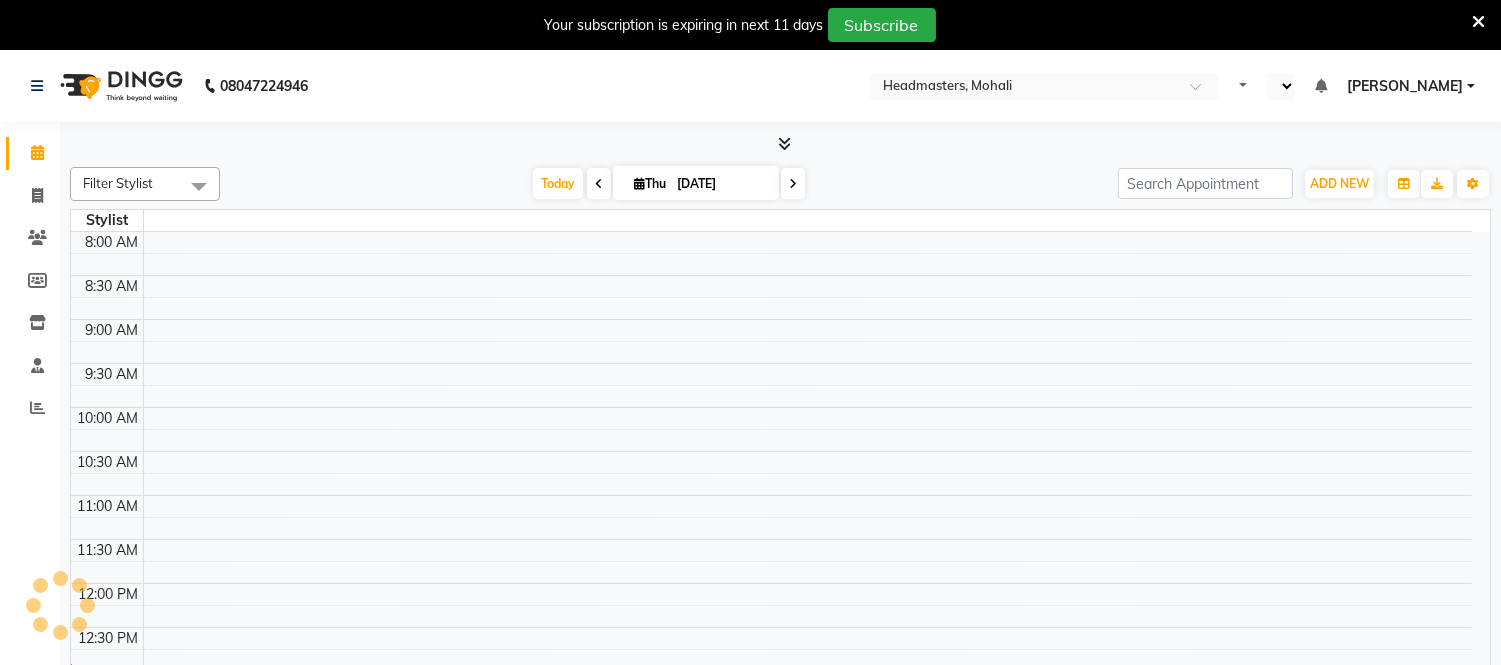 select on "en" 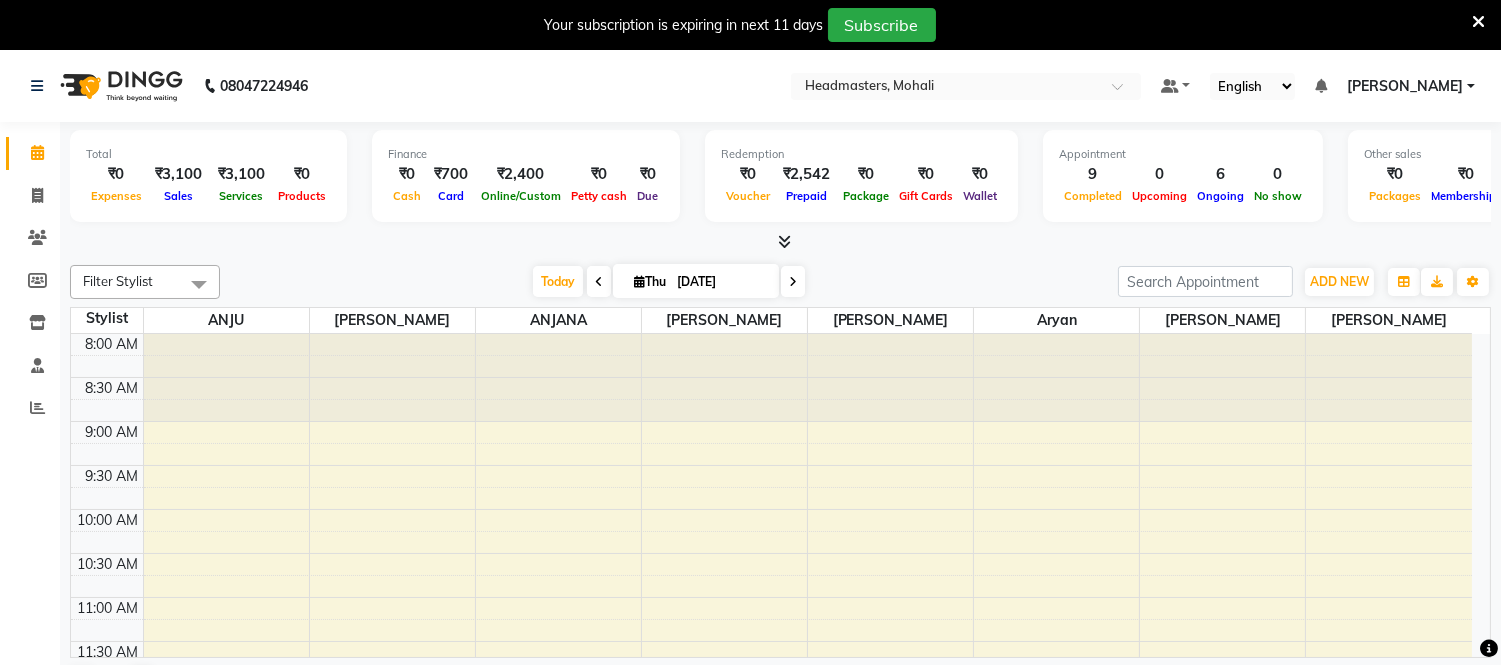 click at bounding box center [1478, 22] 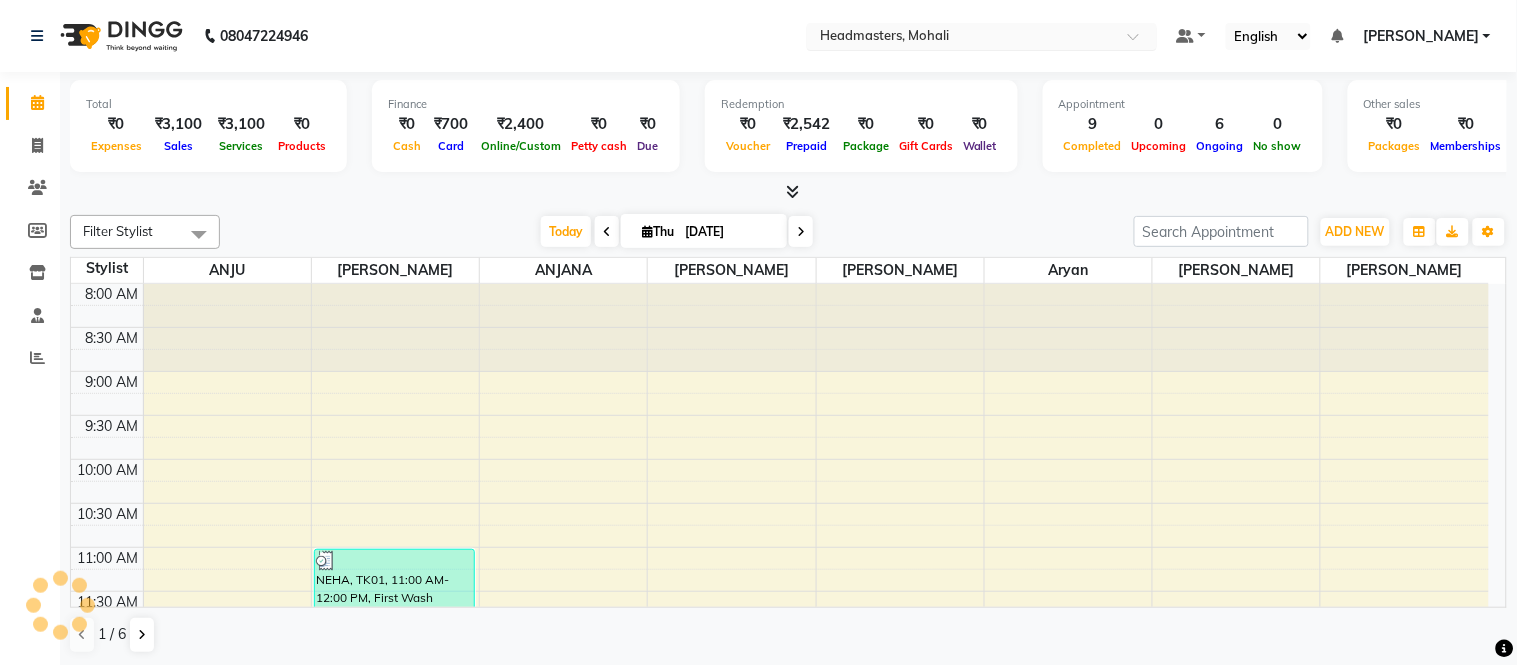 scroll, scrollTop: 0, scrollLeft: 0, axis: both 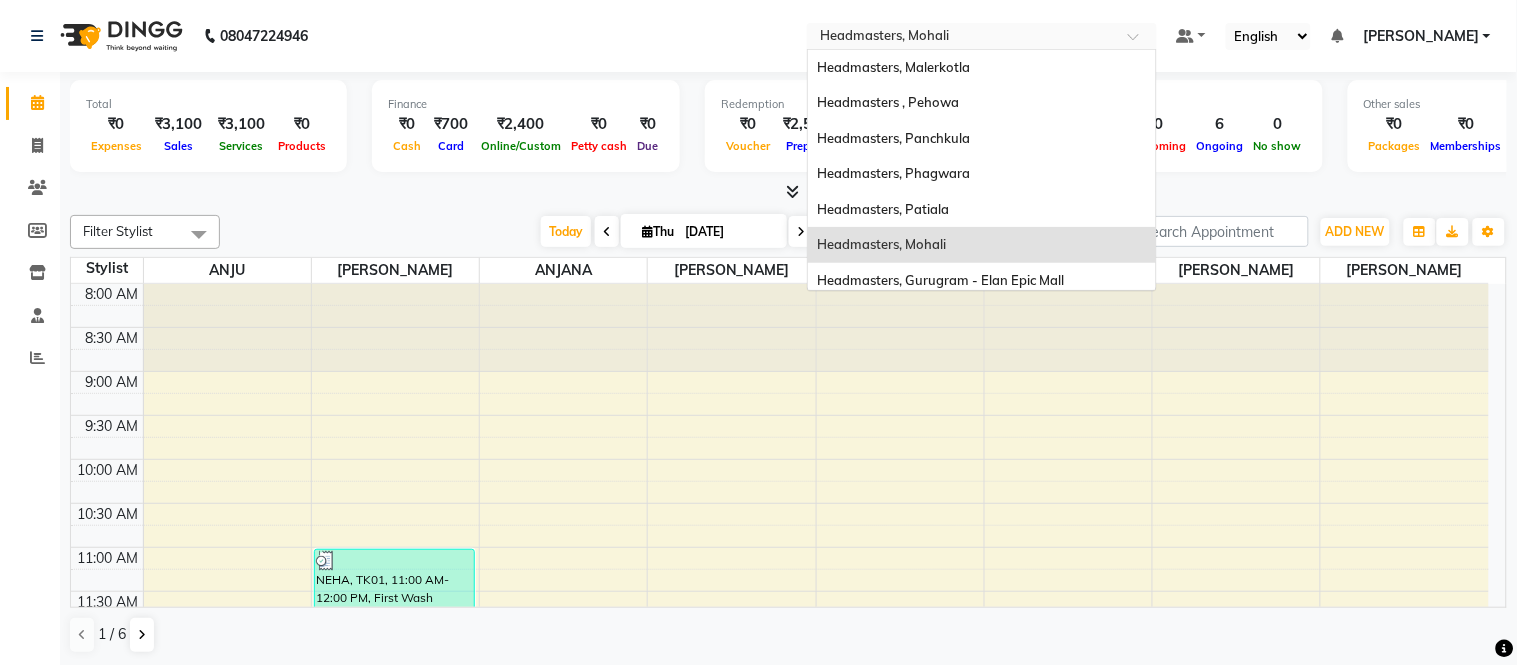 click at bounding box center [962, 38] 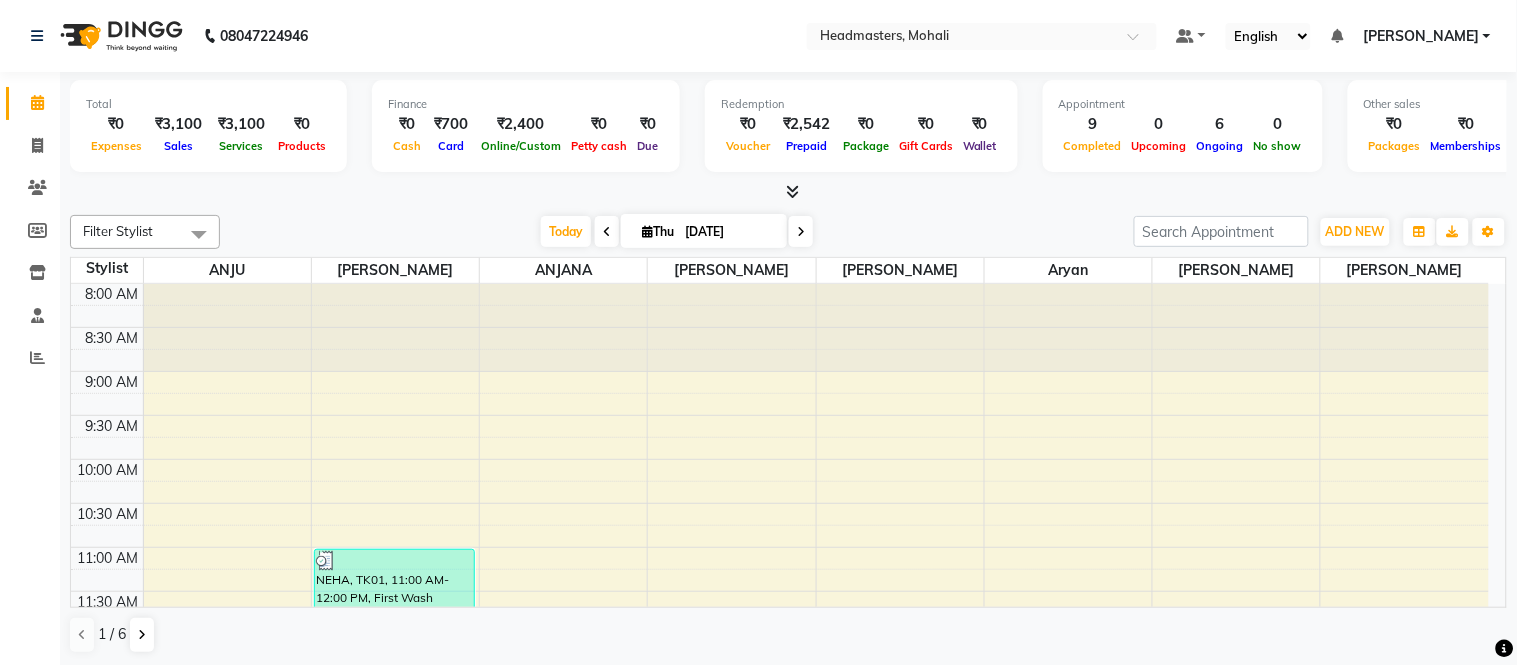 click on "08047224946 Select Location × Headmasters, Mohali Default Panel My Panel English ENGLISH Español العربية मराठी हिंदी ગુજરાતી தமிழ் 中文 Notifications nothing to show [PERSON_NAME] Manage Profile Change Password Sign out  Version:3.15.4" 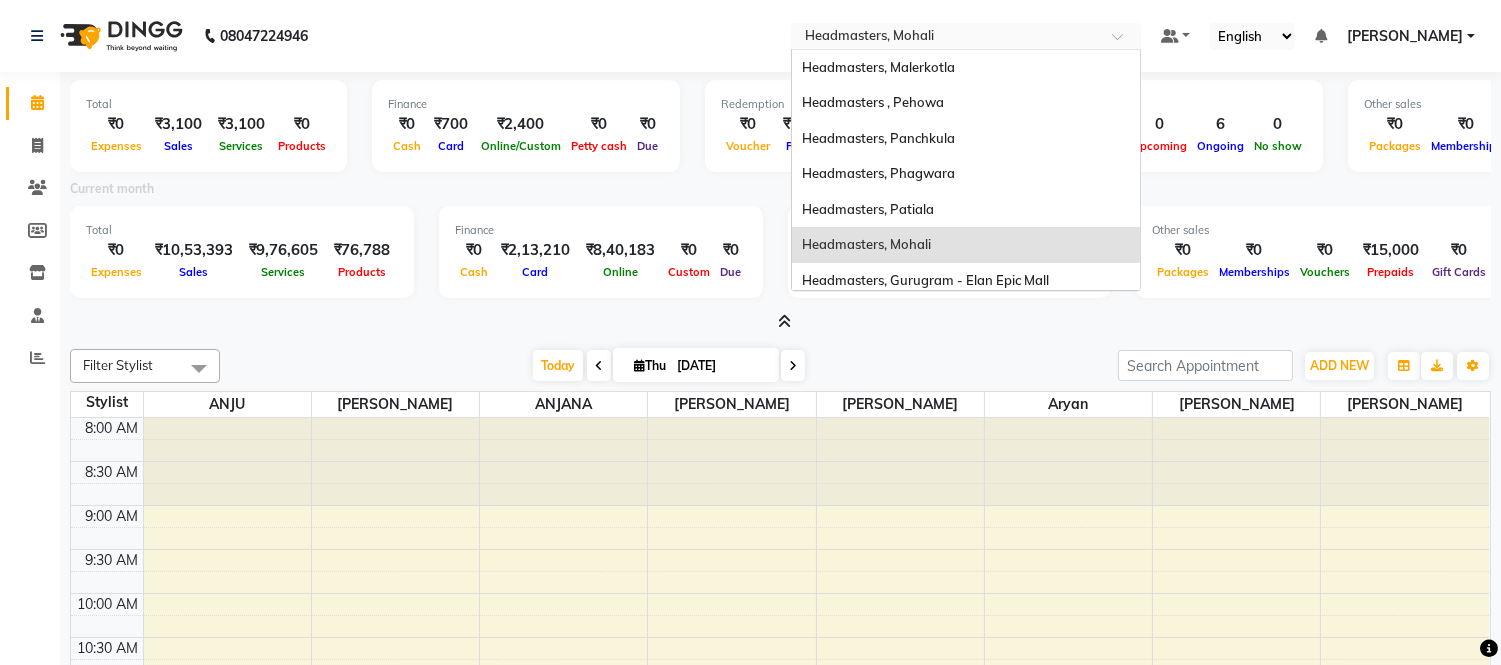 click at bounding box center (946, 38) 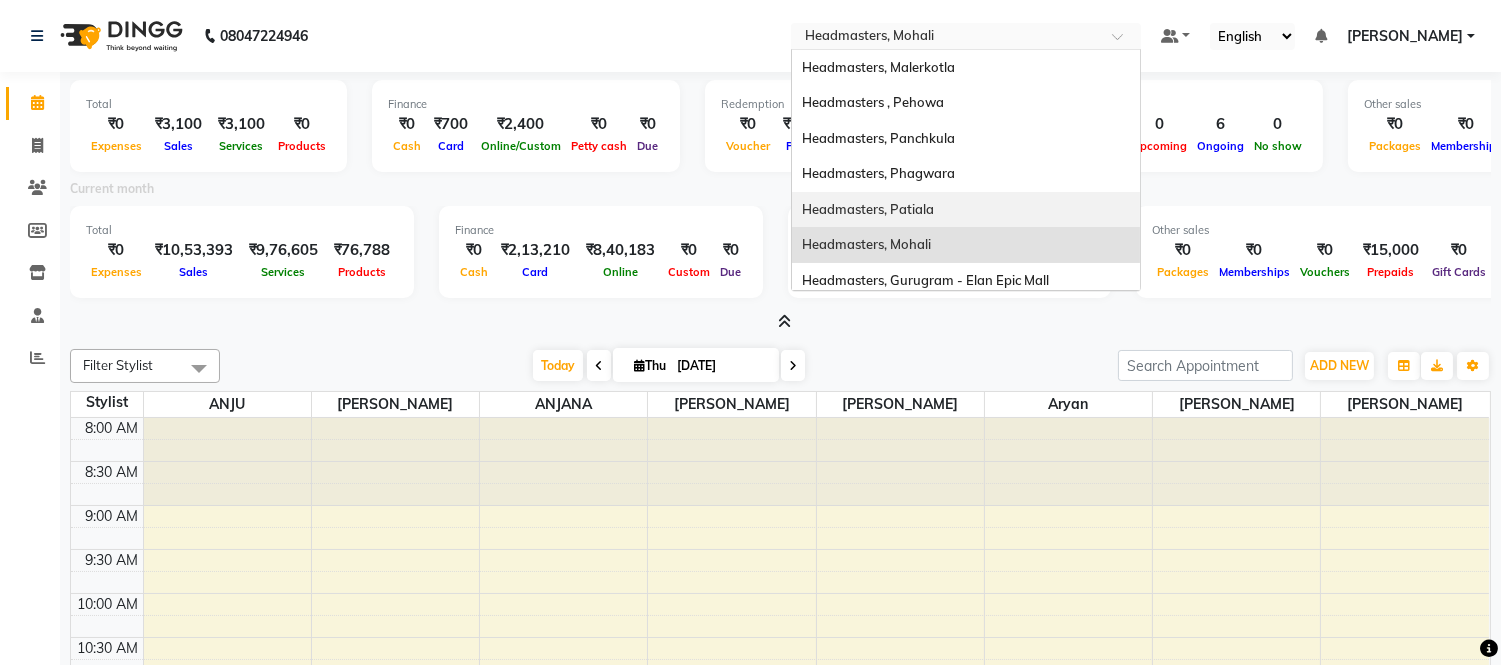 click on "Headmasters, Patiala" at bounding box center [868, 209] 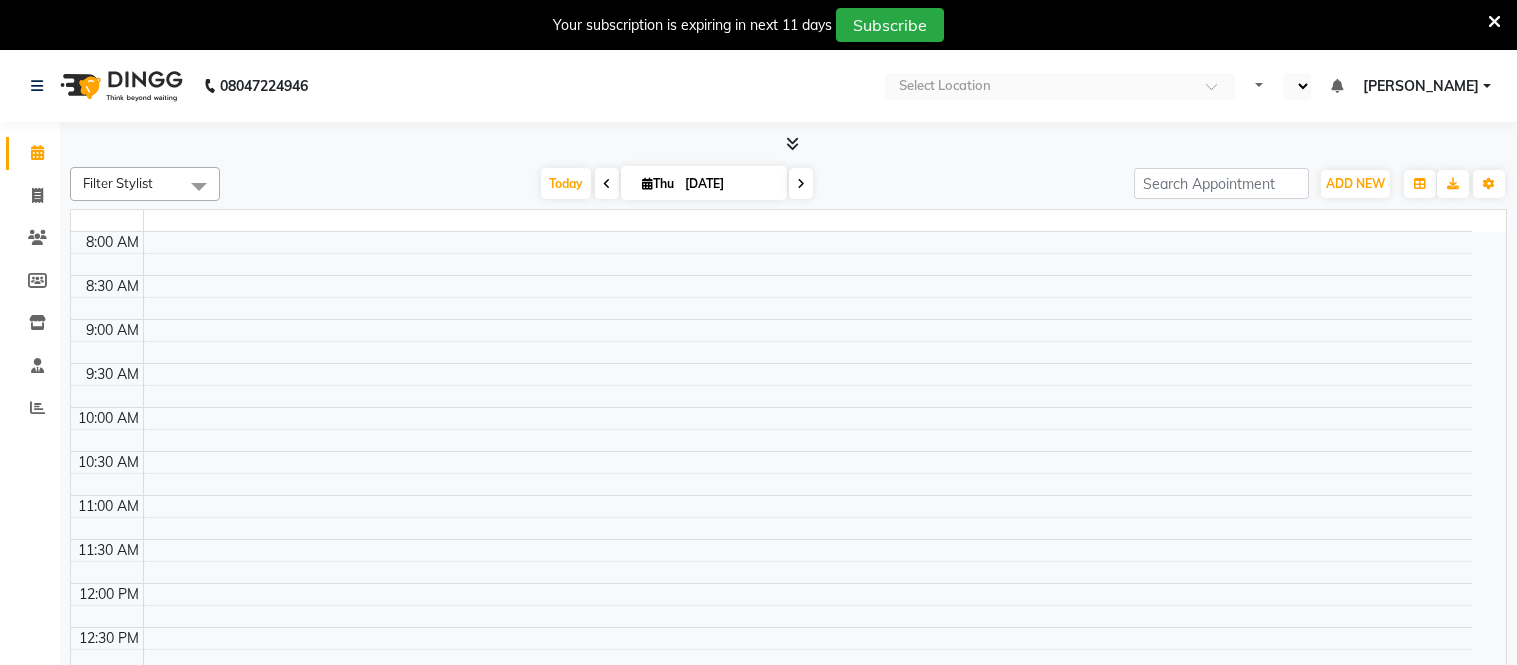 select on "en" 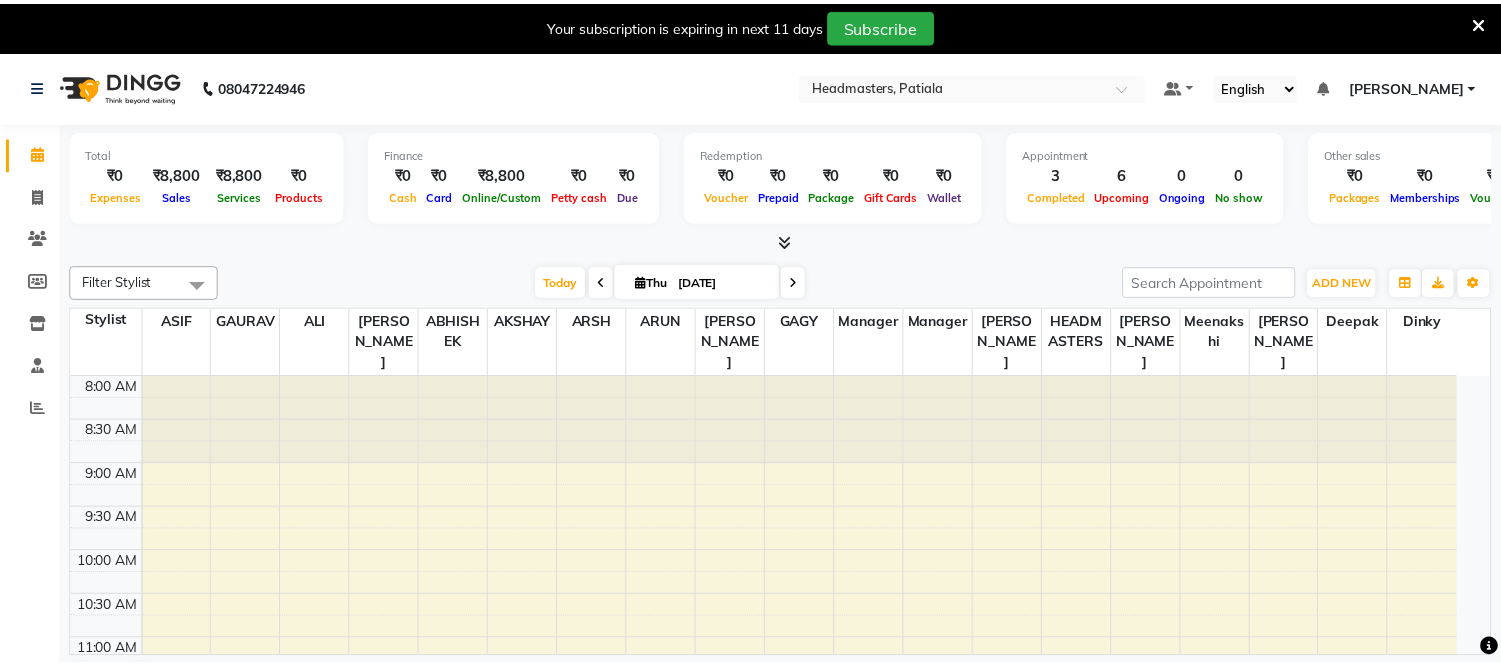 scroll, scrollTop: 0, scrollLeft: 0, axis: both 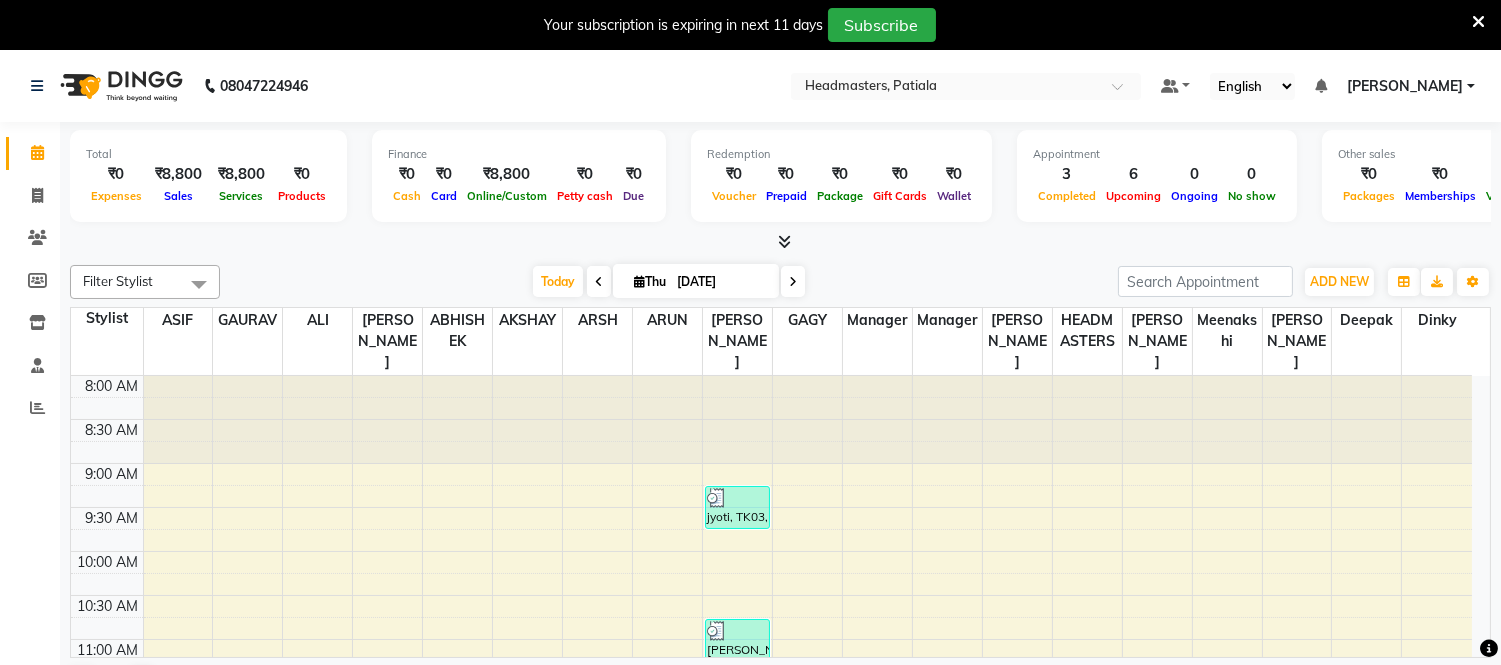 click at bounding box center [1478, 22] 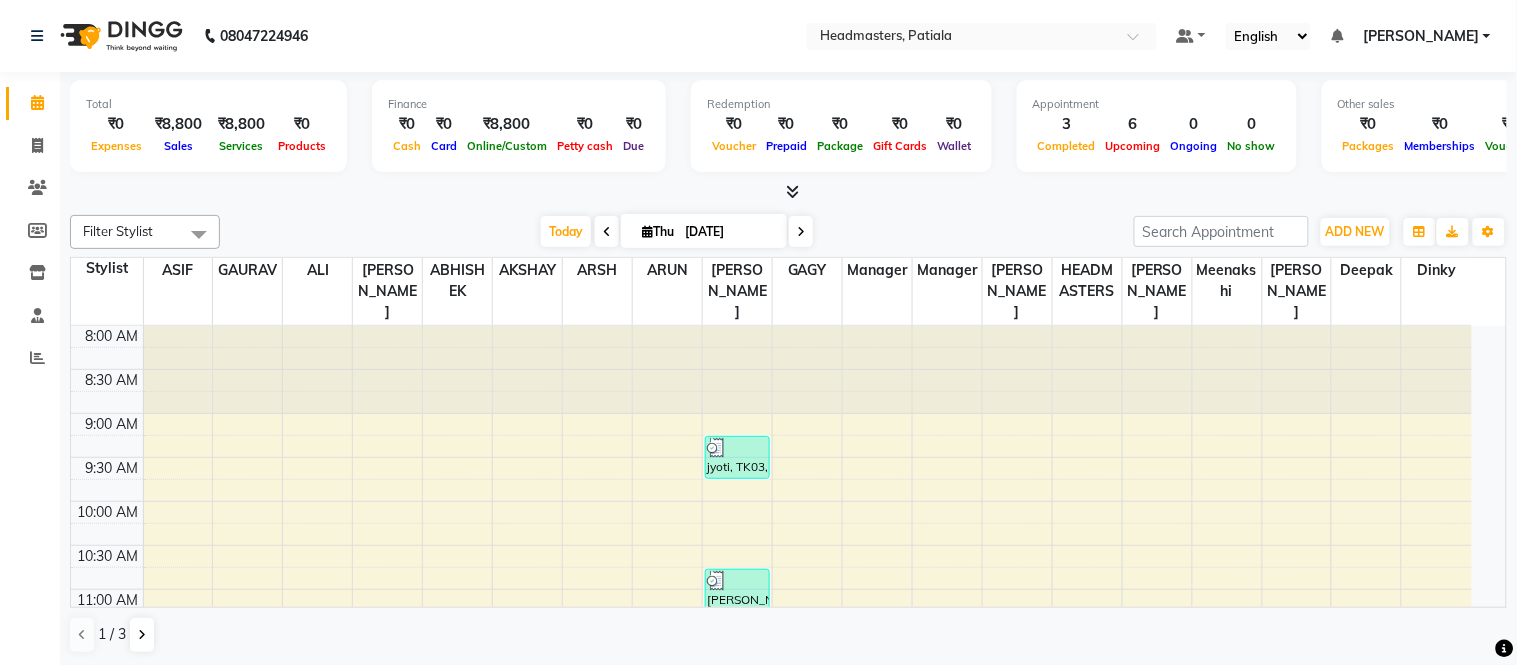 click at bounding box center (792, 191) 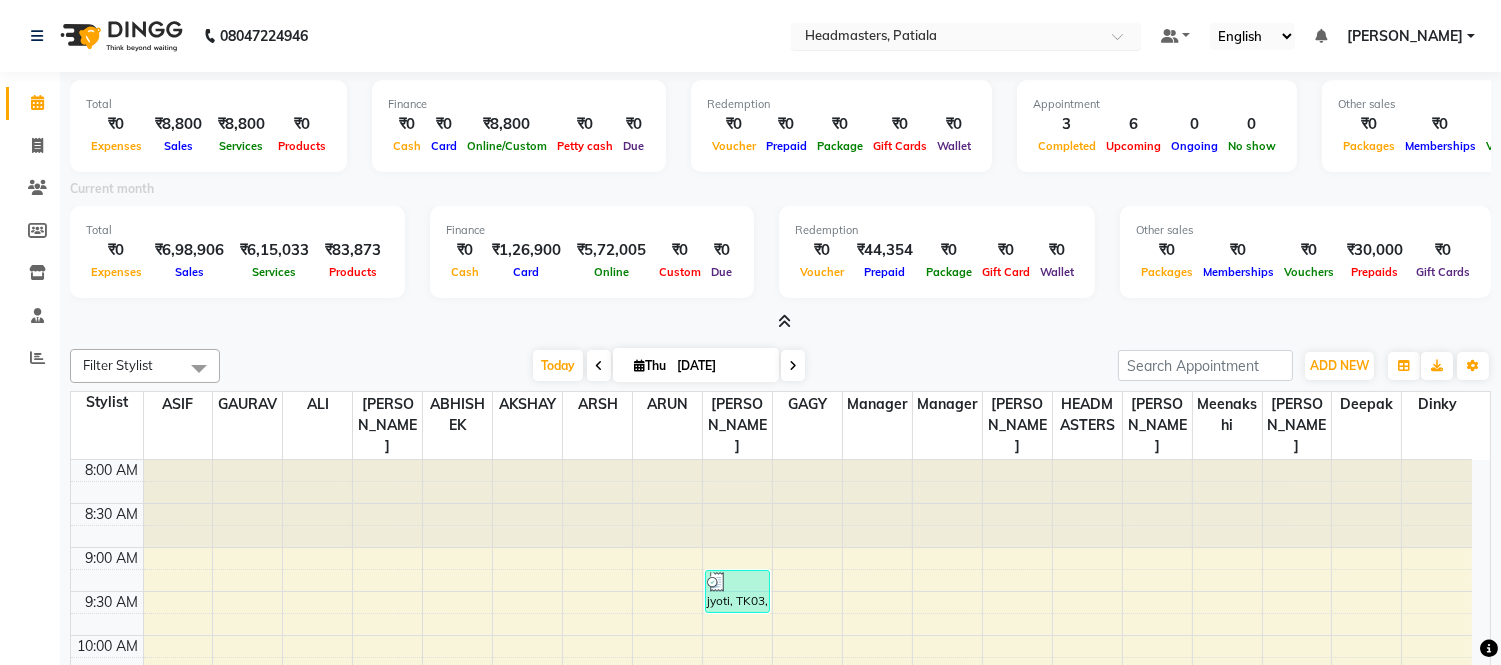 click at bounding box center [946, 38] 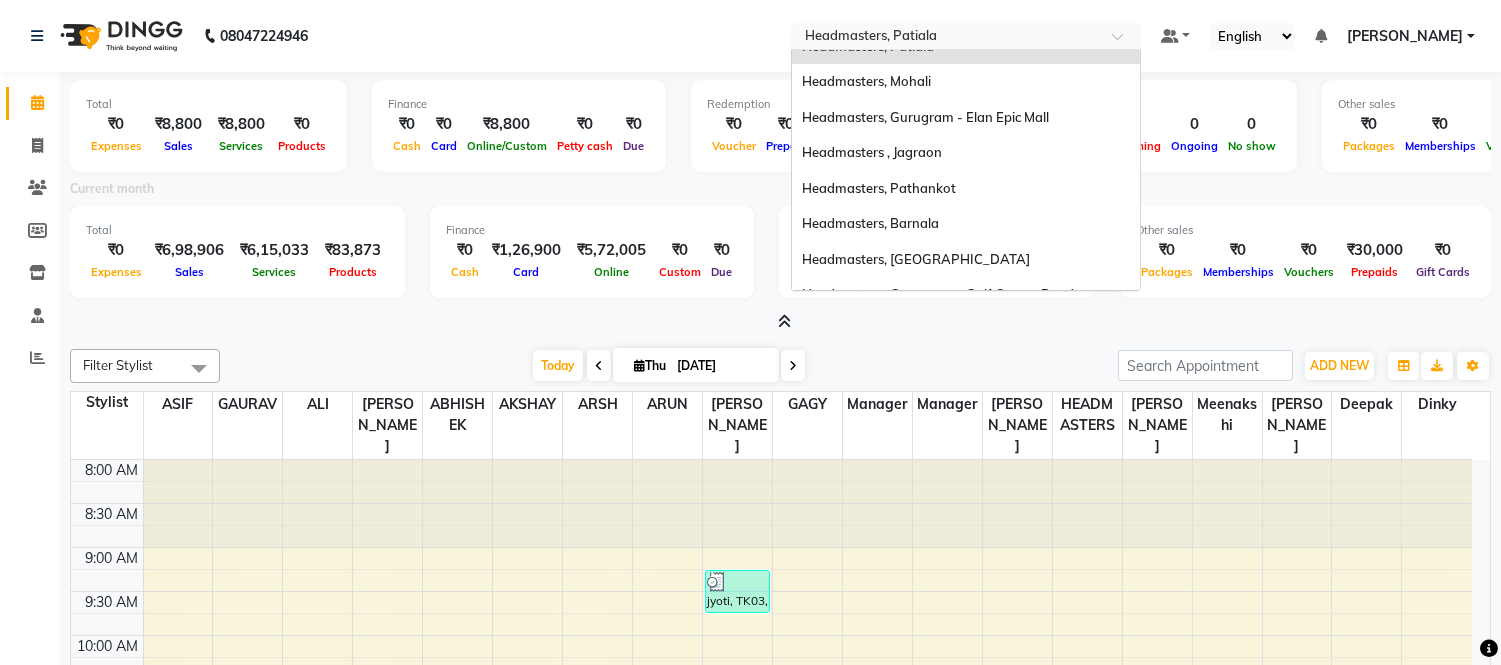 scroll, scrollTop: 166, scrollLeft: 0, axis: vertical 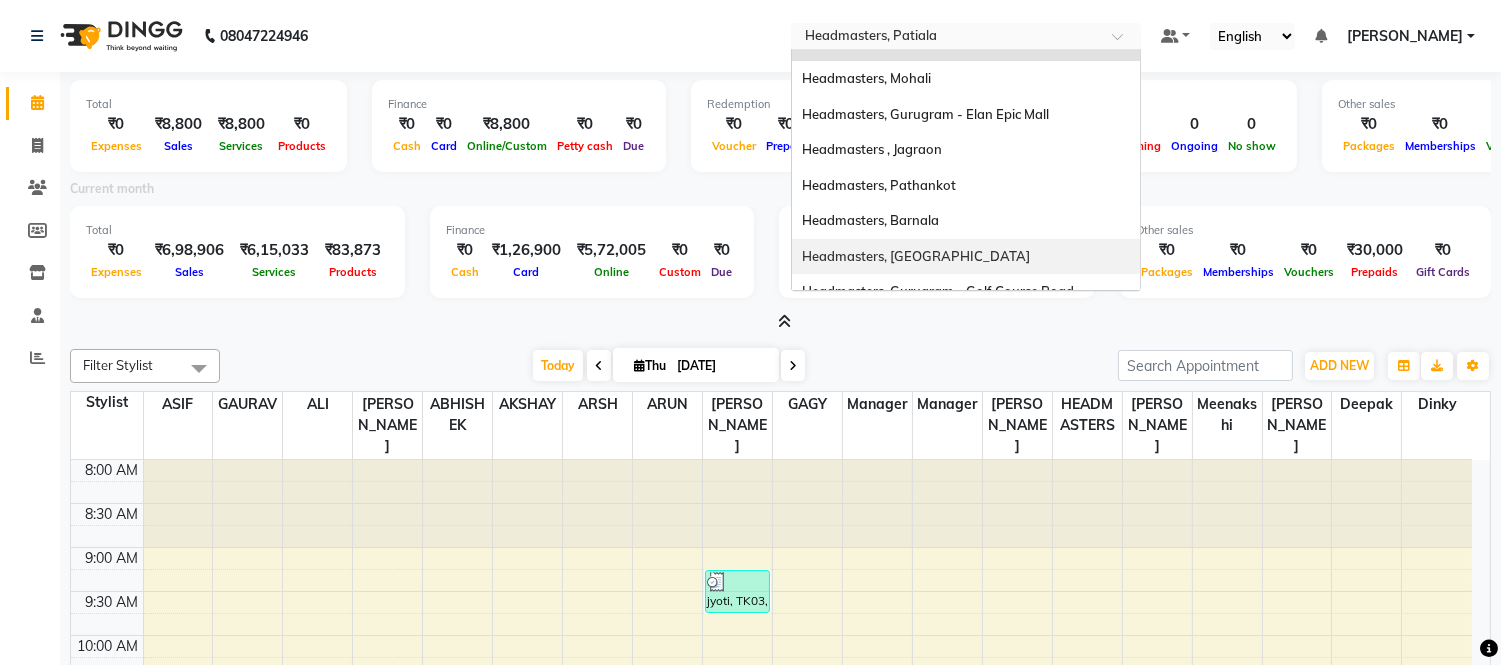 click on "Headmasters, [GEOGRAPHIC_DATA]" at bounding box center (916, 256) 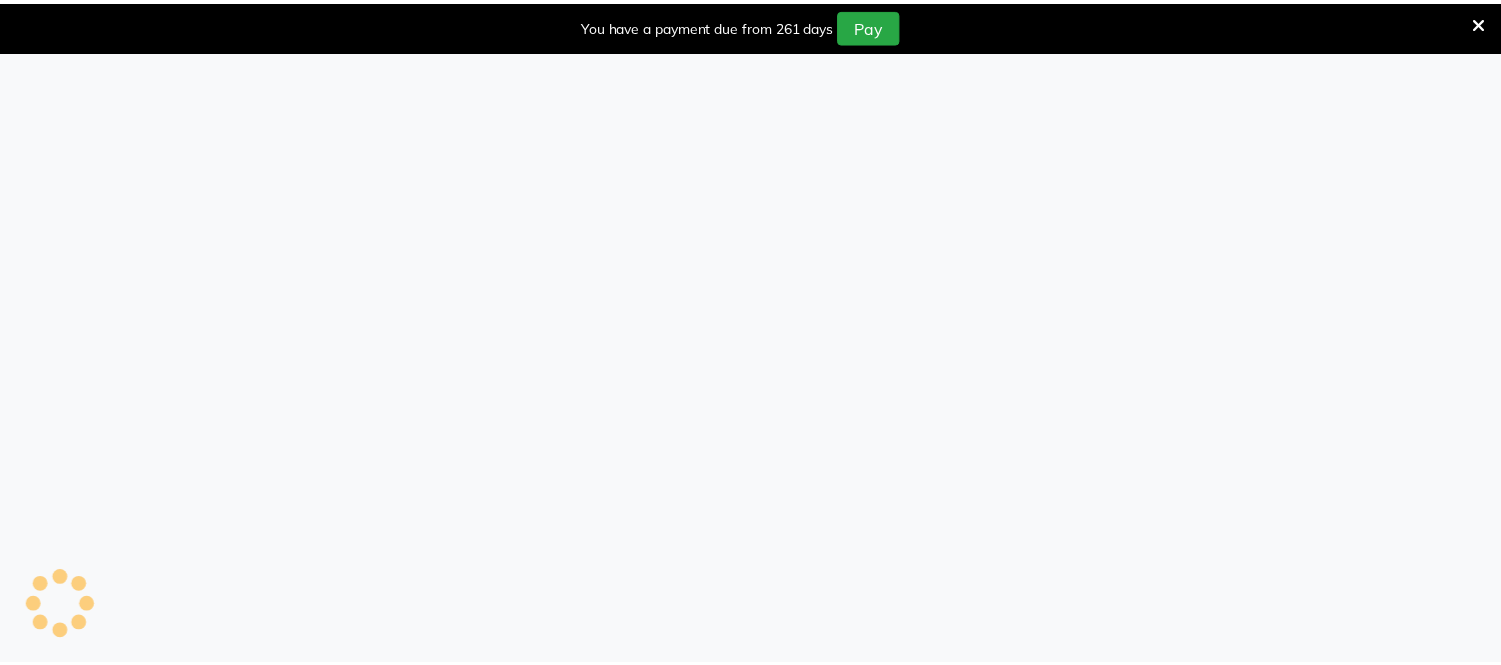 scroll, scrollTop: 0, scrollLeft: 0, axis: both 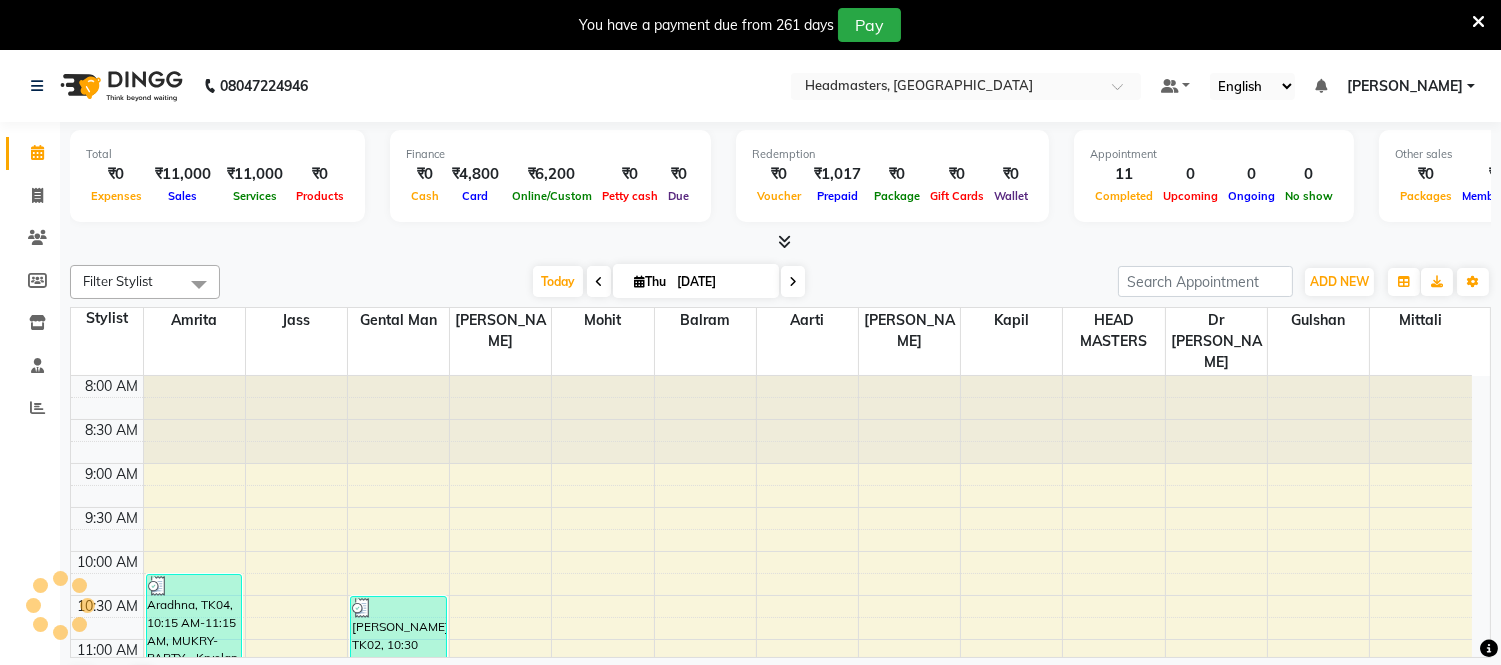 select on "en" 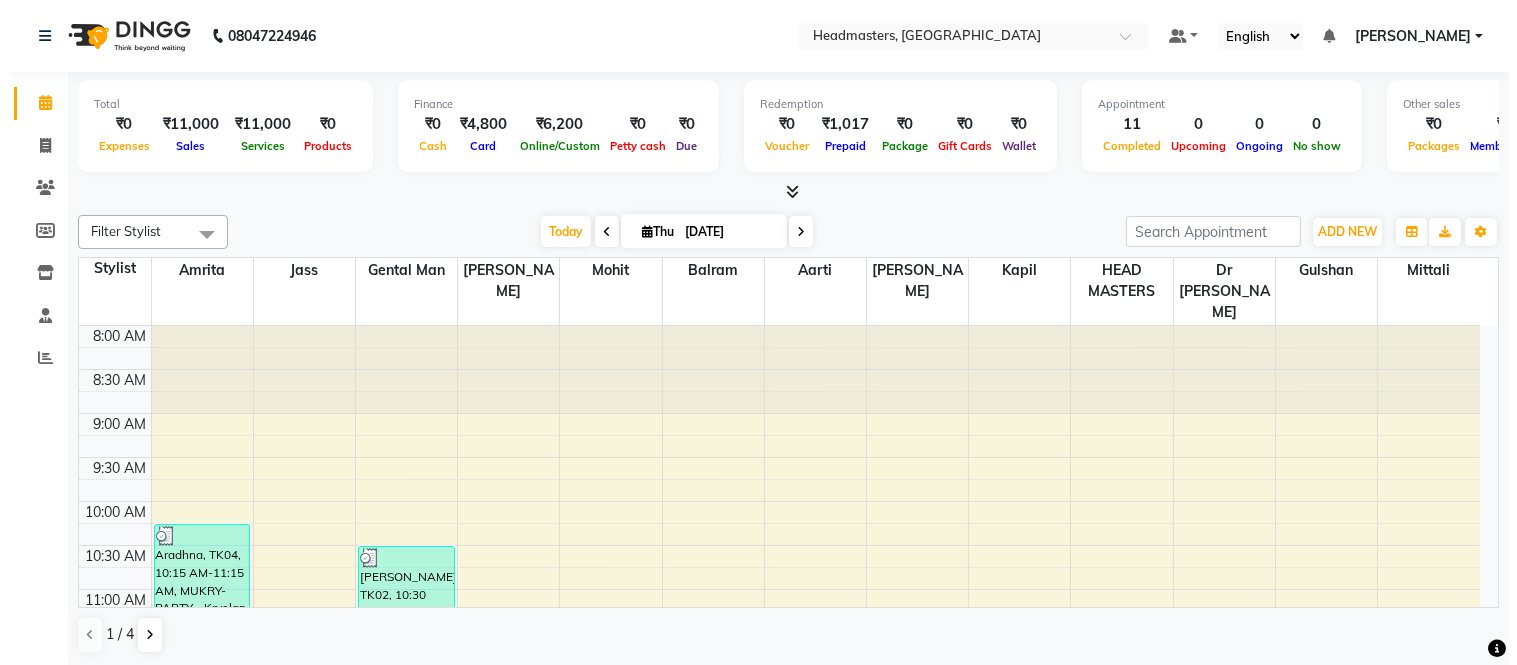 scroll, scrollTop: 0, scrollLeft: 0, axis: both 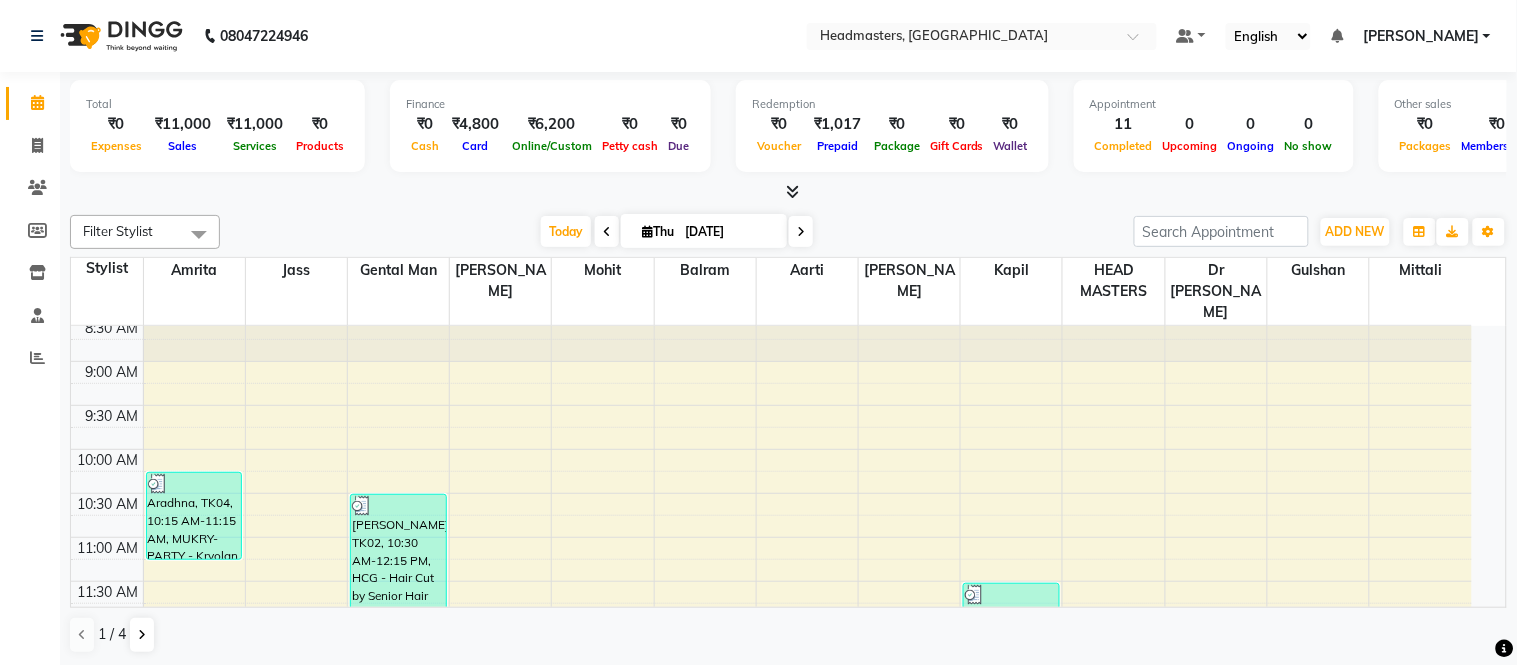 click at bounding box center [792, 191] 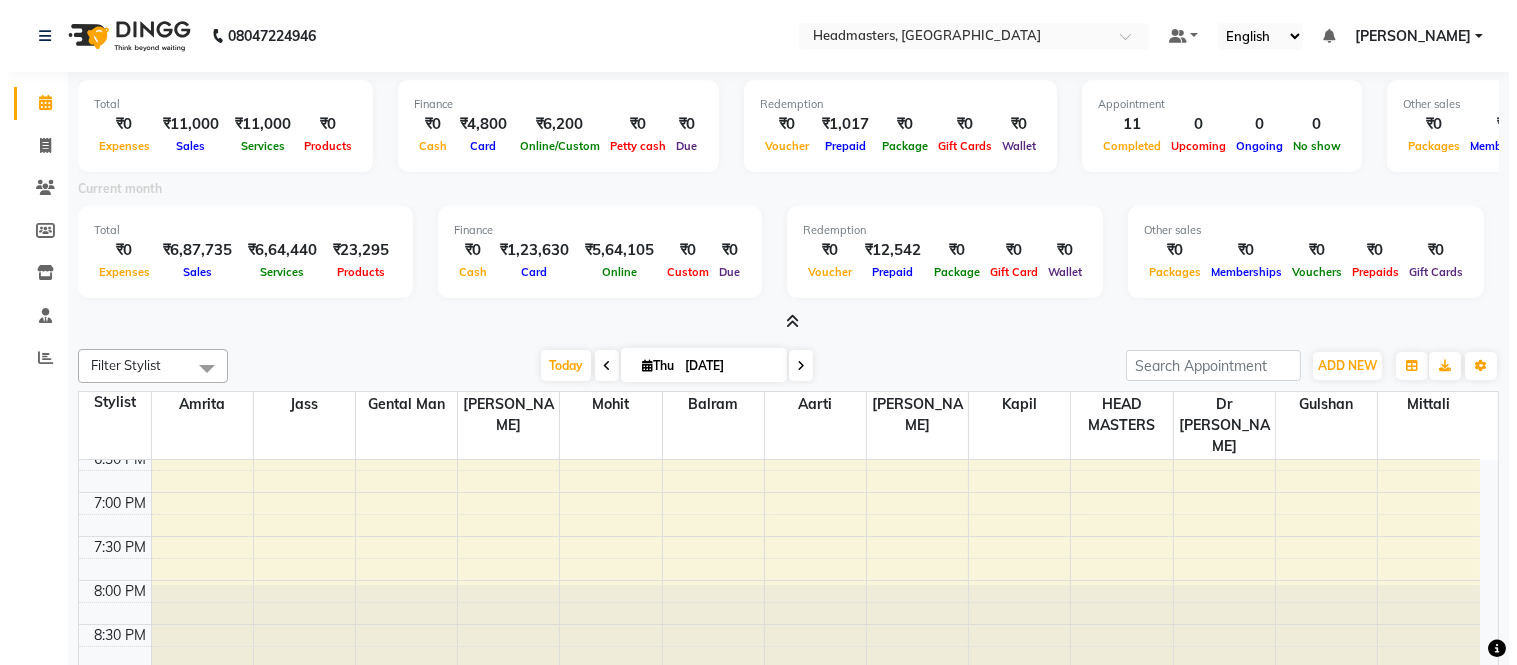scroll, scrollTop: 0, scrollLeft: 0, axis: both 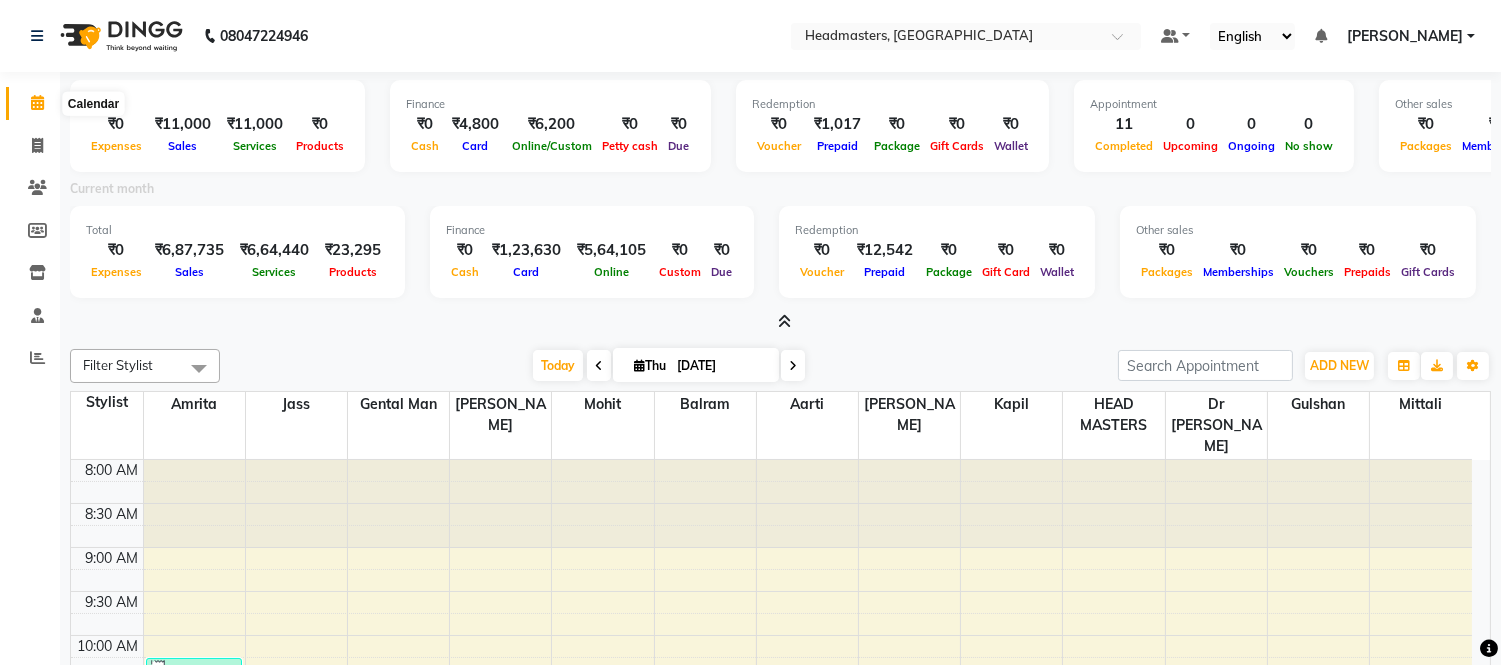 click 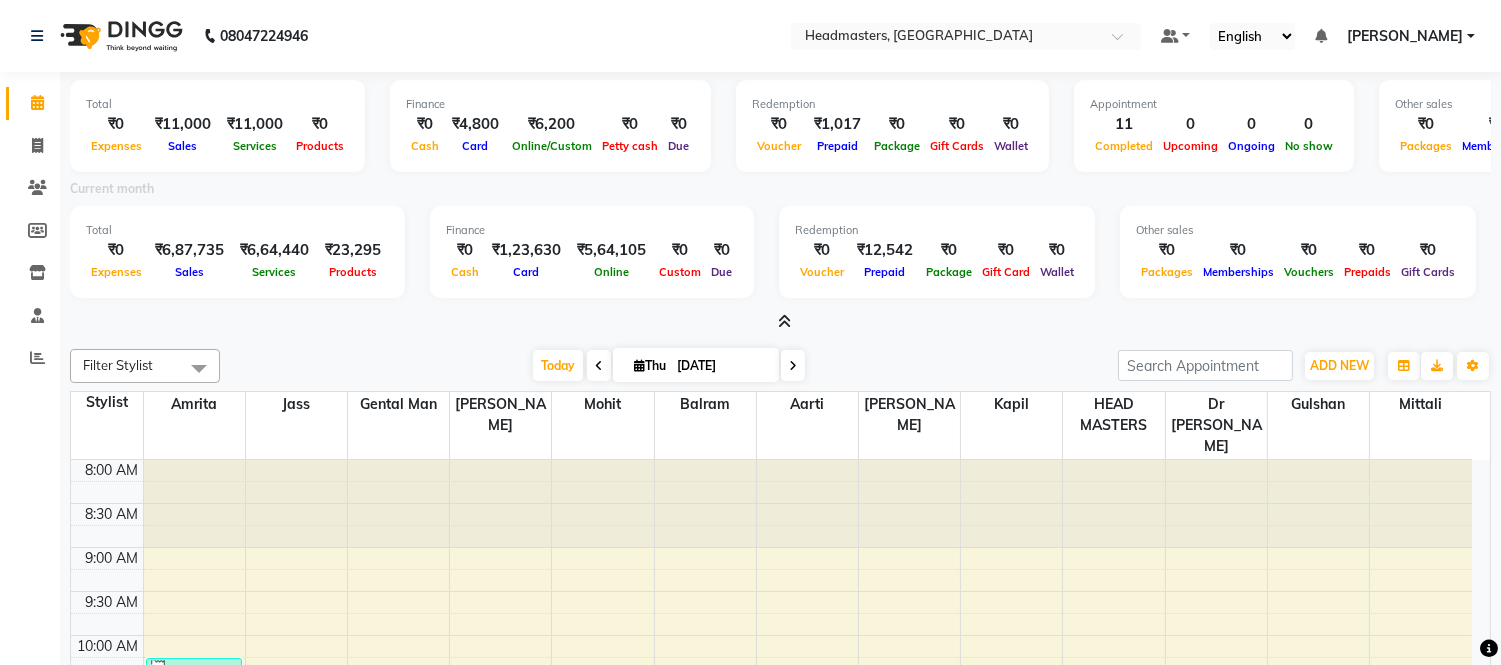 click at bounding box center [784, 321] 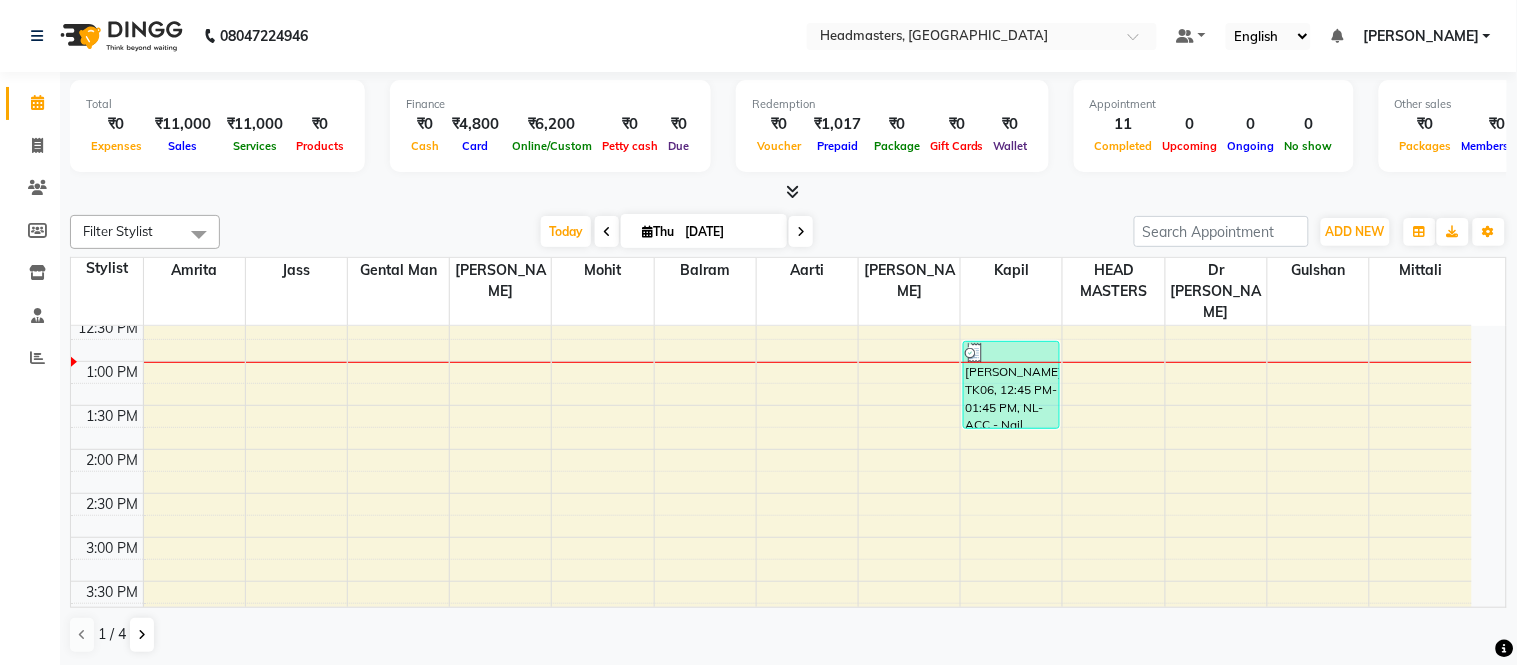 scroll, scrollTop: 410, scrollLeft: 0, axis: vertical 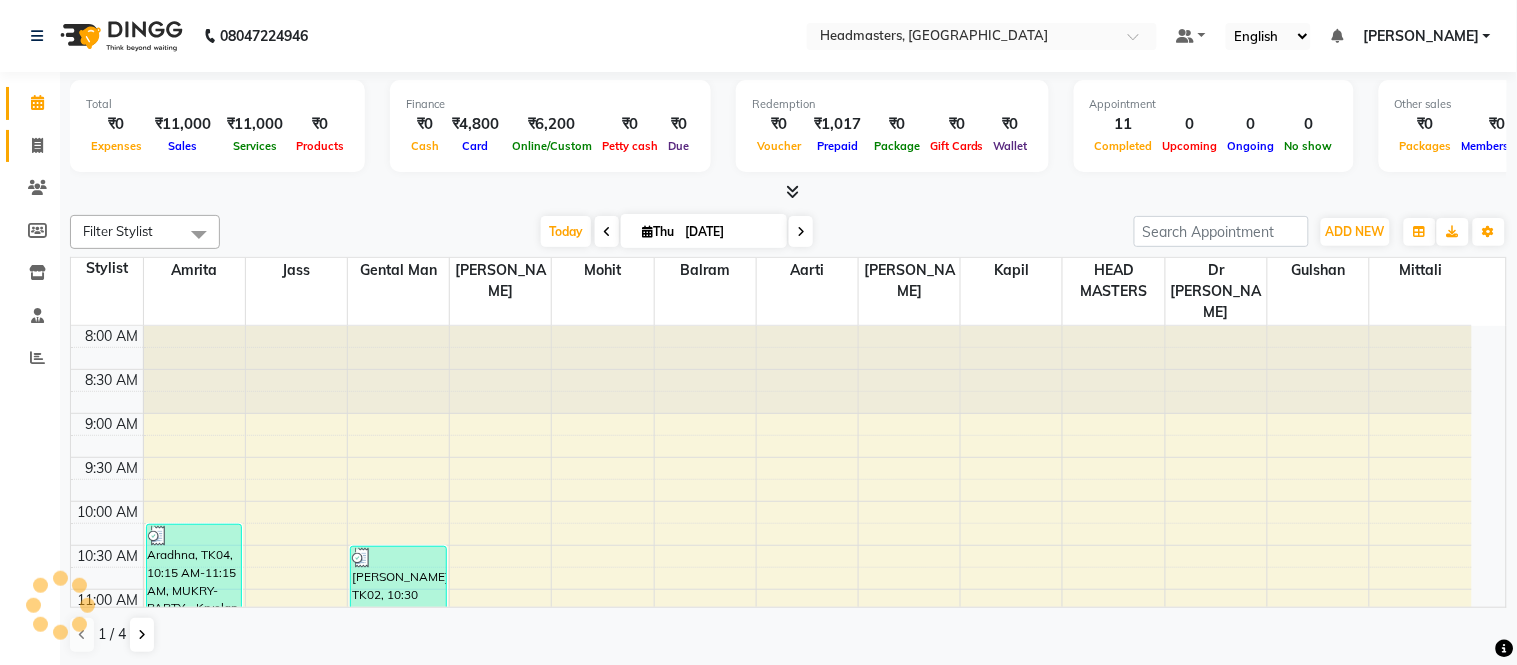 drag, startPoint x: 0, startPoint y: 124, endPoint x: 46, endPoint y: 145, distance: 50.566788 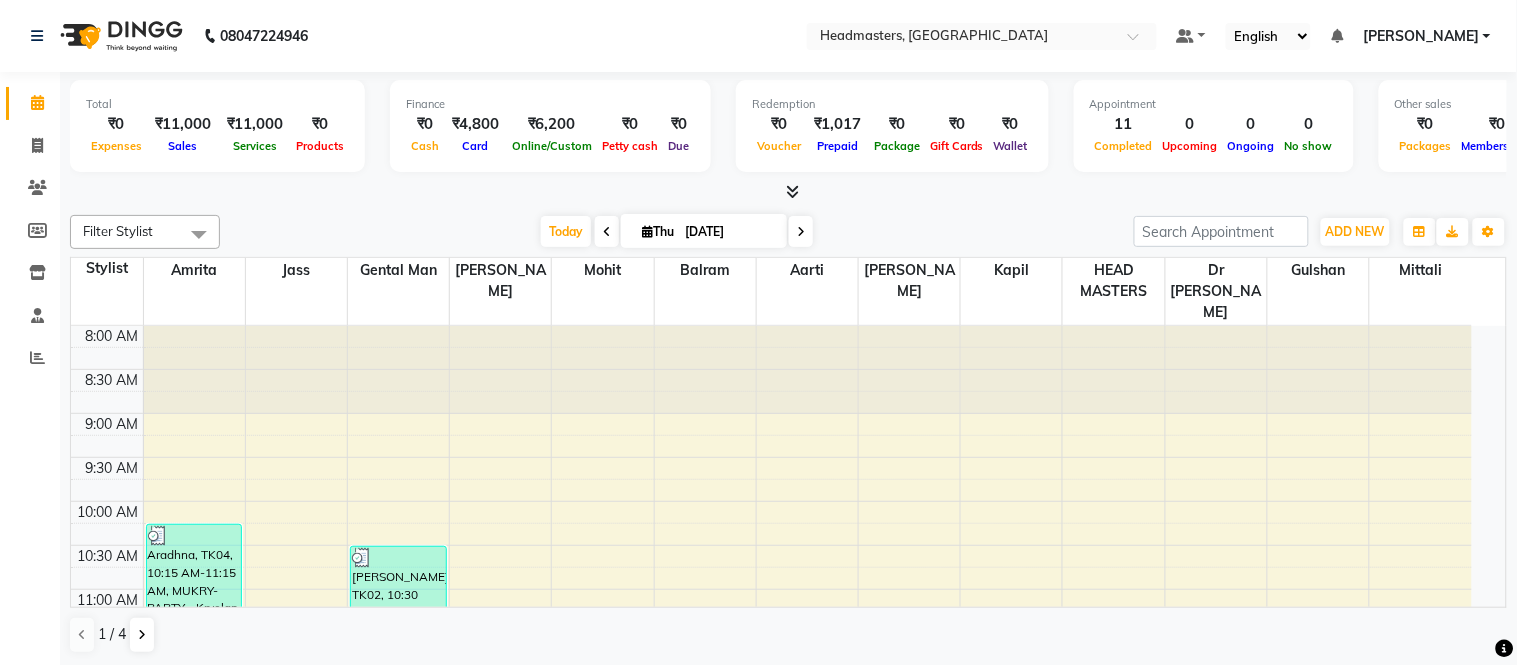 click on "08047224946 Select Location × Headmasters, Jalandhar Default Panel My Panel English ENGLISH Español العربية मराठी हिंदी ગુજરાતી தமிழ் 中文 Notifications nothing to show Ajay Kumar Manage Profile Change Password Sign out  Version:3.15.4" 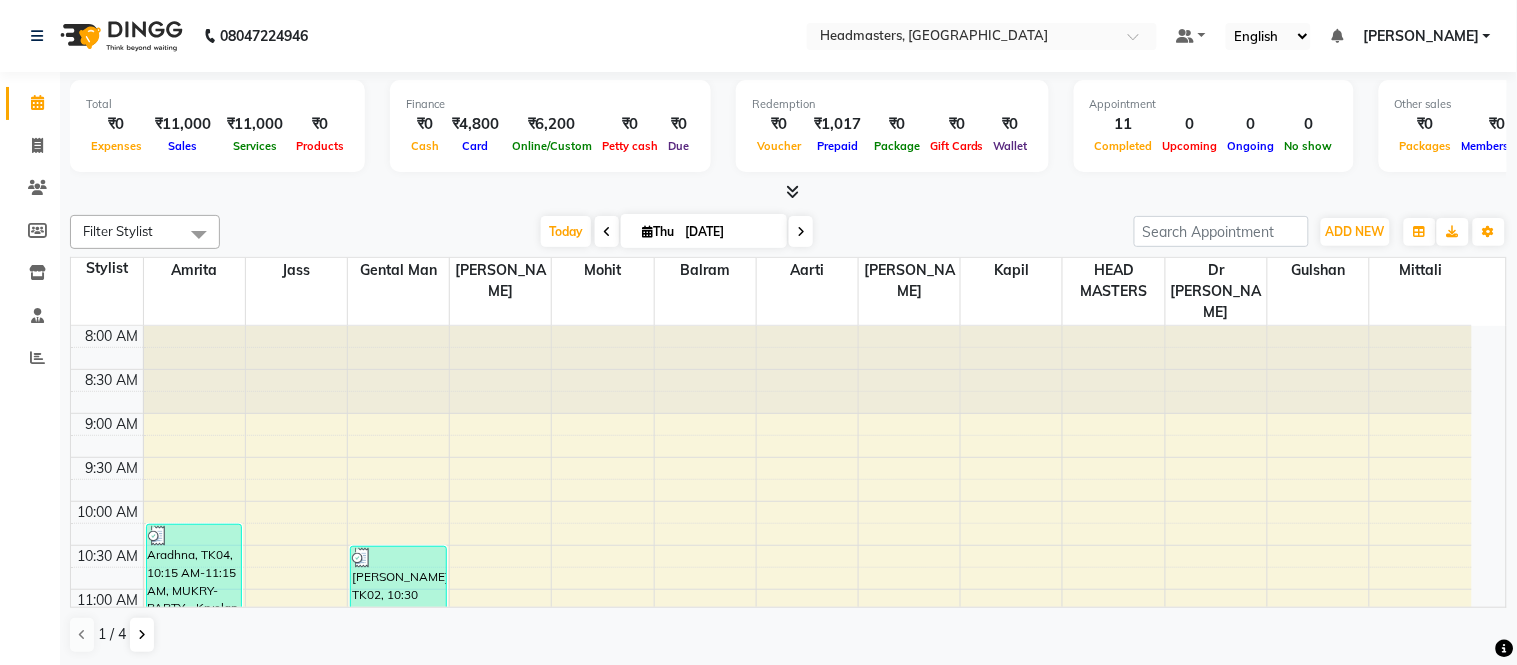 click at bounding box center [792, 191] 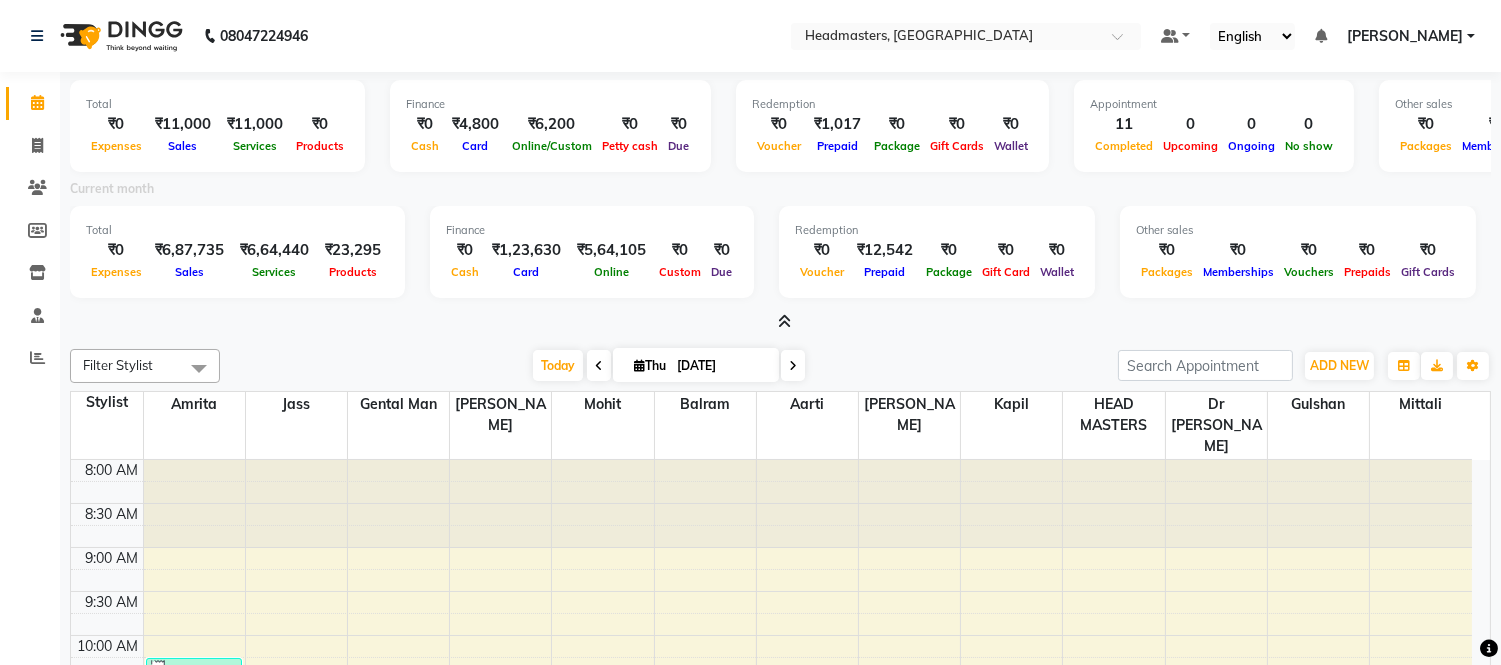 scroll, scrollTop: 134, scrollLeft: 0, axis: vertical 